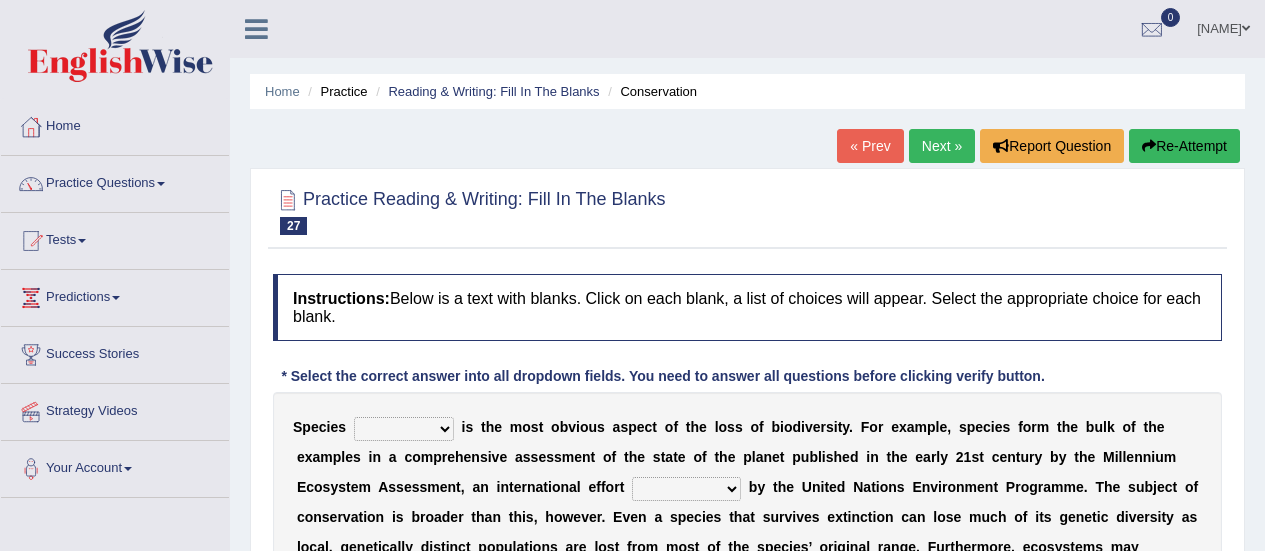 scroll, scrollTop: 128, scrollLeft: 0, axis: vertical 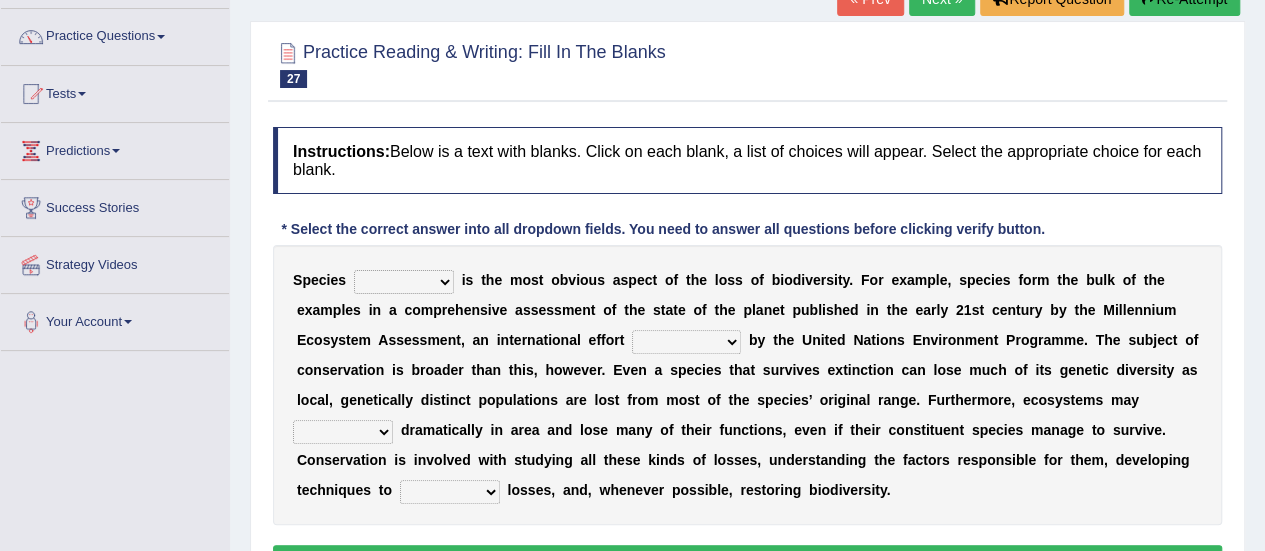 click on "richness extinction migration diversity" at bounding box center [404, 282] 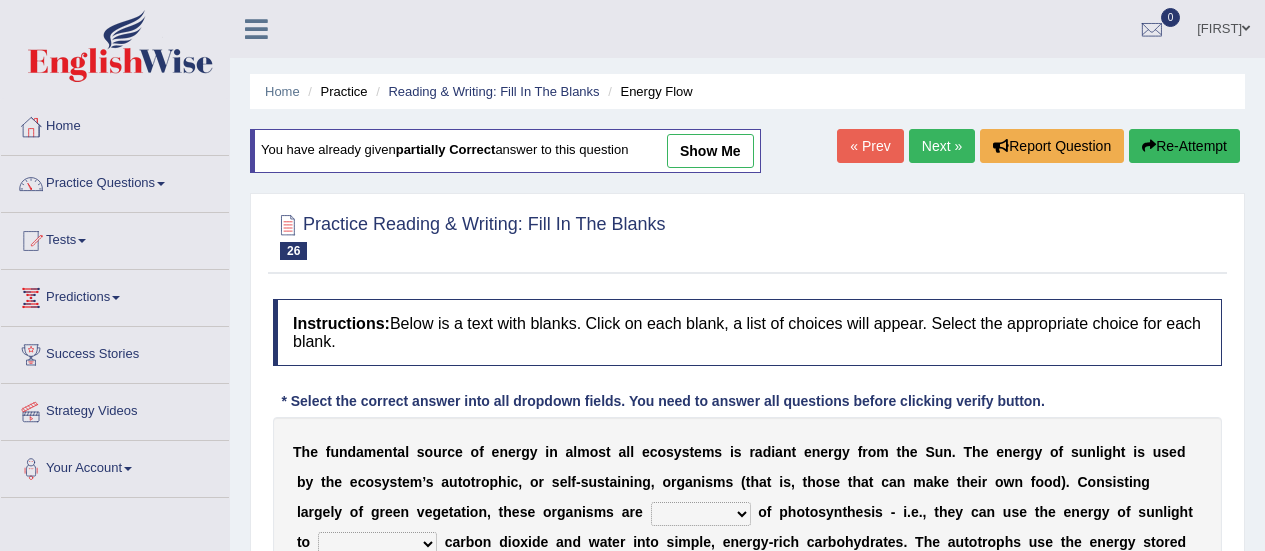 scroll, scrollTop: 1, scrollLeft: 0, axis: vertical 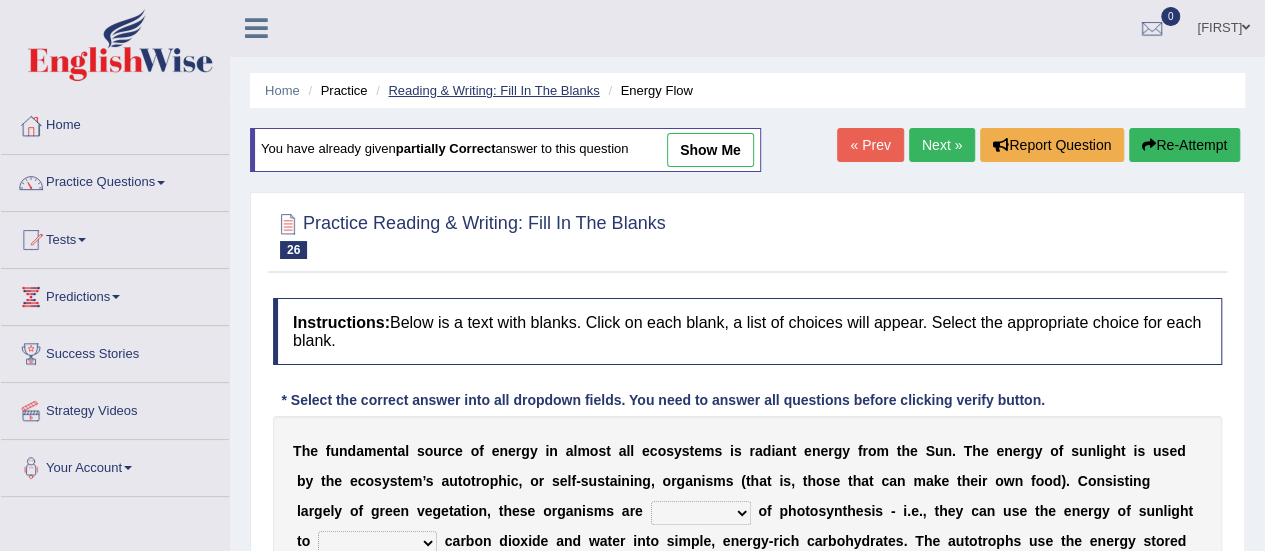 click on "Reading & Writing: Fill In The Blanks" at bounding box center [493, 90] 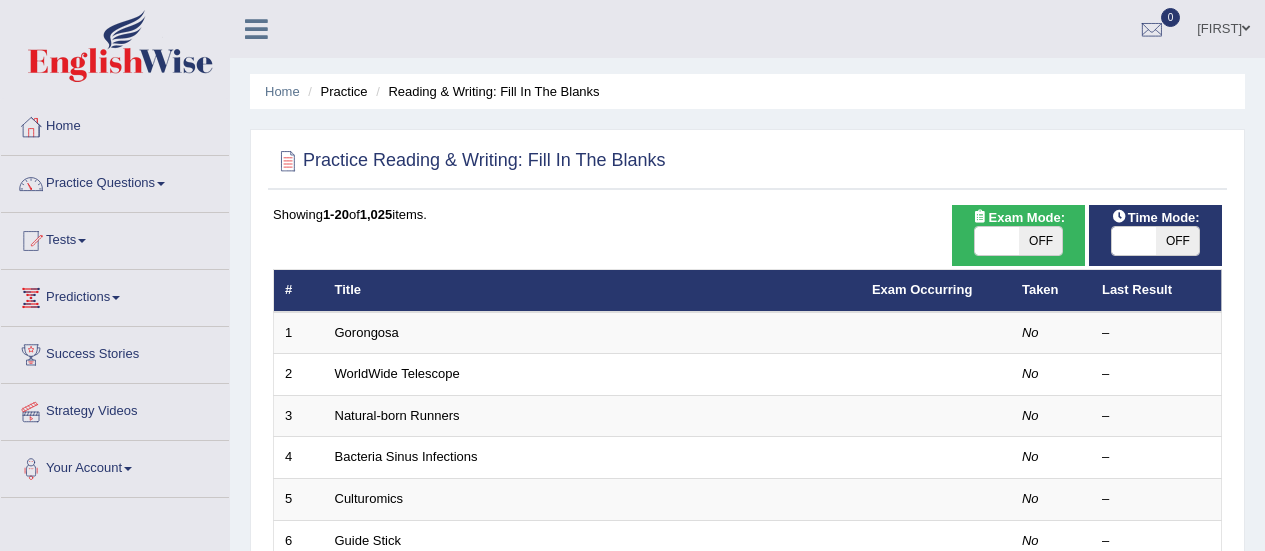 scroll, scrollTop: 0, scrollLeft: 0, axis: both 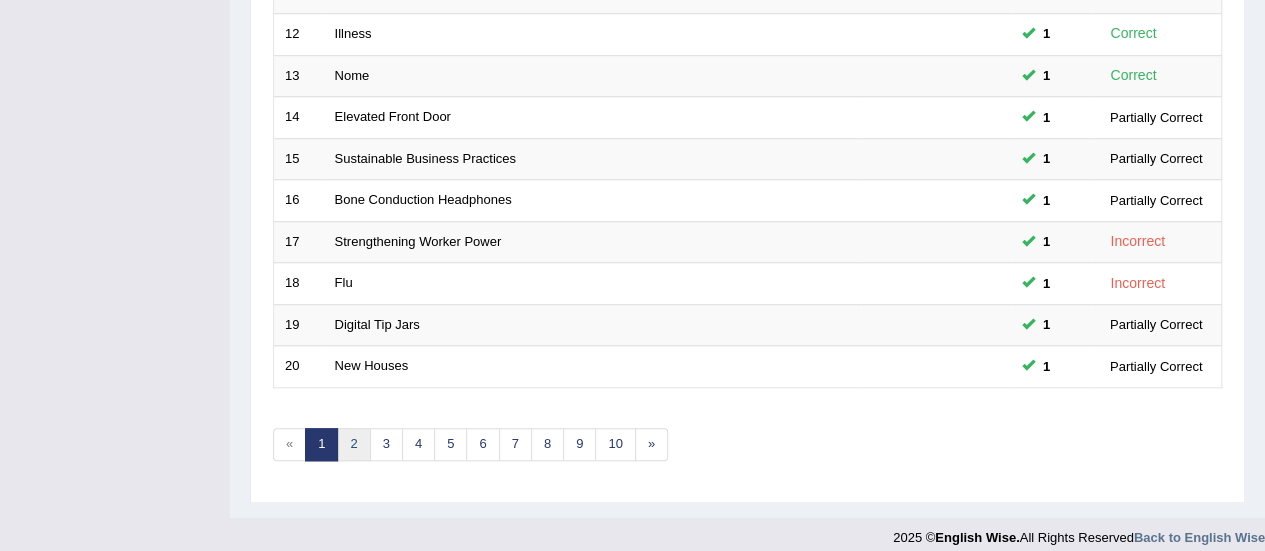 click on "2" at bounding box center (353, 444) 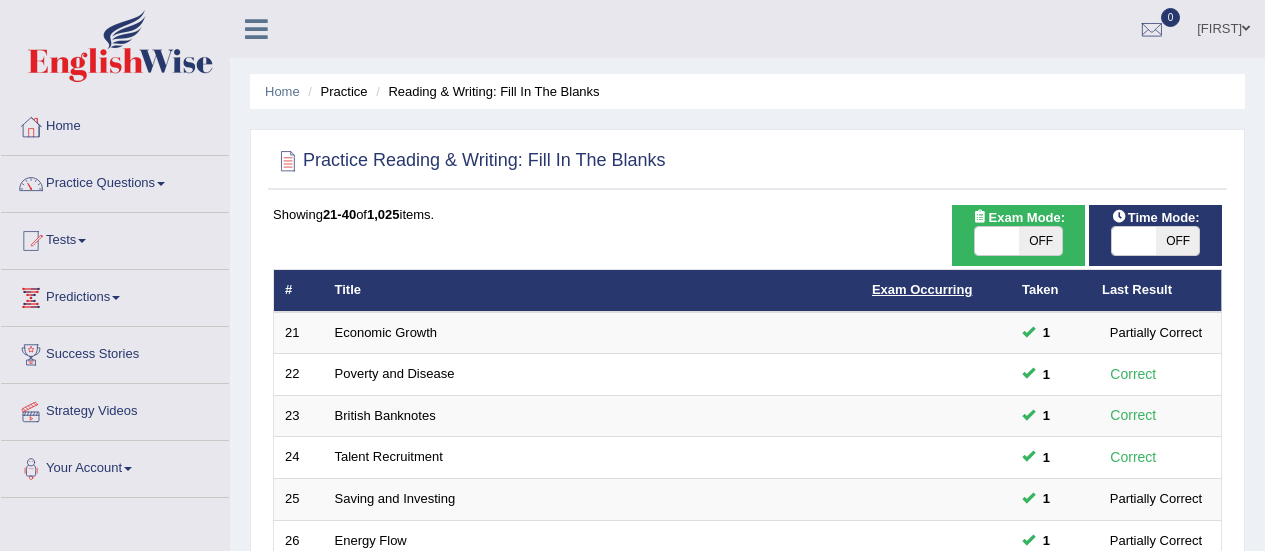 scroll, scrollTop: 0, scrollLeft: 0, axis: both 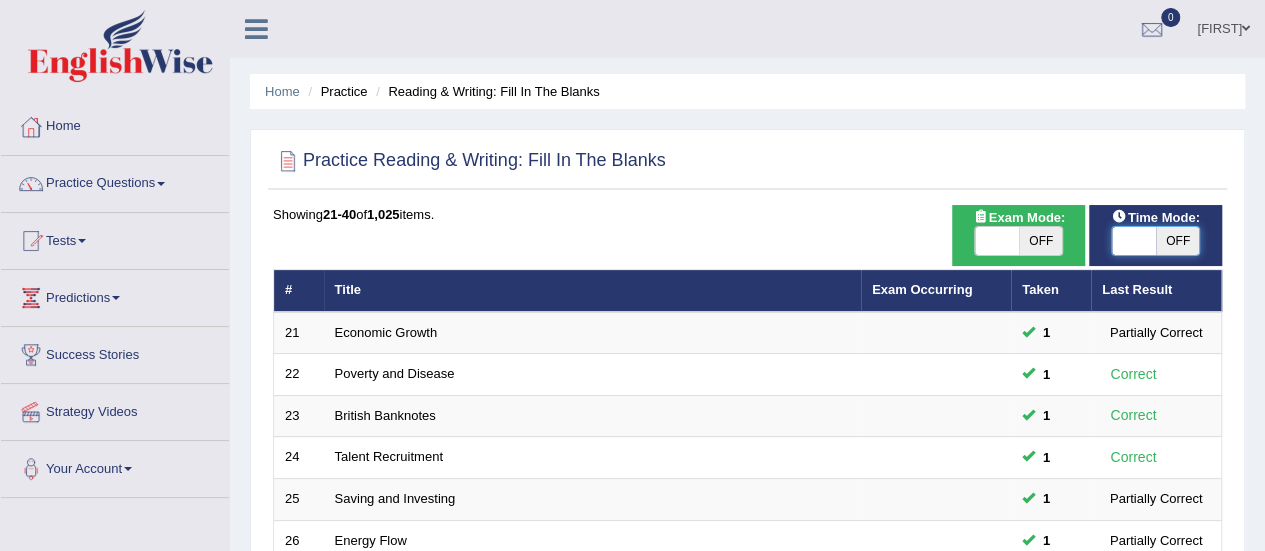 click at bounding box center (1134, 241) 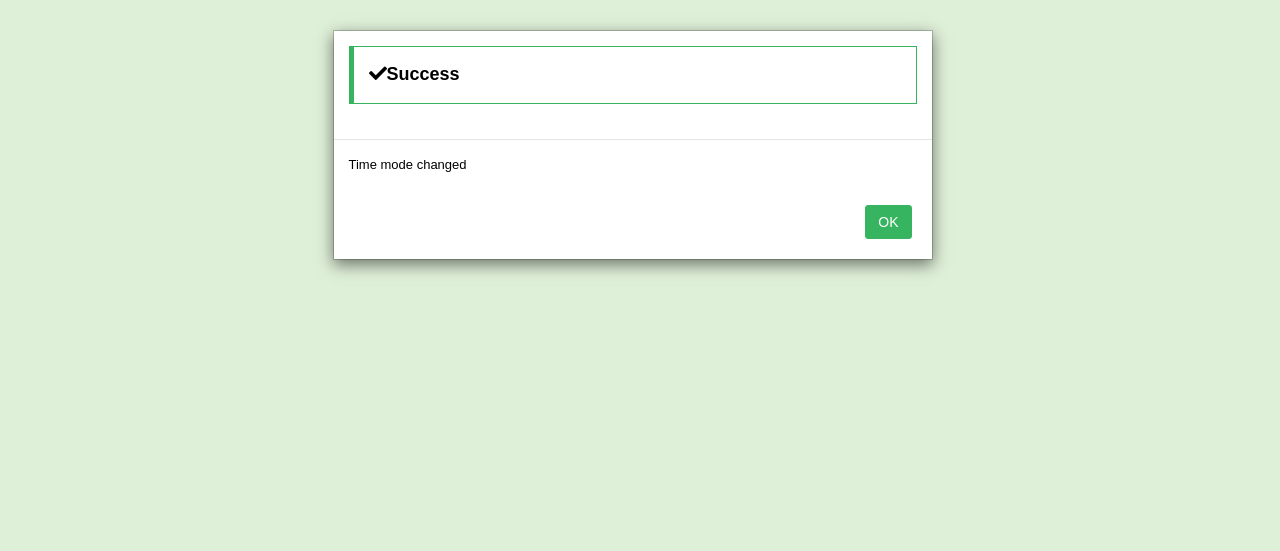 click on "OK" at bounding box center [888, 222] 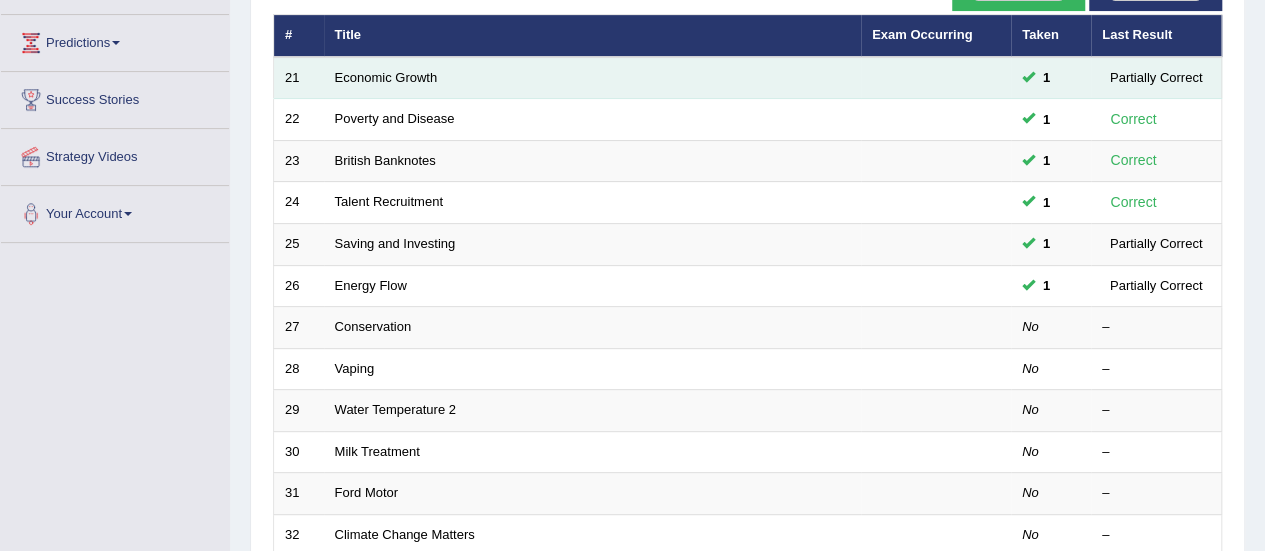 scroll, scrollTop: 256, scrollLeft: 0, axis: vertical 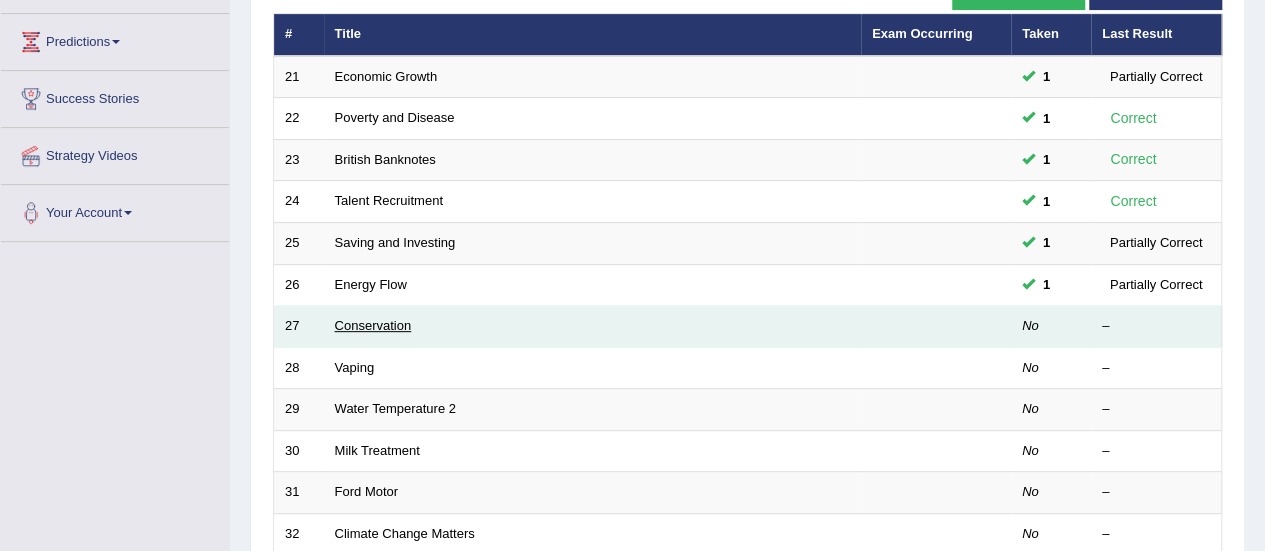 click on "Conservation" at bounding box center (373, 325) 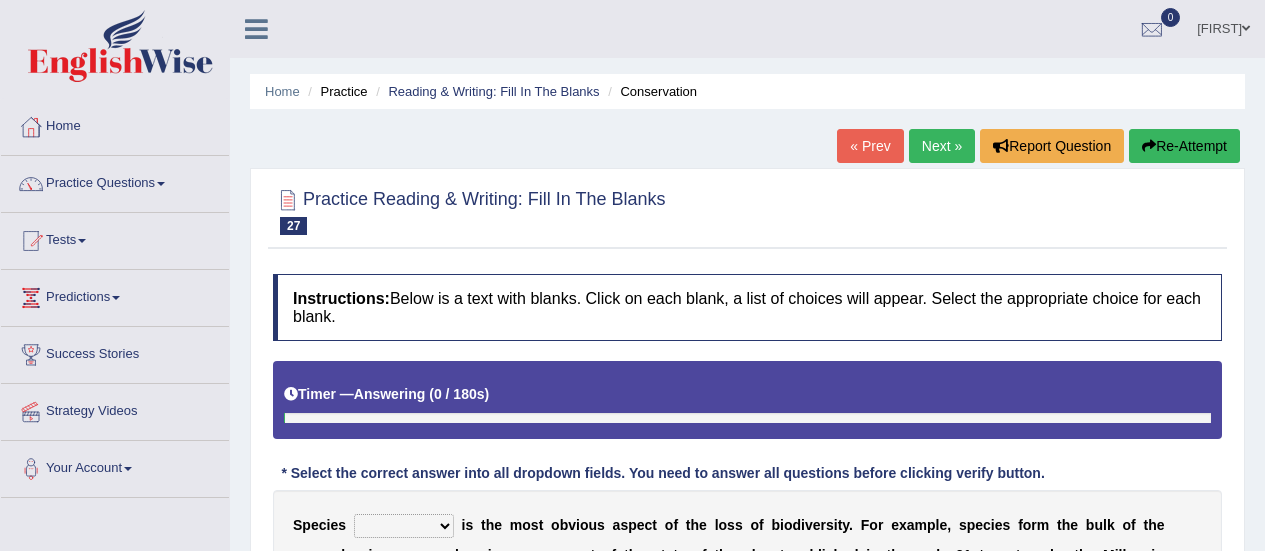scroll, scrollTop: 0, scrollLeft: 0, axis: both 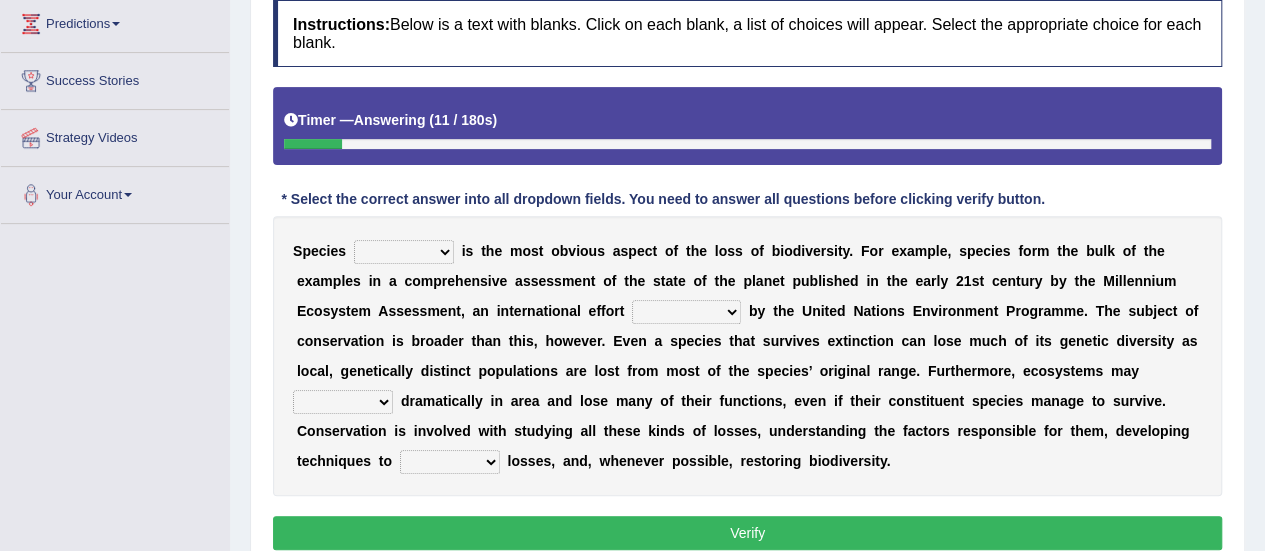 click on "richness extinction migration diversity" at bounding box center [404, 252] 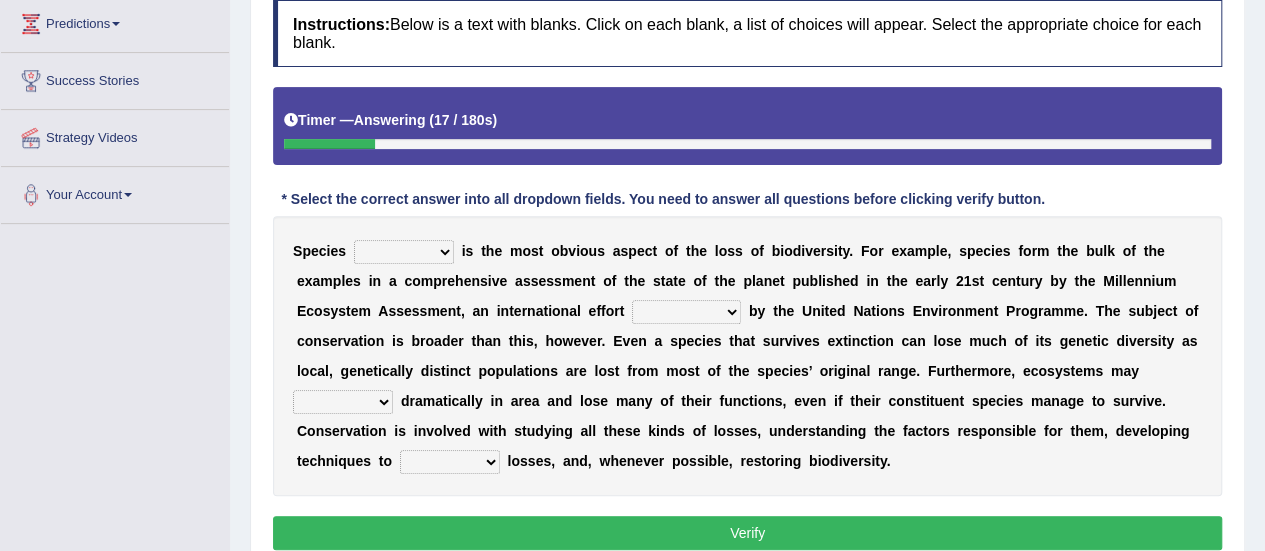 select on "richness" 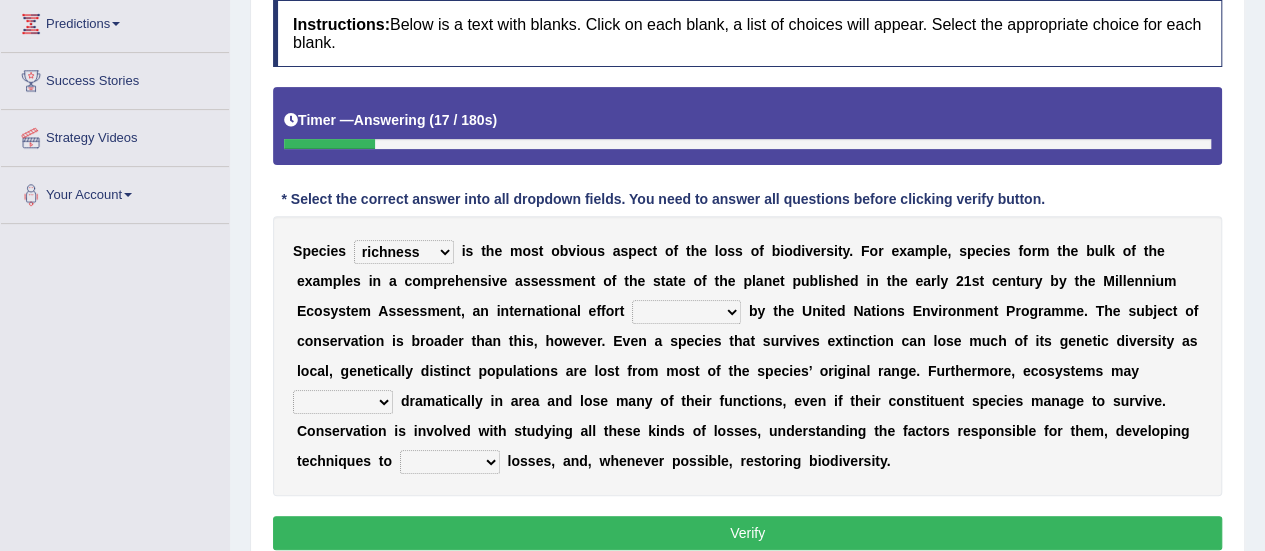 click on "richness extinction migration diversity" at bounding box center [404, 252] 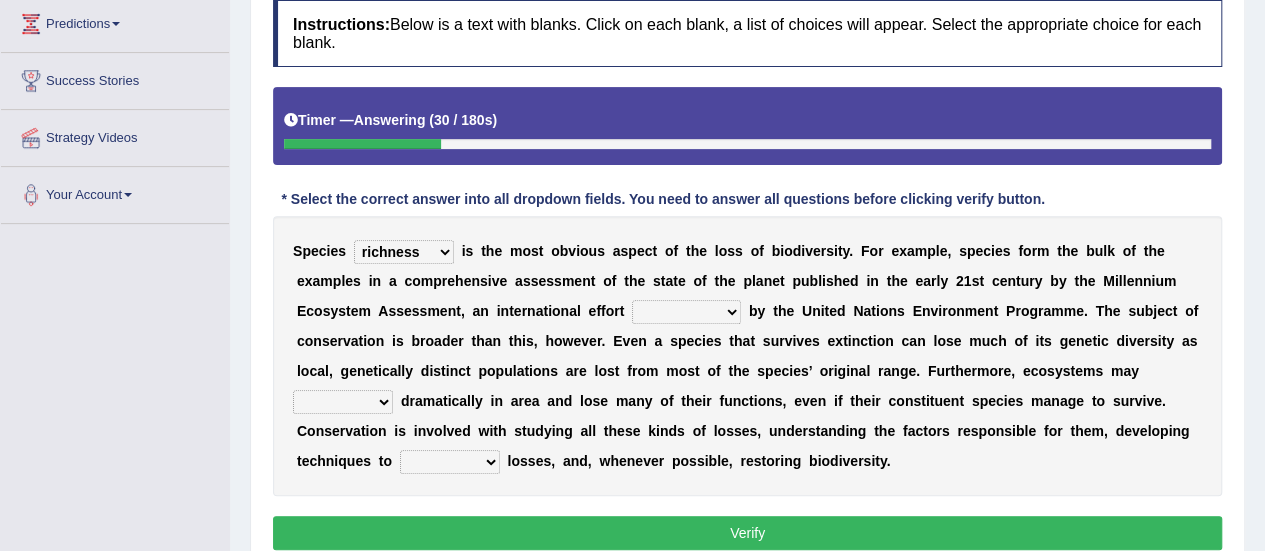 click on "confounded consulted converted coordinated" at bounding box center [686, 312] 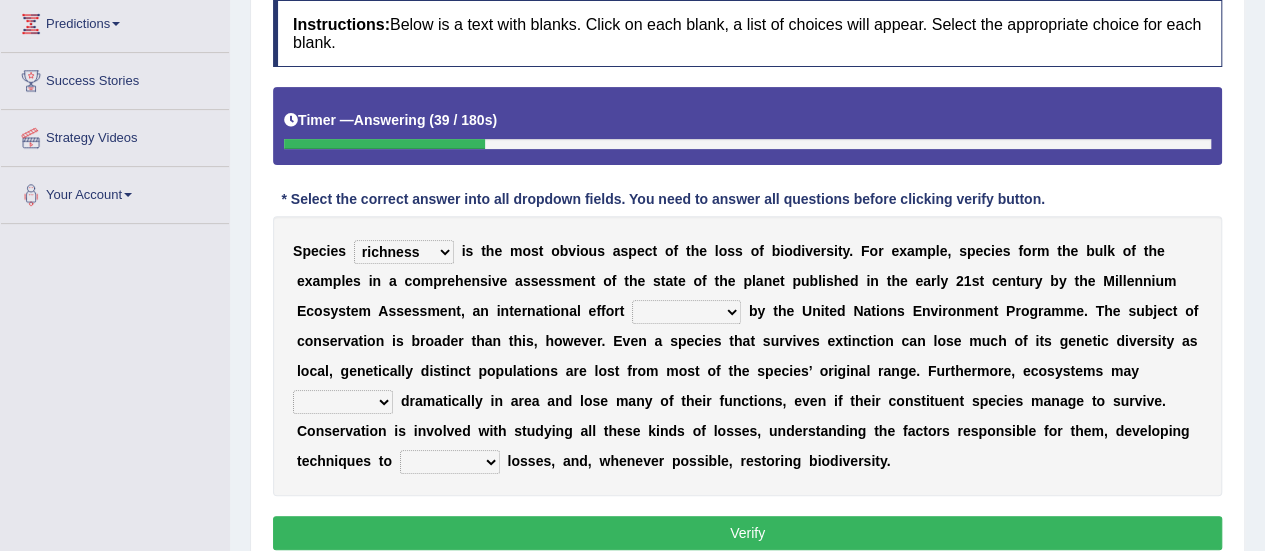 click on "confounded consulted converted coordinated" at bounding box center [686, 312] 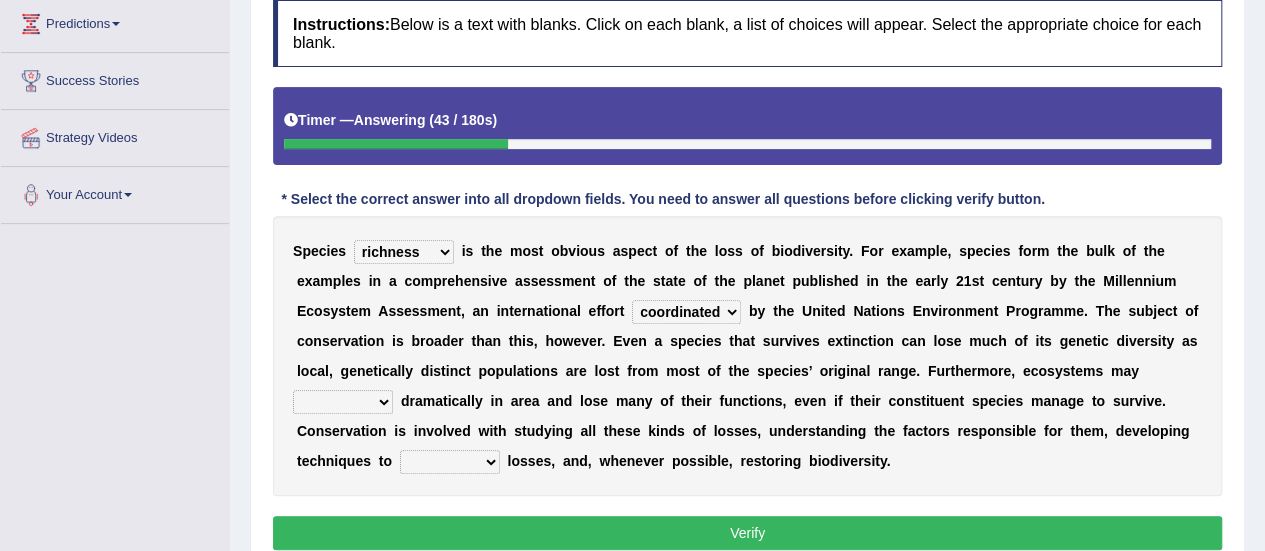 click on "confounded consulted converted coordinated" at bounding box center (686, 312) 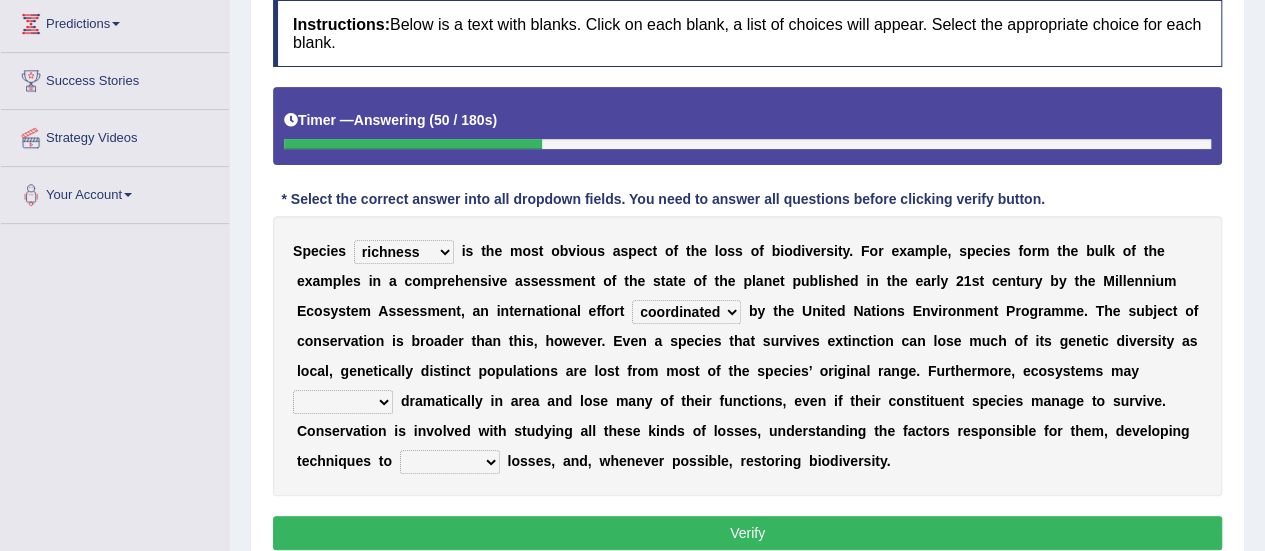 select on "consulted" 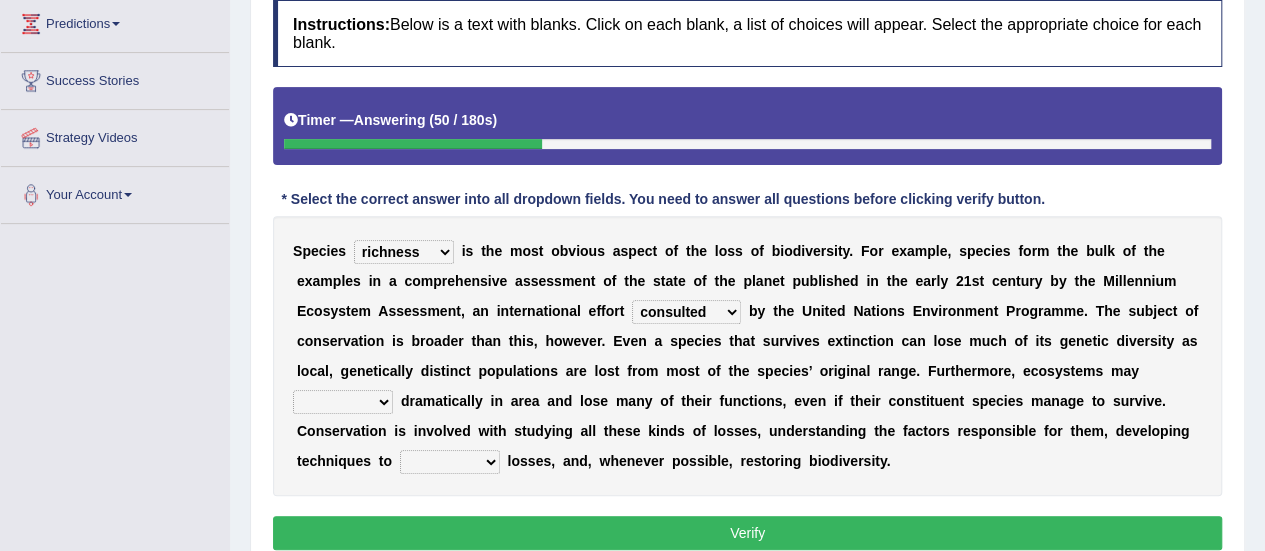 click on "confounded consulted converted coordinated" at bounding box center (686, 312) 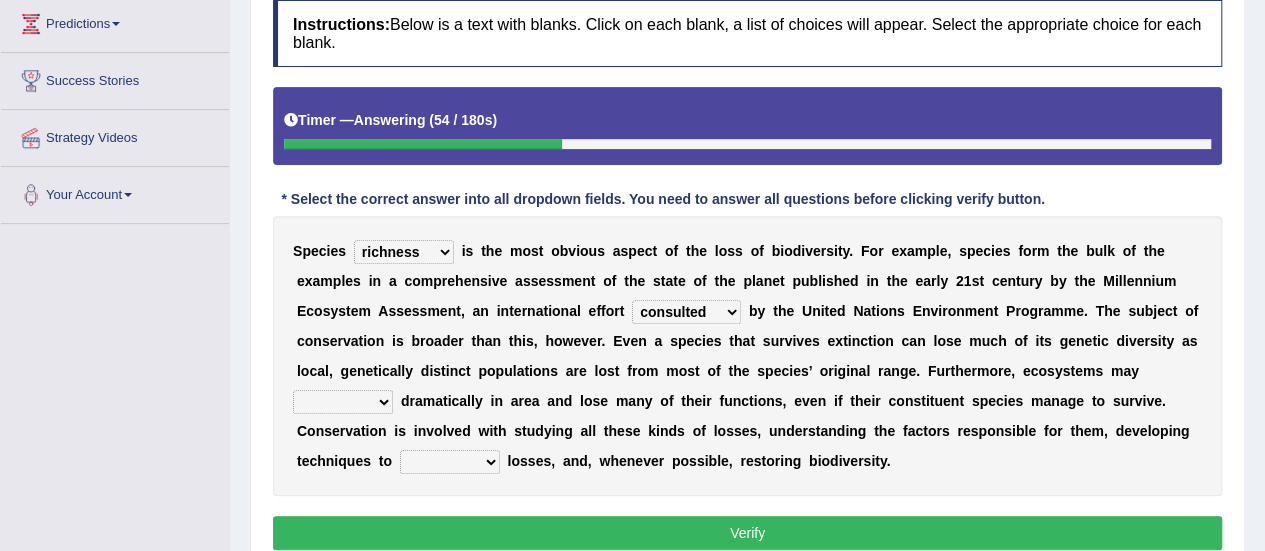 click on "richness extinction migration diversity" at bounding box center [404, 252] 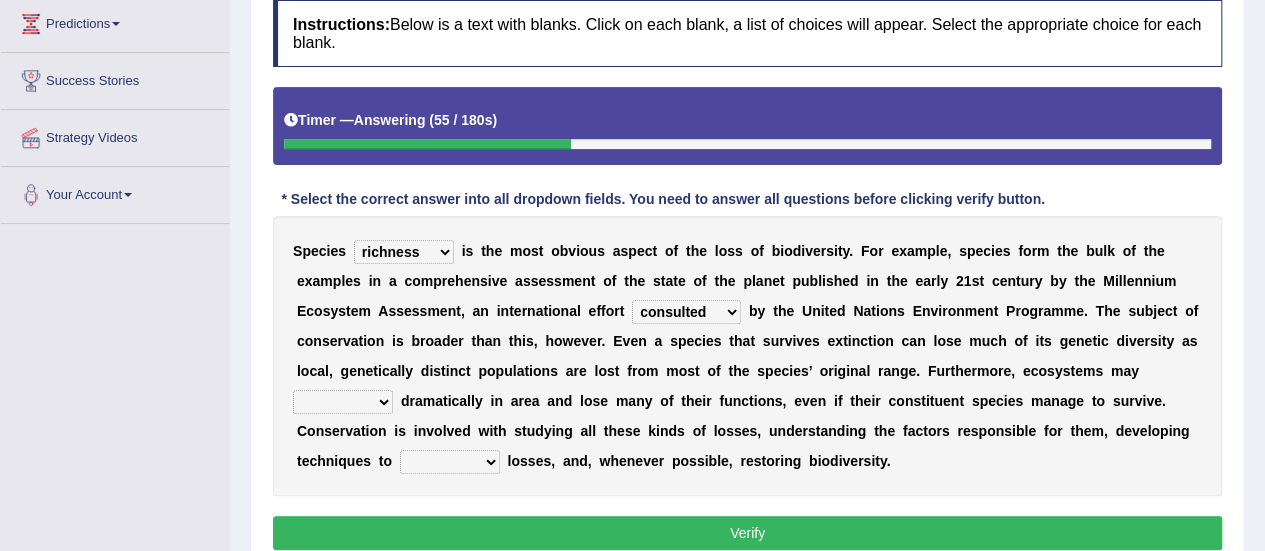 select on "diversity" 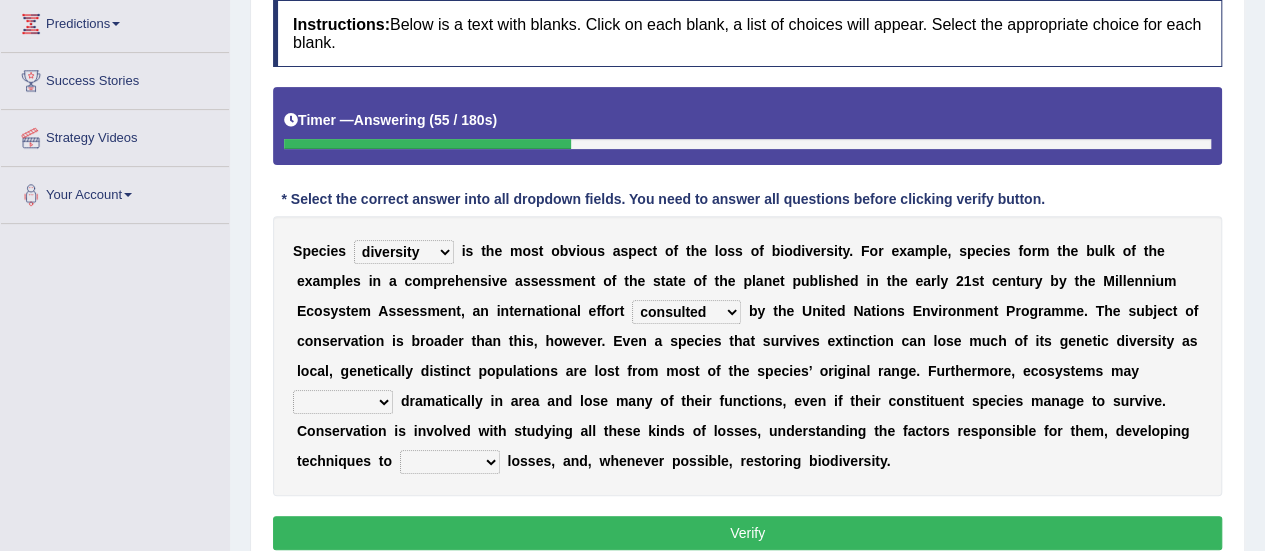click on "richness extinction migration diversity" at bounding box center [404, 252] 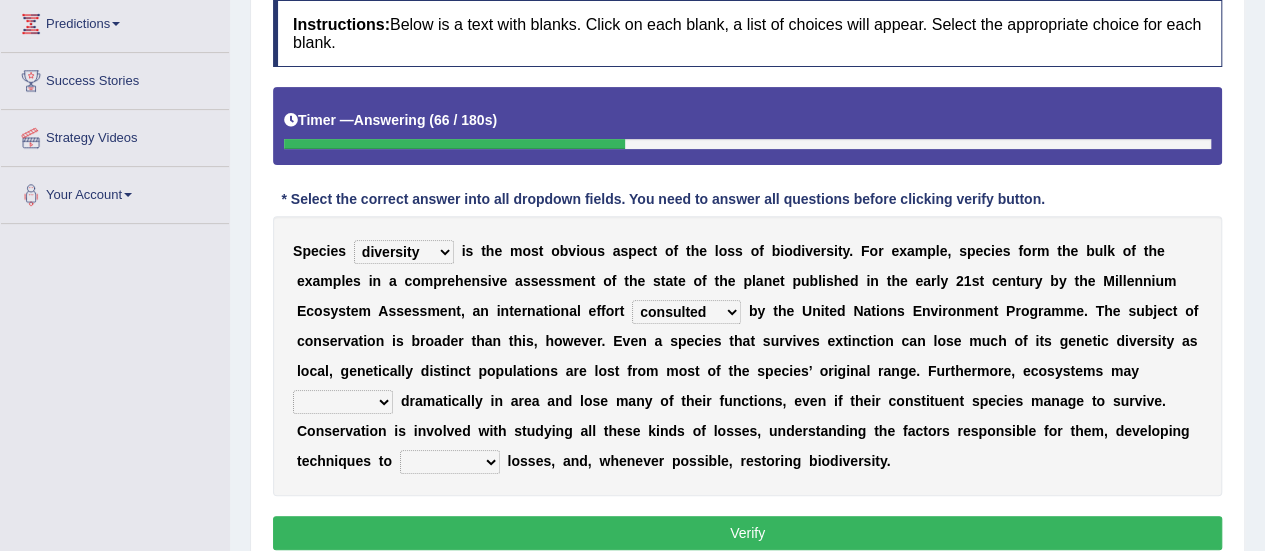click on "expand remain shrink extend" at bounding box center [343, 402] 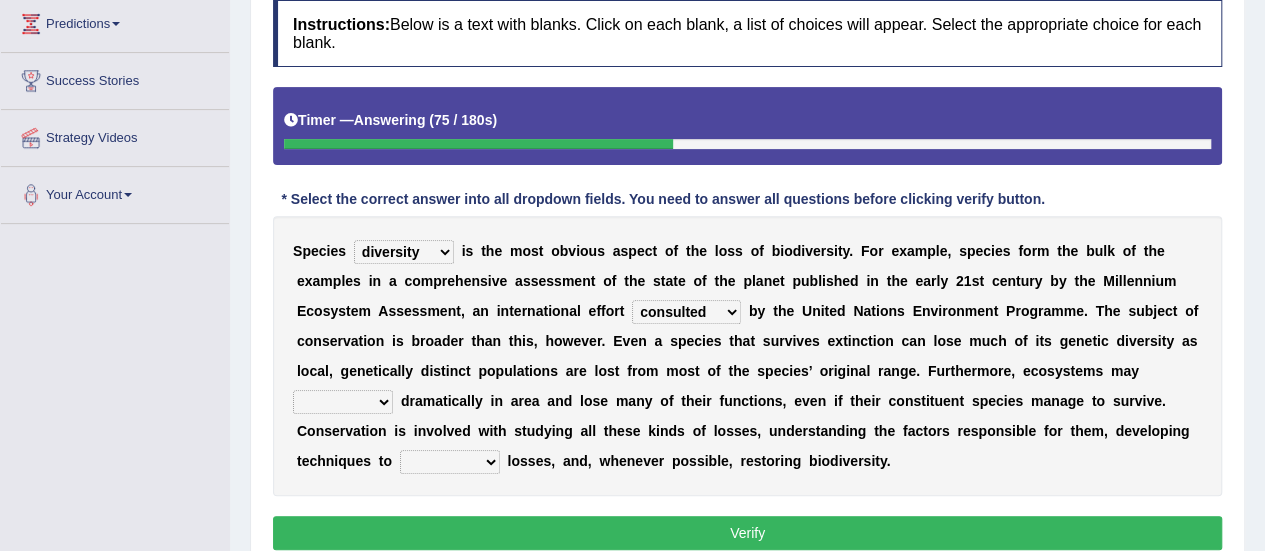 select on "expand" 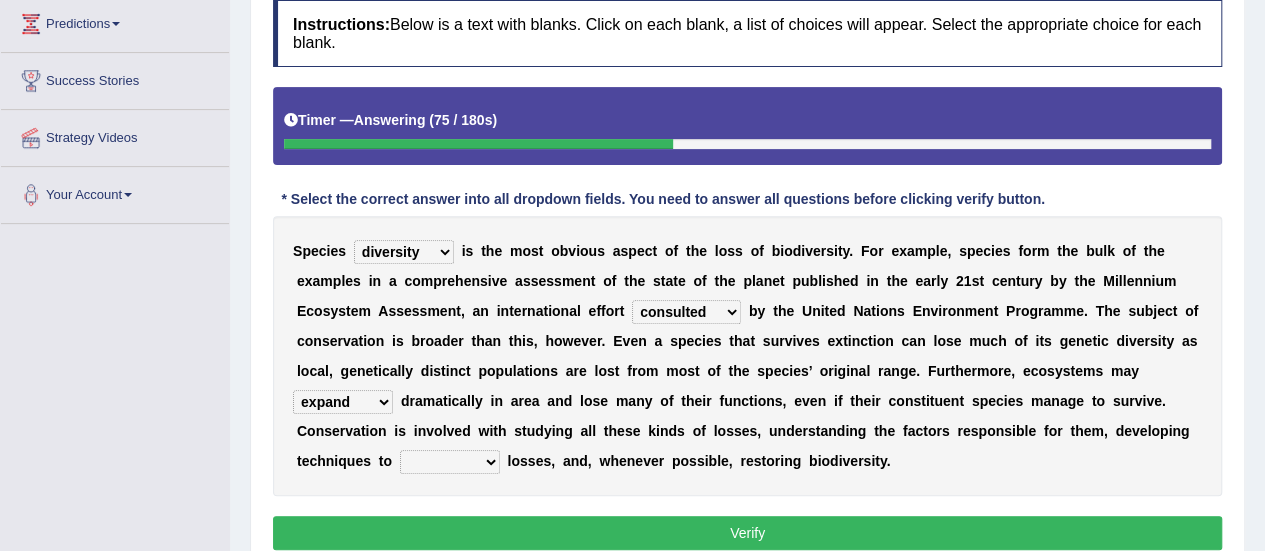 click on "expand remain shrink extend" at bounding box center [343, 402] 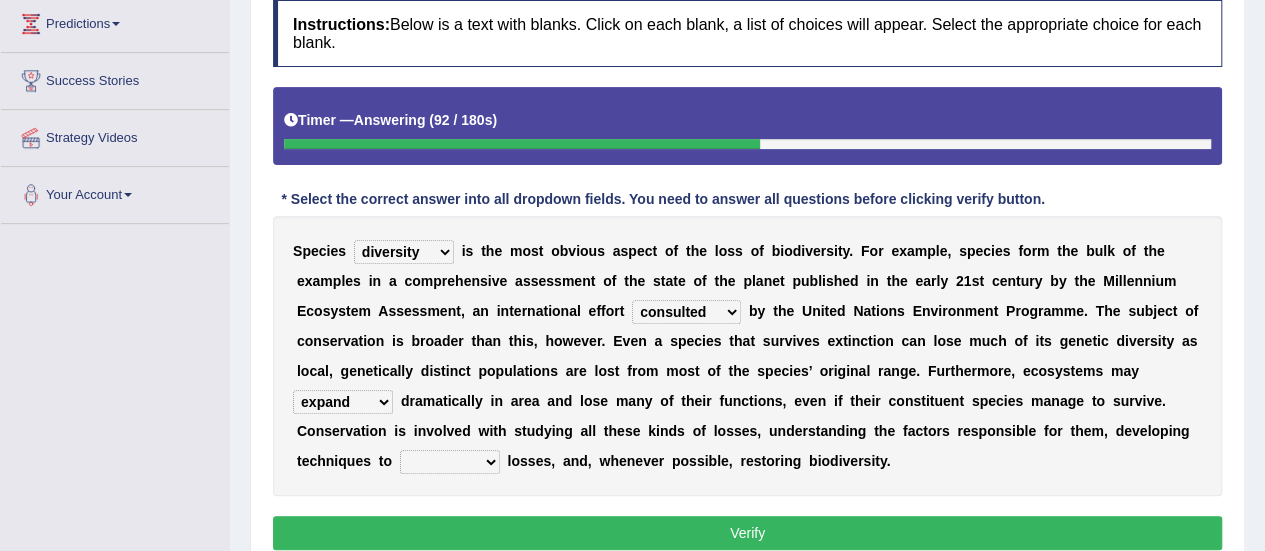 click on "prevent praise accelerate prompt" at bounding box center [450, 462] 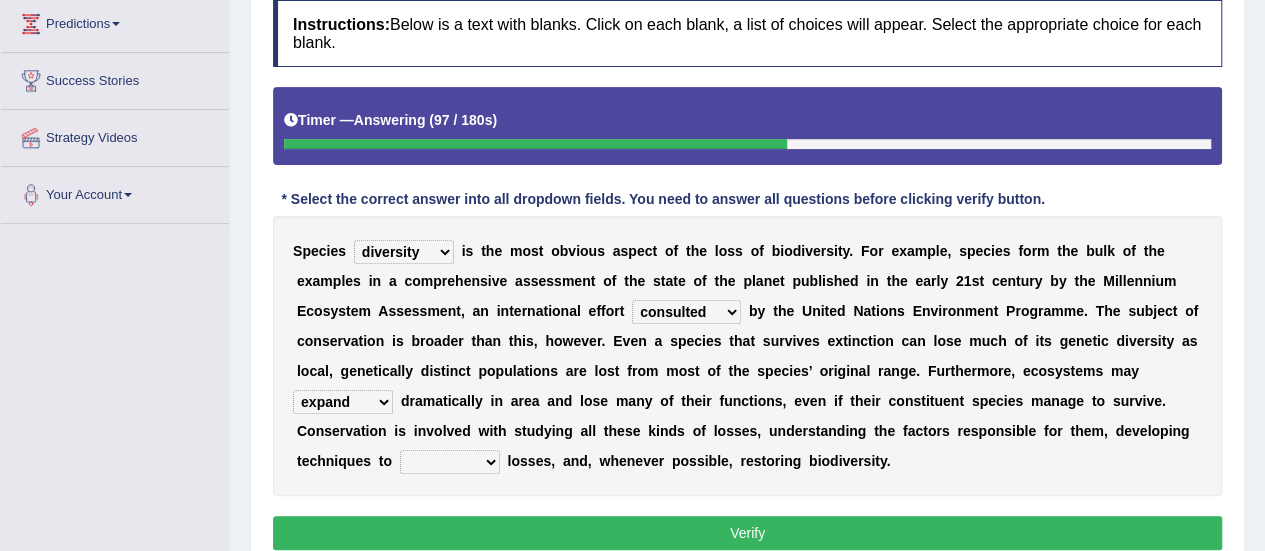 select on "prevent" 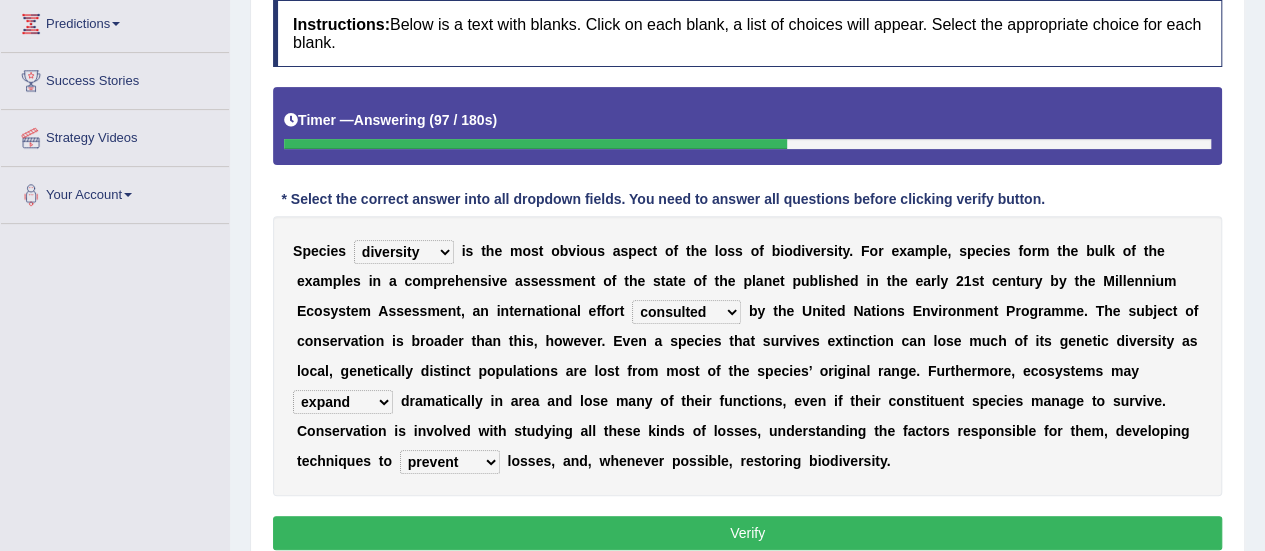 click on "prevent praise accelerate prompt" at bounding box center [450, 462] 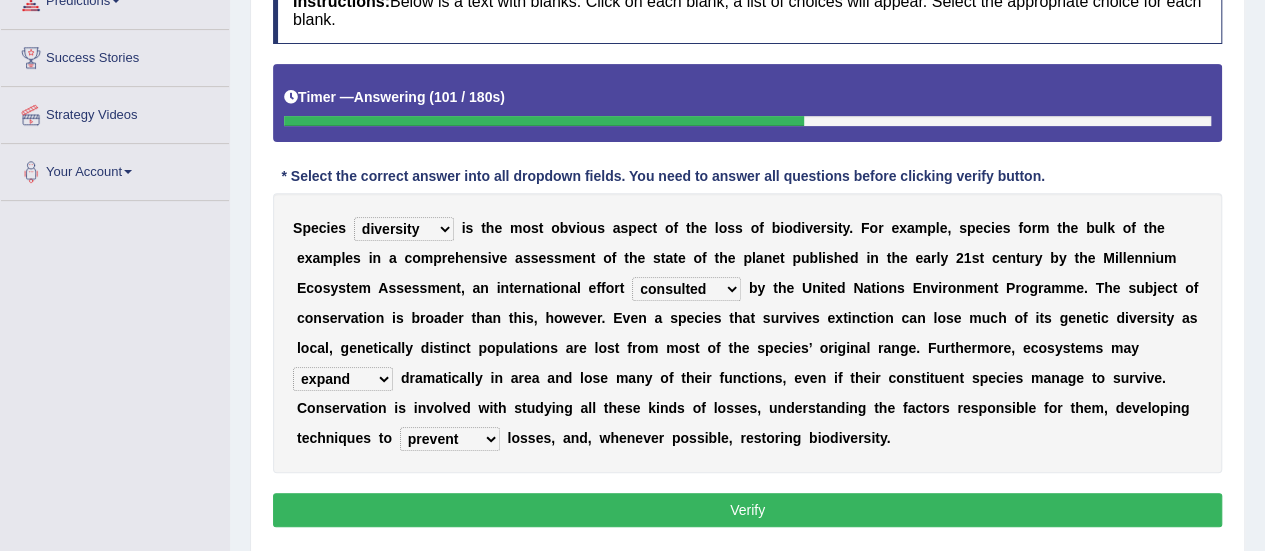 scroll, scrollTop: 304, scrollLeft: 0, axis: vertical 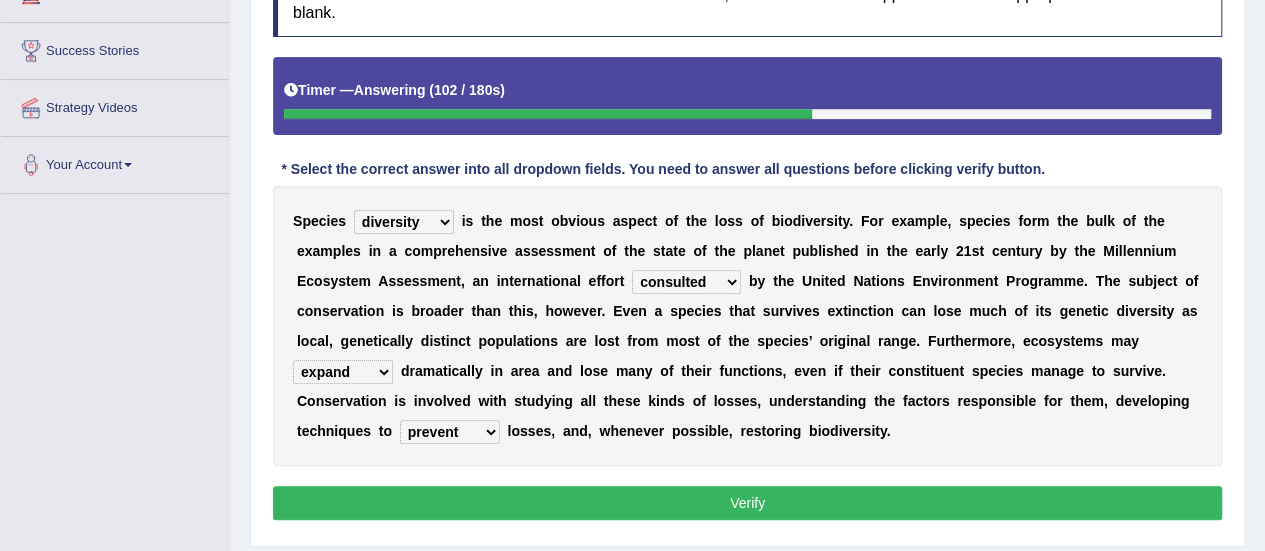 click on "Verify" at bounding box center [747, 503] 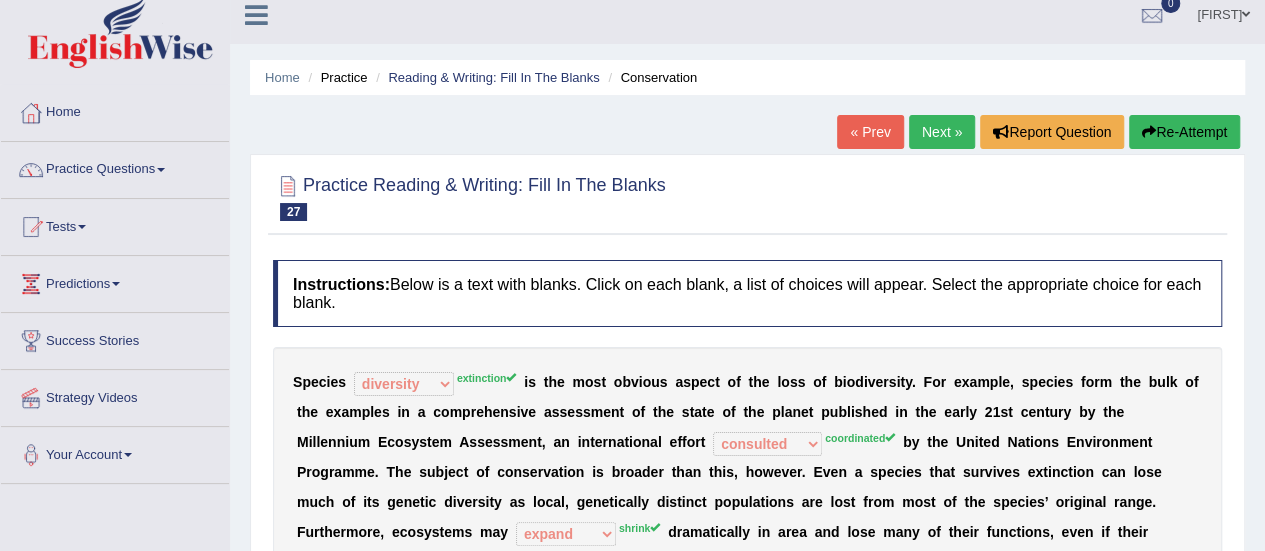 scroll, scrollTop: 0, scrollLeft: 0, axis: both 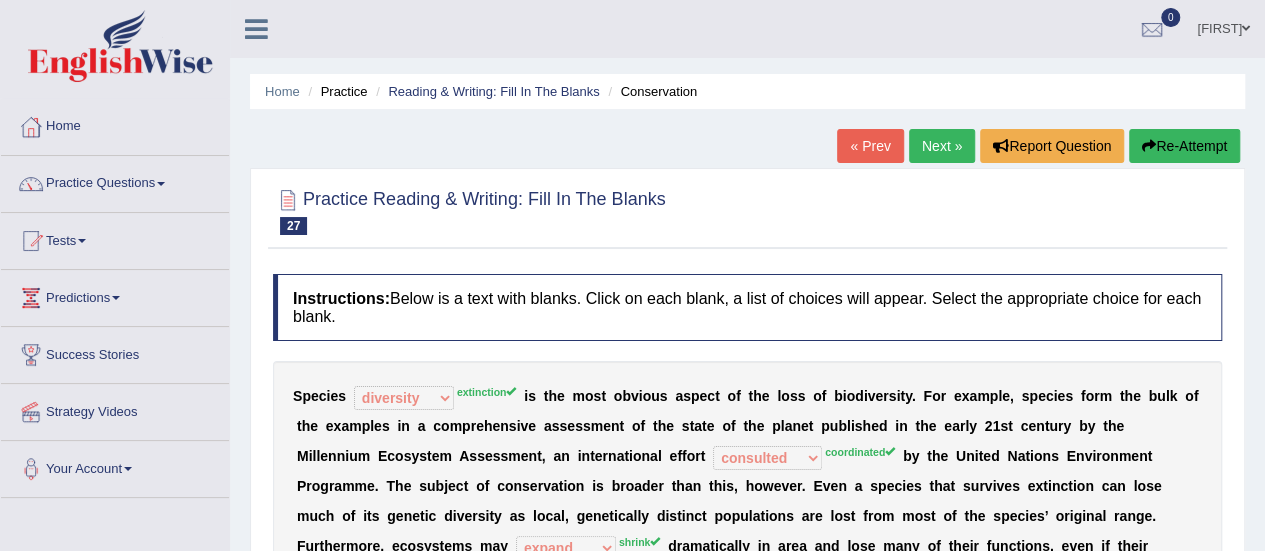 click on "Next »" at bounding box center (942, 146) 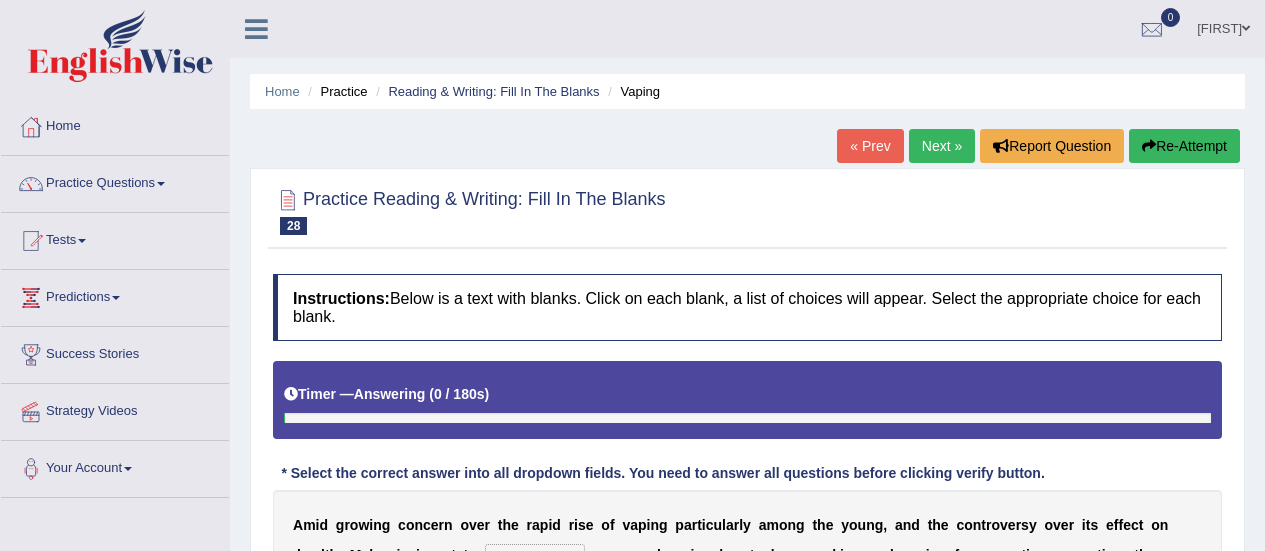 scroll, scrollTop: 0, scrollLeft: 0, axis: both 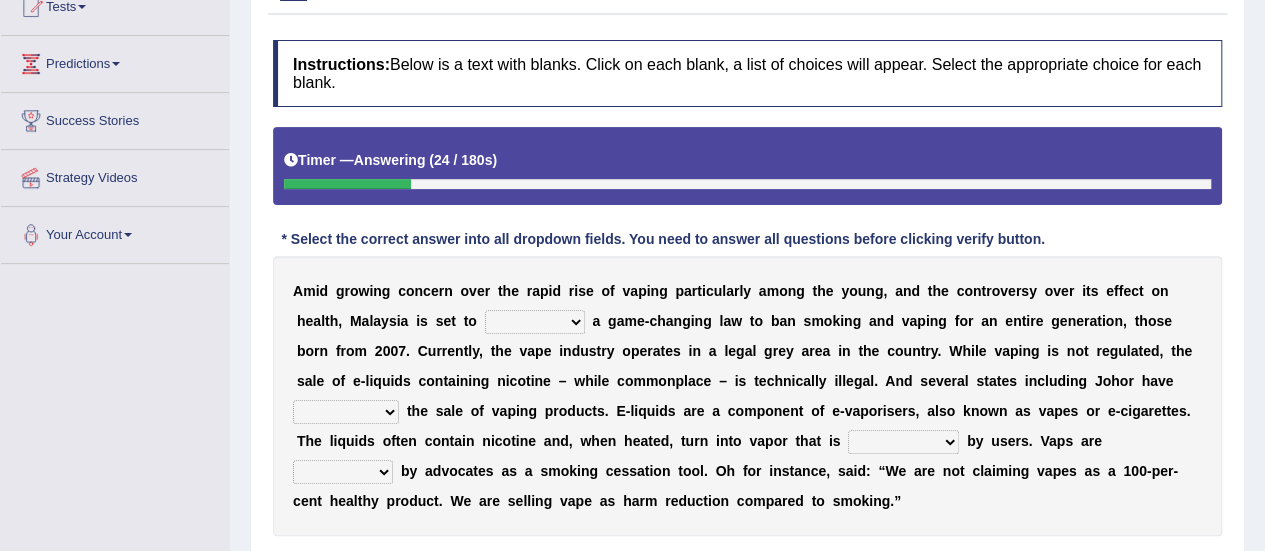 click on "introduce adapt lift enroll" at bounding box center (535, 322) 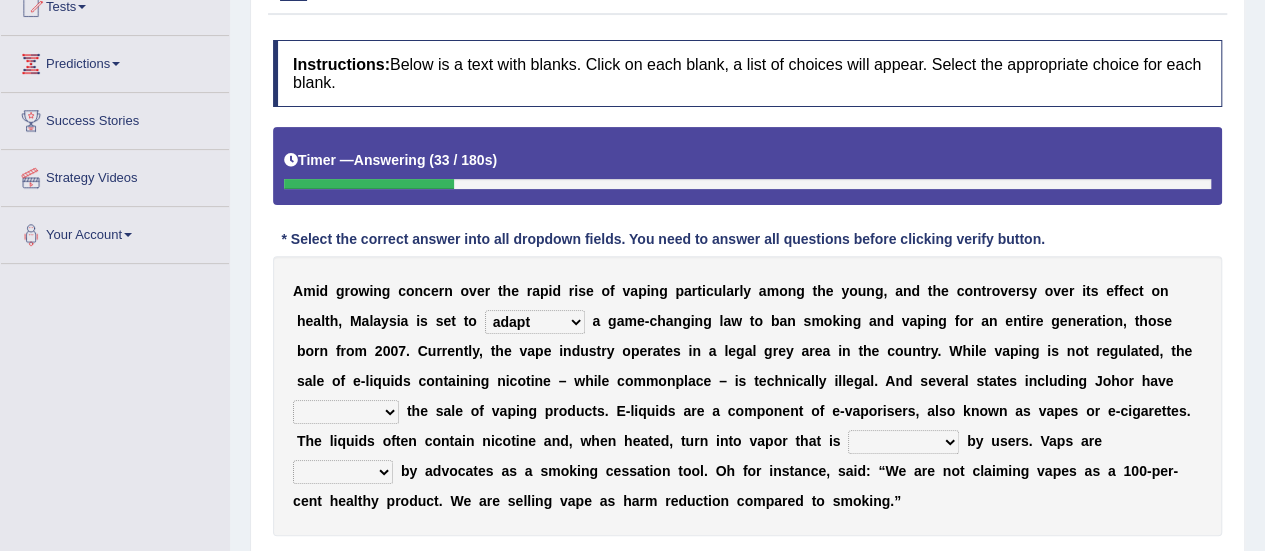 click on "introduce adapt lift enroll" at bounding box center [535, 322] 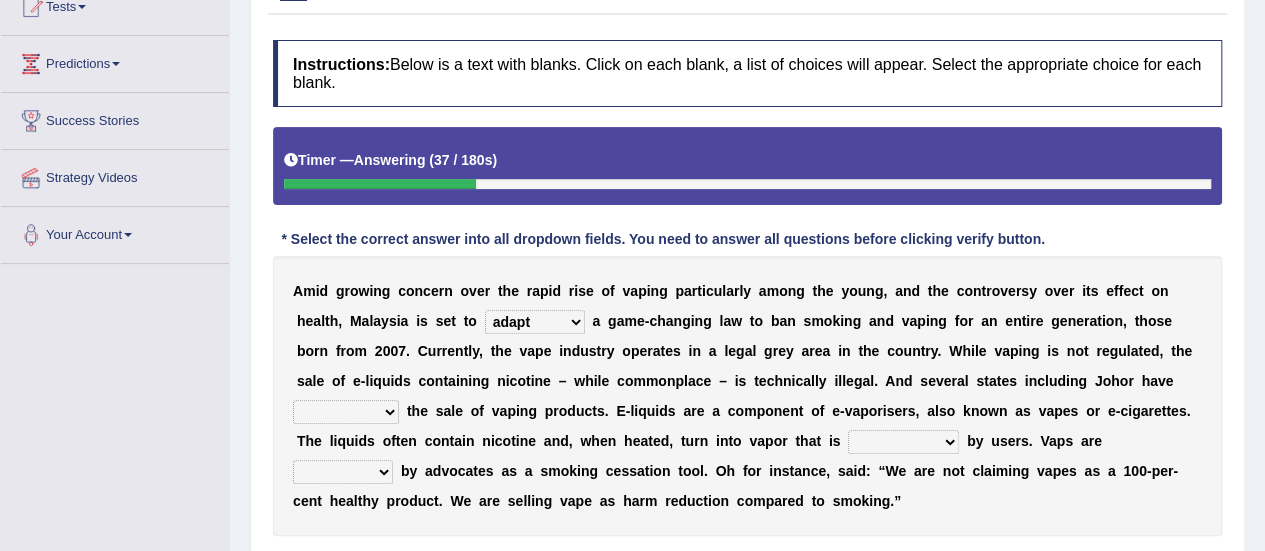 click on "introduce adapt lift enroll" at bounding box center (535, 322) 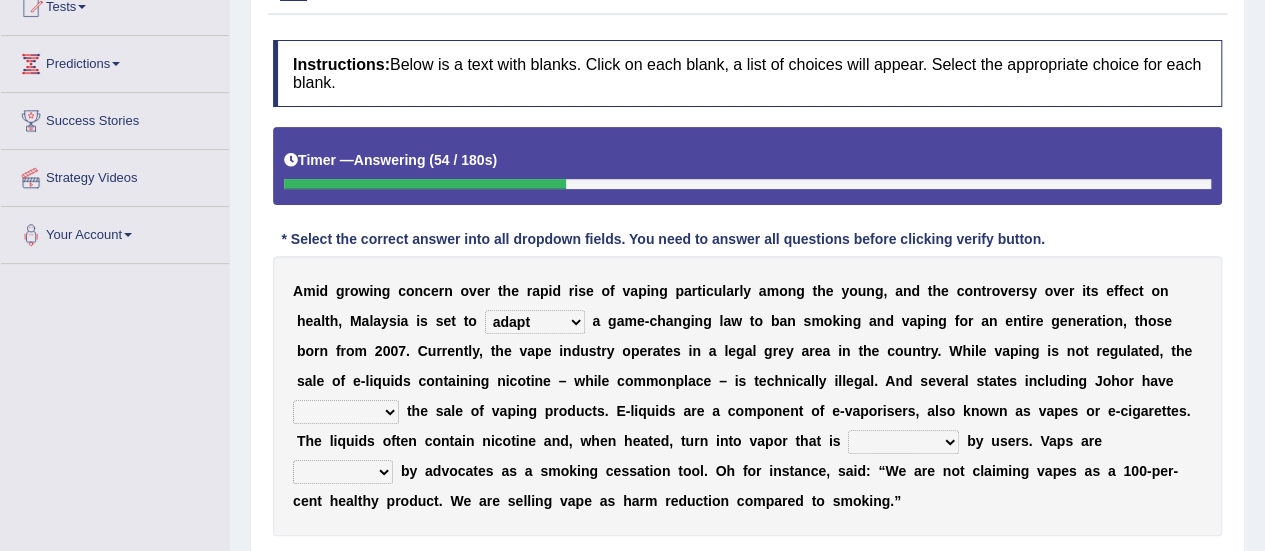 select on "introduce" 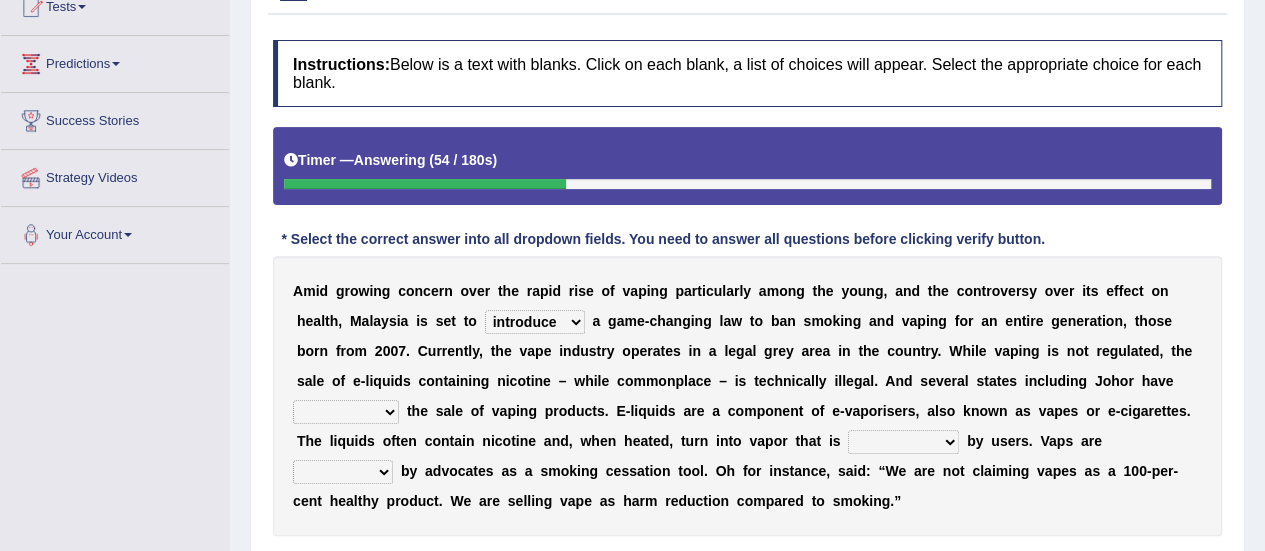 click on "introduce adapt lift enroll" at bounding box center [535, 322] 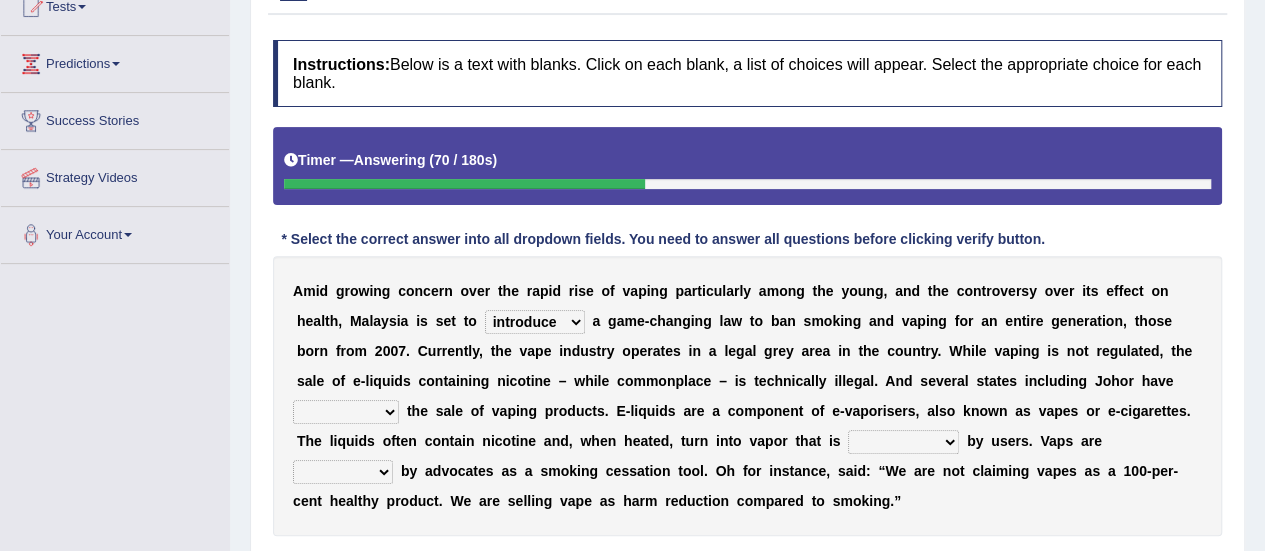 click on "proposed proliferated prohibited promoted" at bounding box center (346, 412) 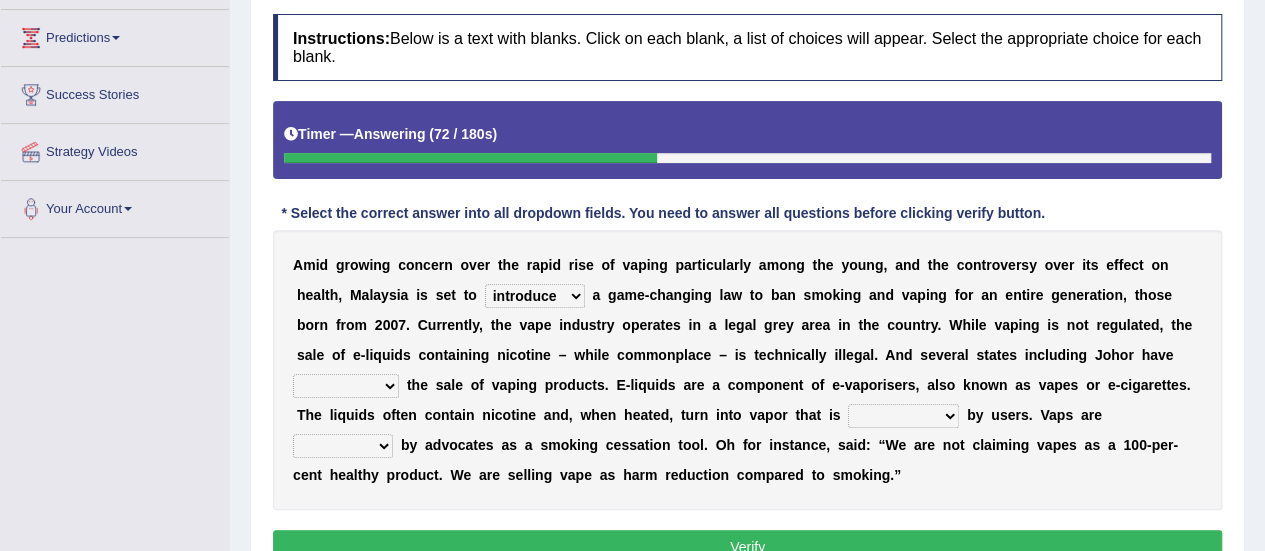 scroll, scrollTop: 261, scrollLeft: 0, axis: vertical 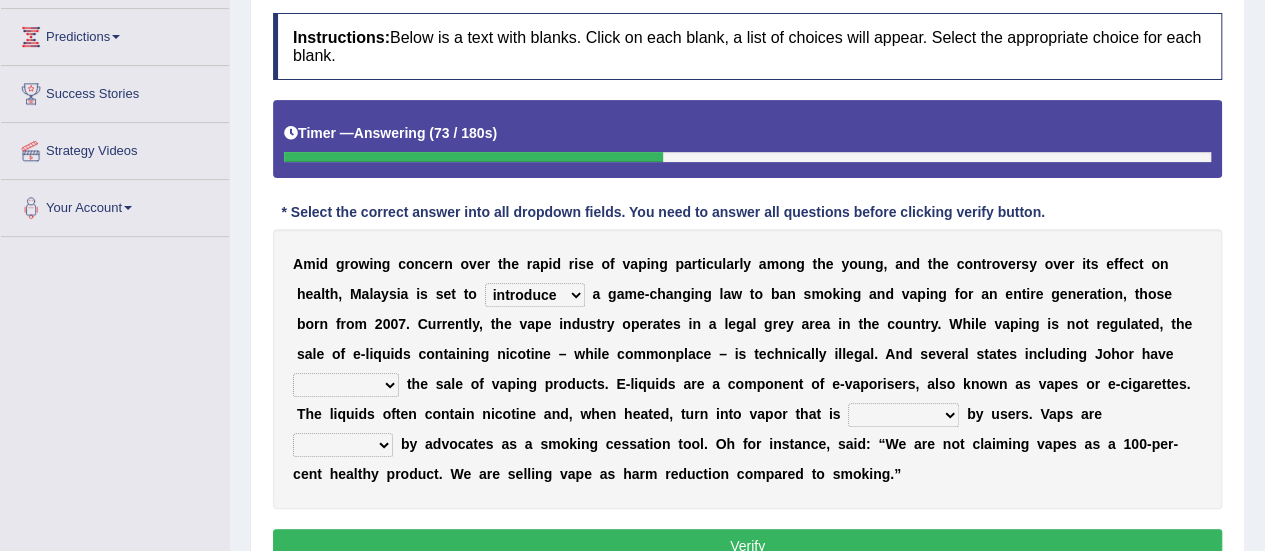 click on "proposed proliferated prohibited promoted" at bounding box center [346, 385] 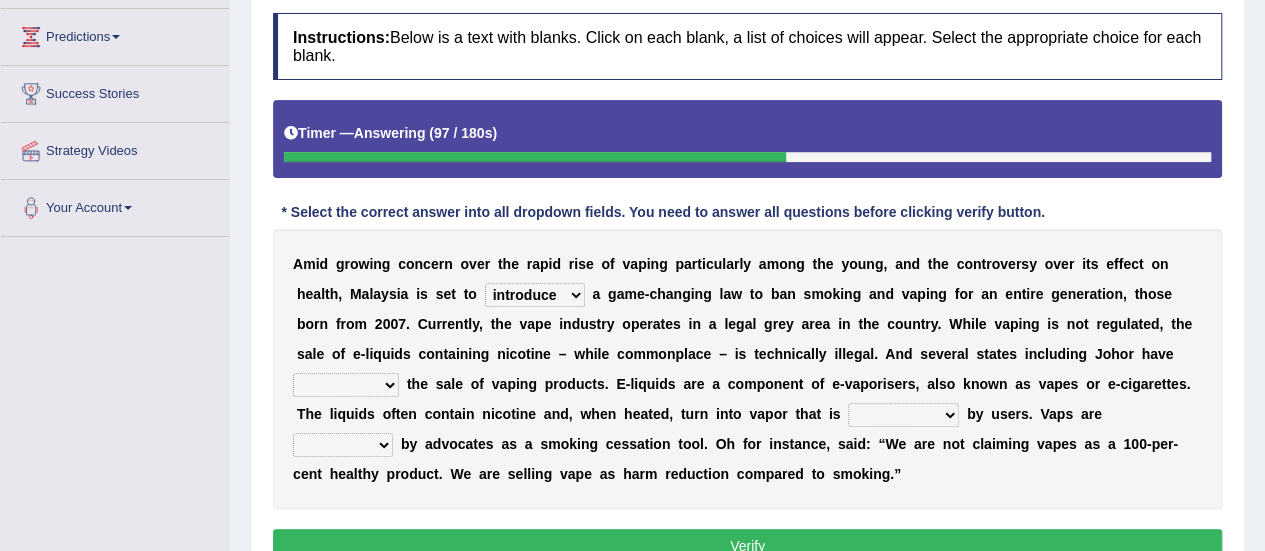 select on "promoted" 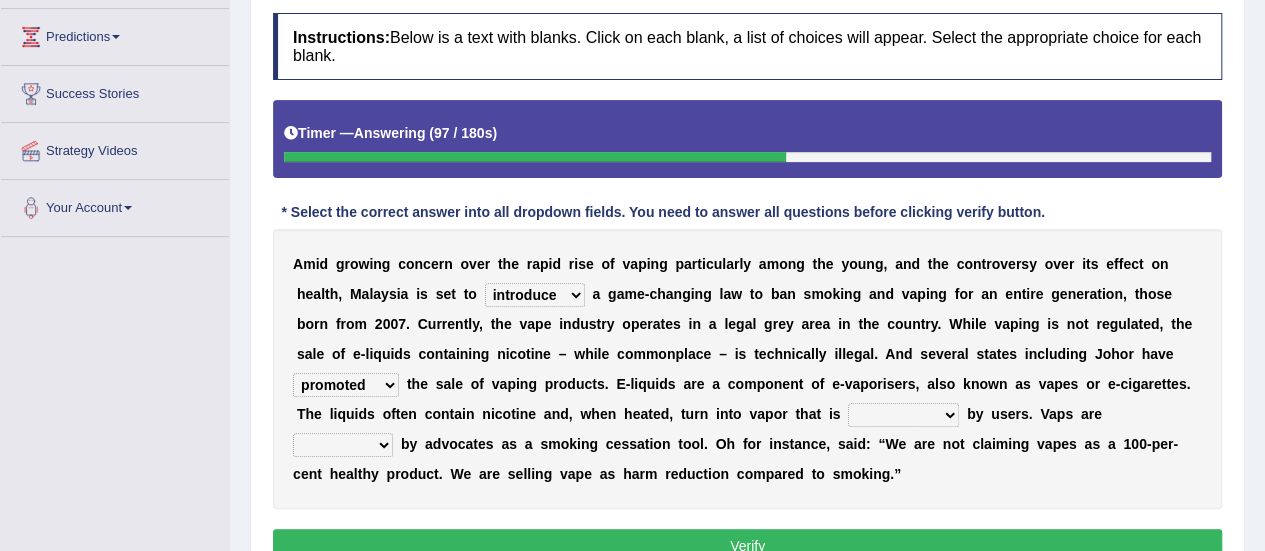 click on "proposed proliferated prohibited promoted" at bounding box center (346, 385) 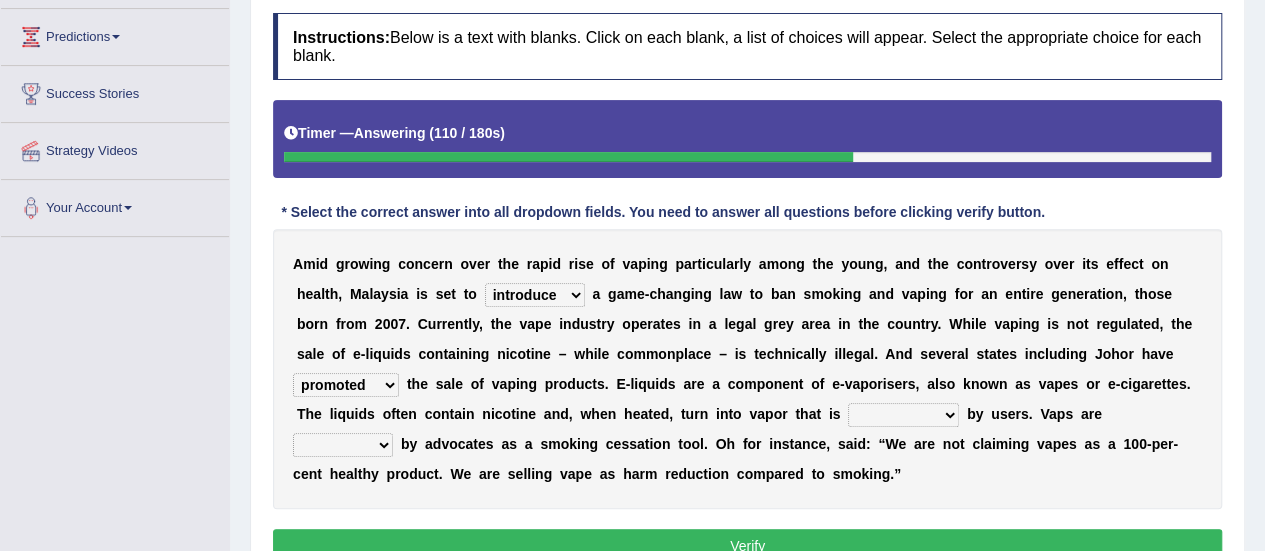 click on "comprised inhaled compressed exhaled" at bounding box center (903, 415) 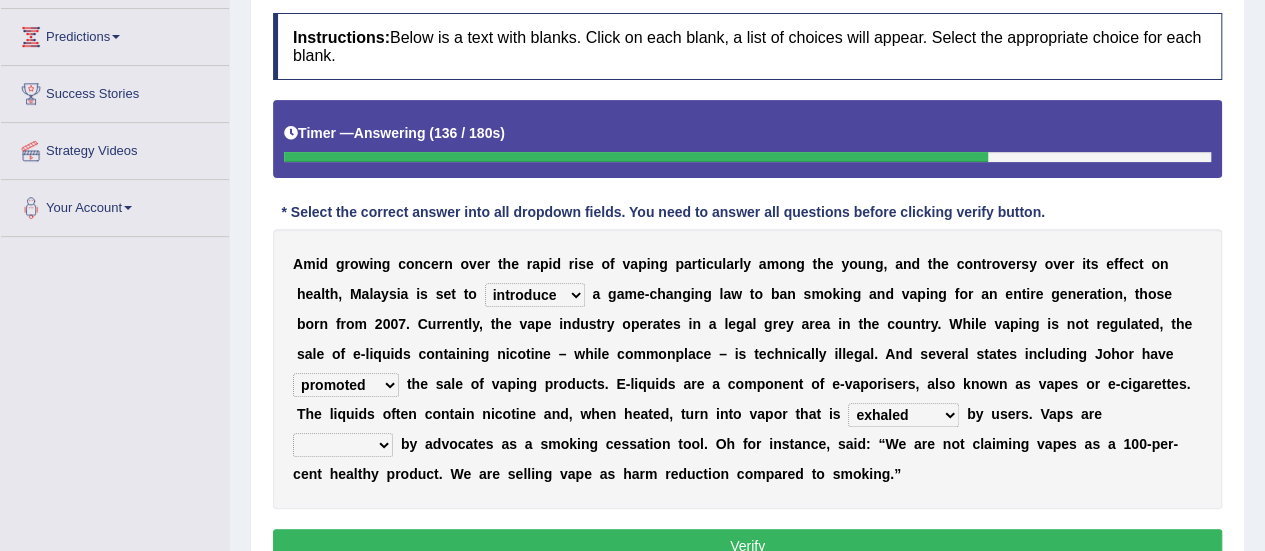 click on "comprised inhaled compressed exhaled" at bounding box center [903, 415] 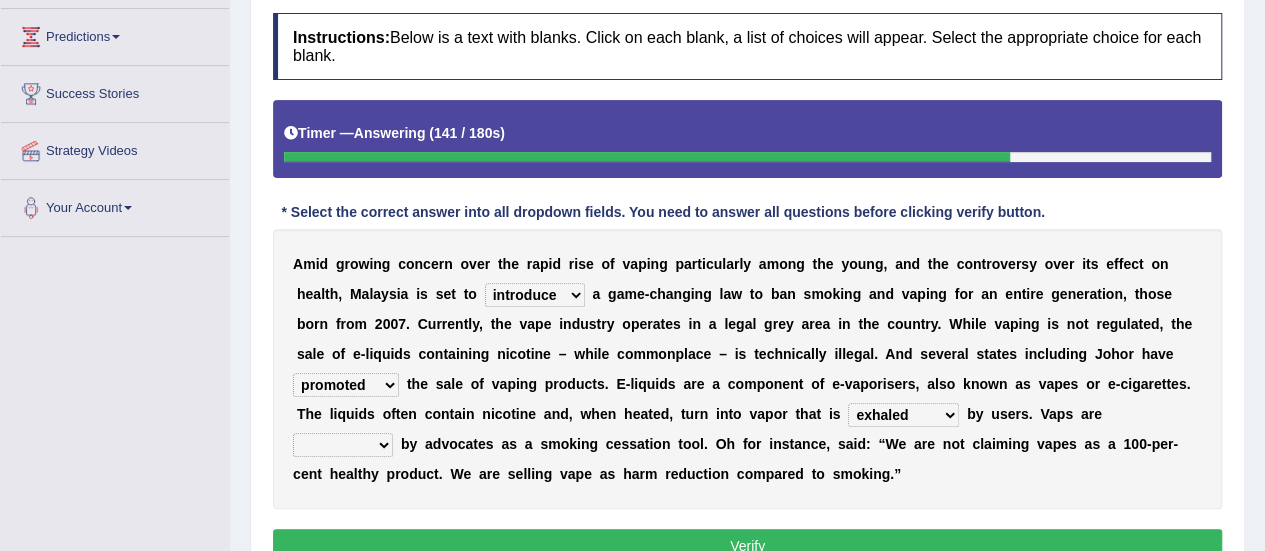 click on "comprised inhaled compressed exhaled" at bounding box center [903, 415] 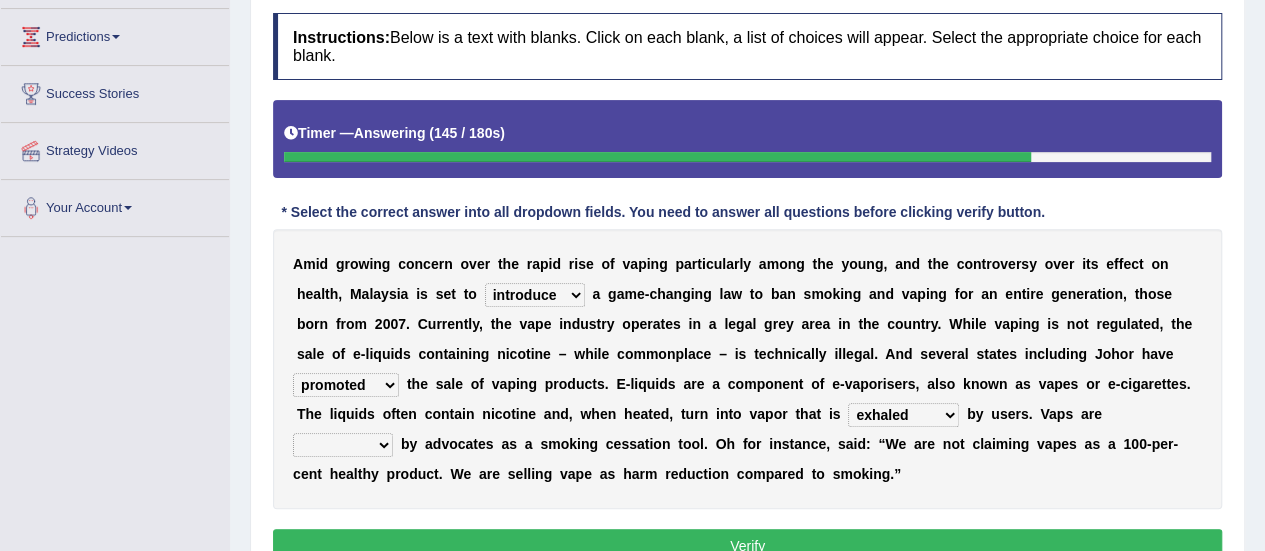 select on "compressed" 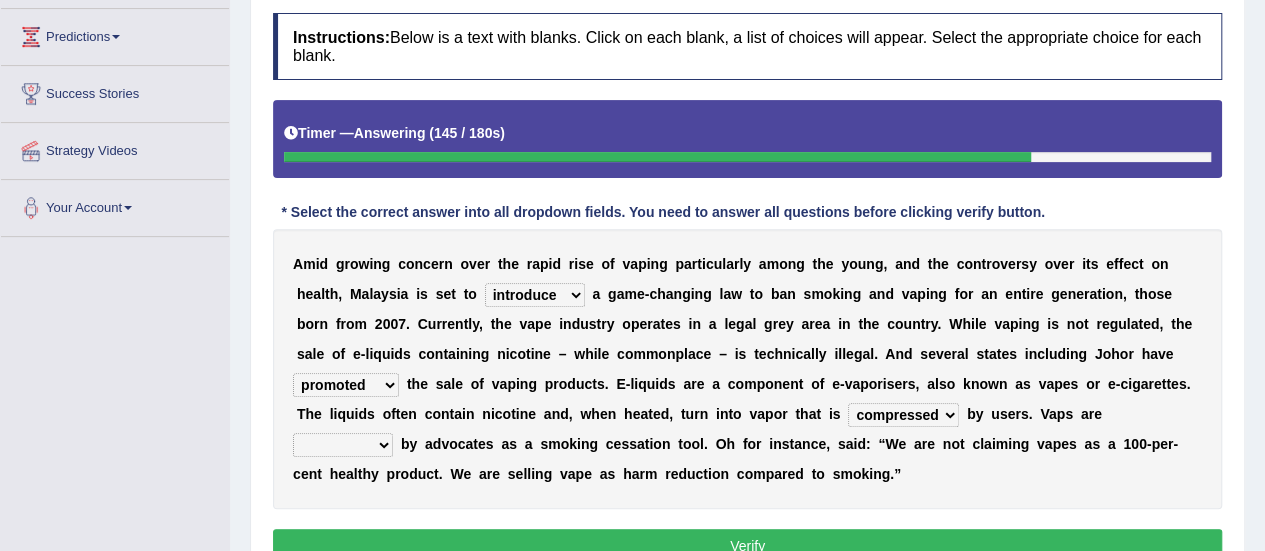 click on "comprised inhaled compressed exhaled" at bounding box center (903, 415) 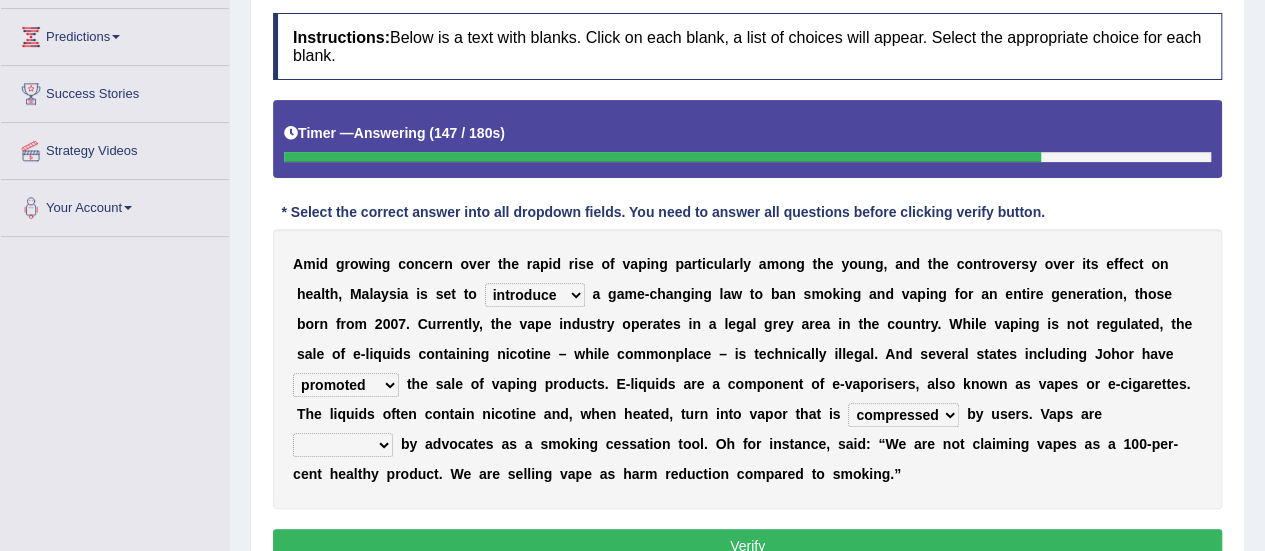 click on "touted despised criticized destroyed" at bounding box center [343, 445] 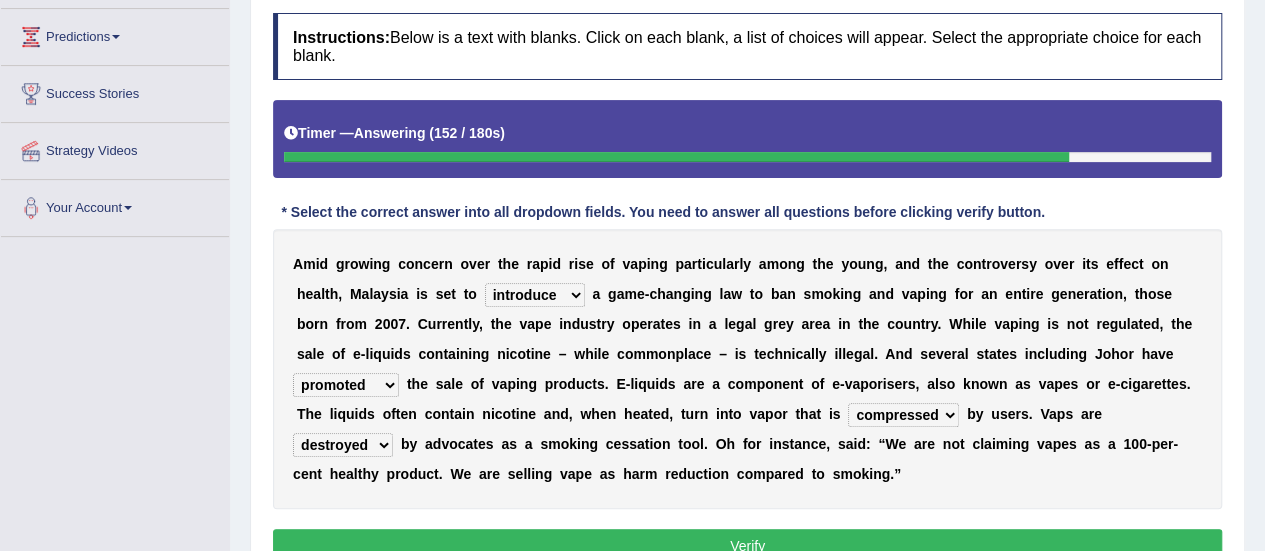 click on "touted despised criticized destroyed" at bounding box center [343, 445] 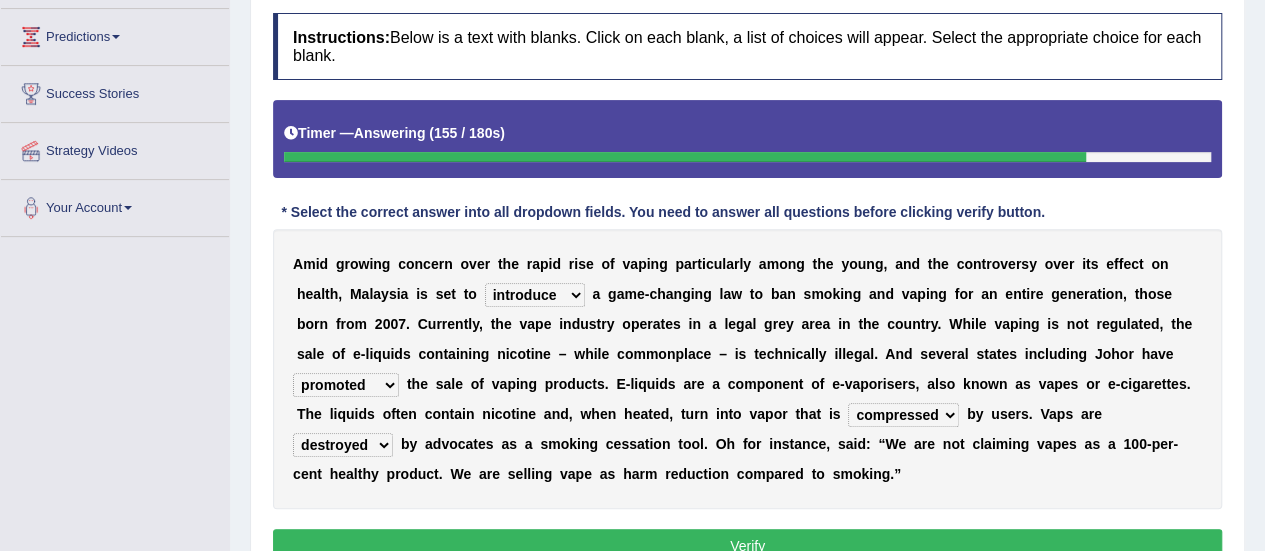 click on "touted despised criticized destroyed" at bounding box center [343, 445] 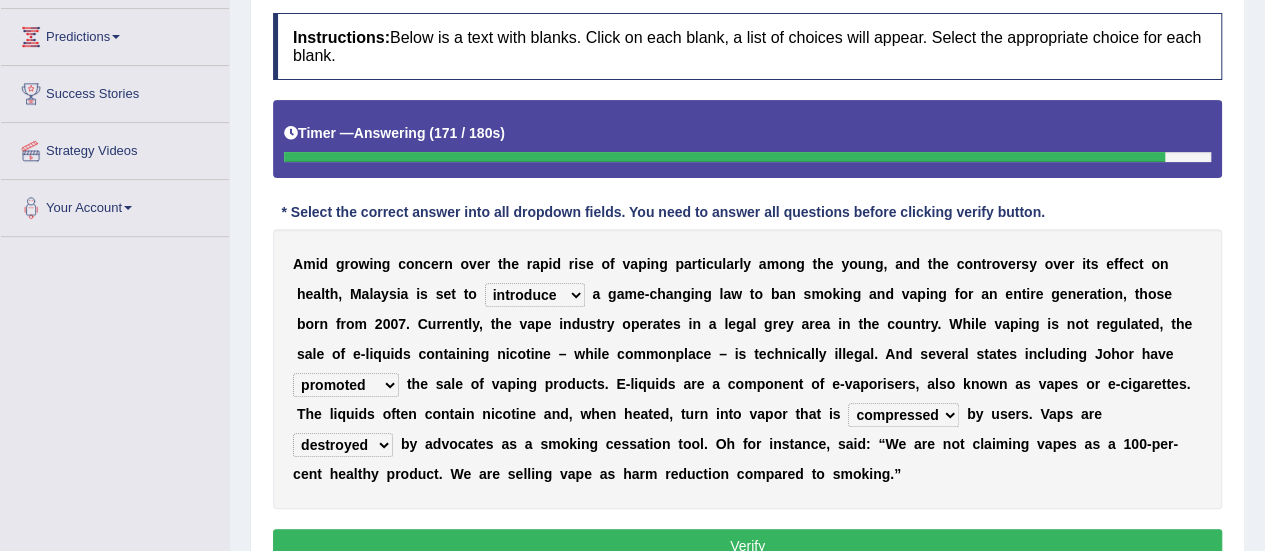 select on "criticized" 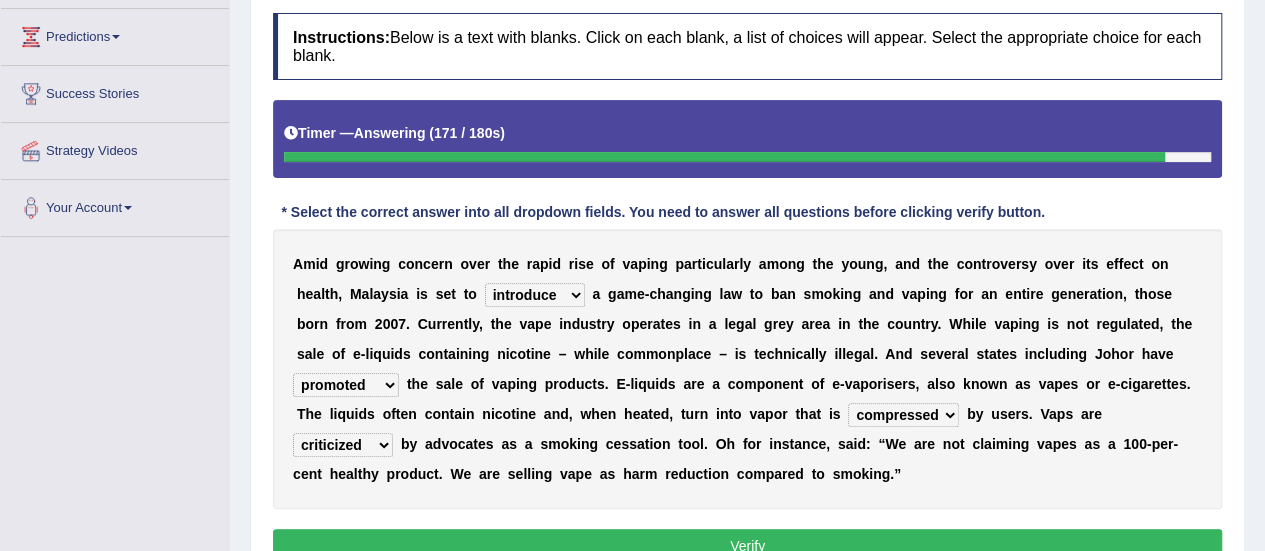 click on "touted despised criticized destroyed" at bounding box center (343, 445) 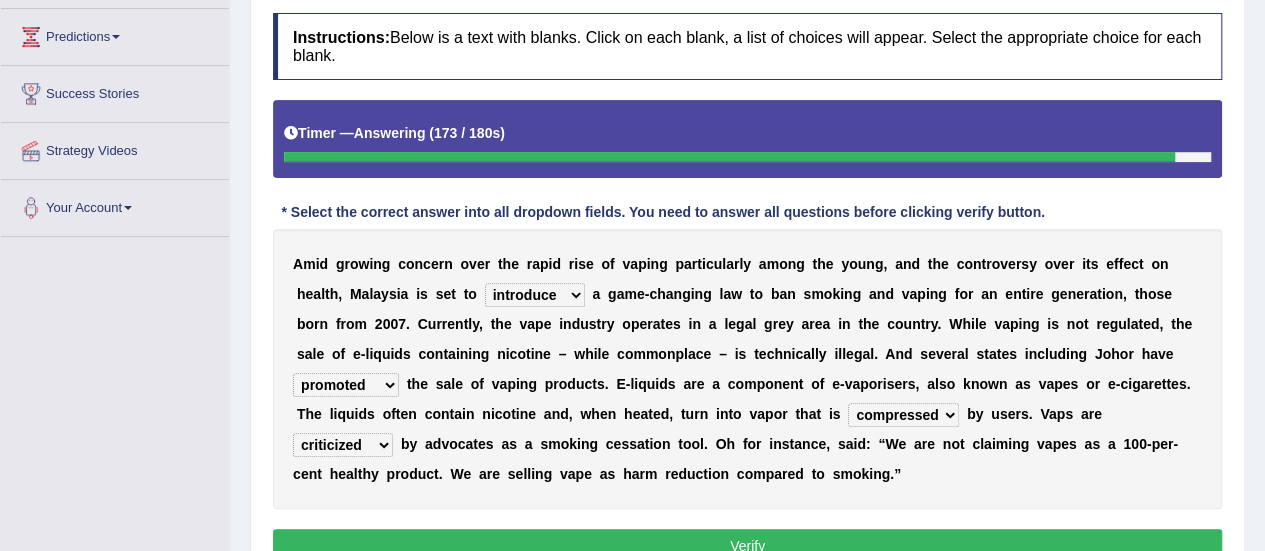 click on "Verify" at bounding box center (747, 546) 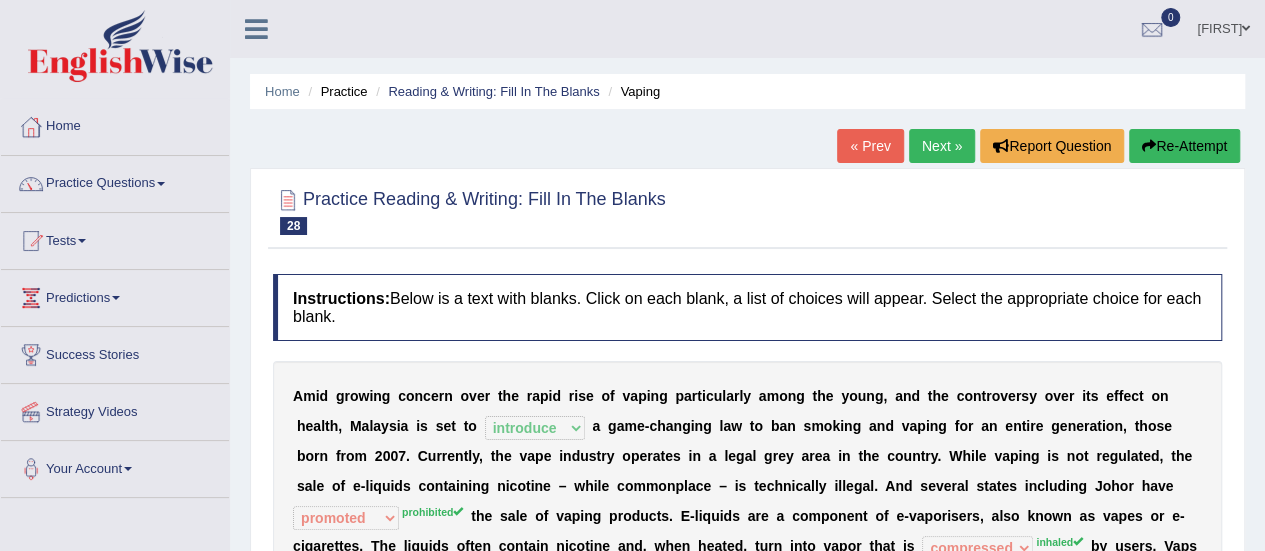 scroll, scrollTop: 48, scrollLeft: 0, axis: vertical 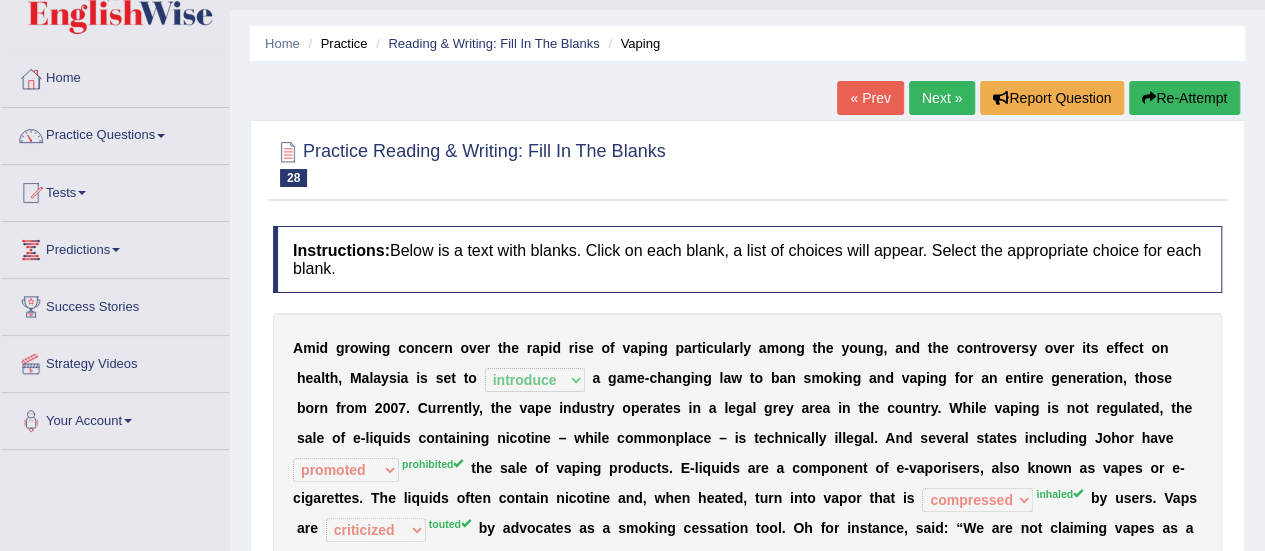 click on "Next »" at bounding box center [942, 98] 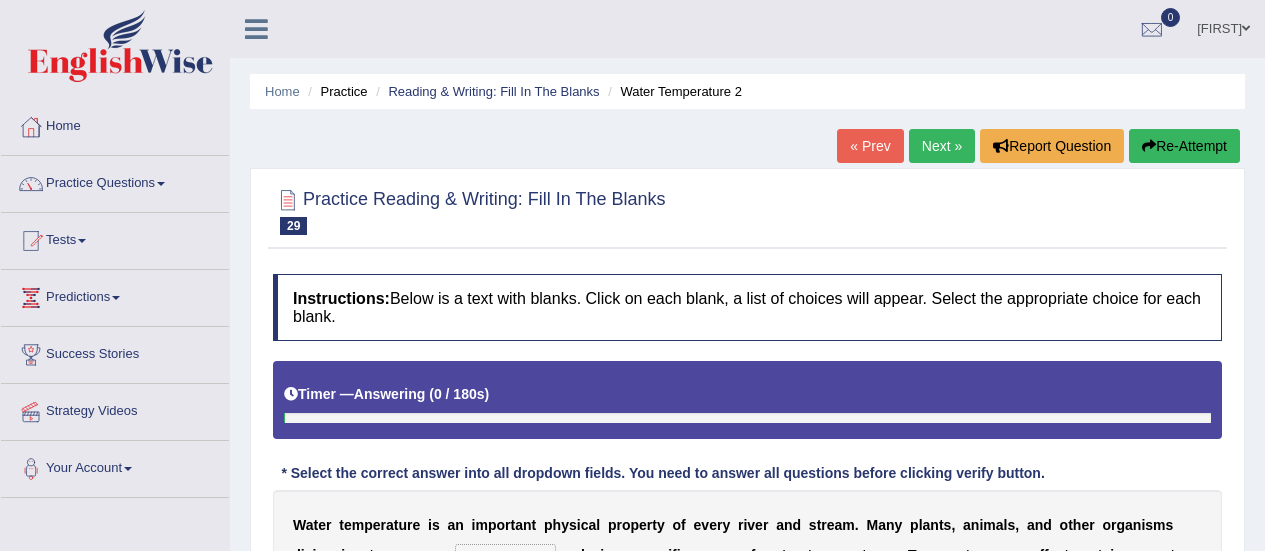 scroll, scrollTop: 0, scrollLeft: 0, axis: both 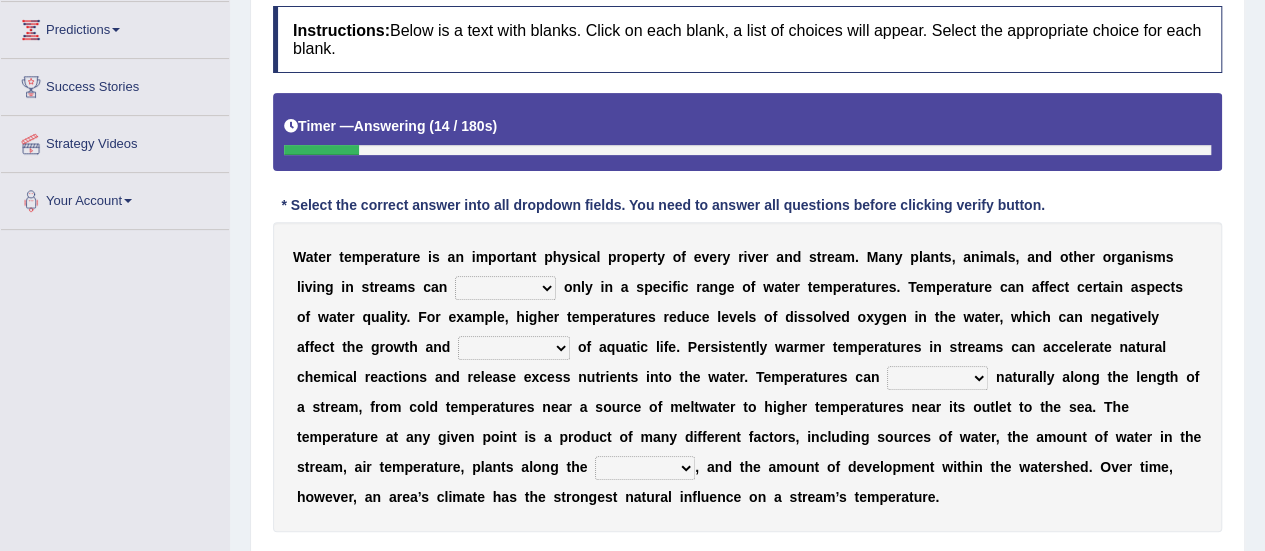click on "wither perish flourish deteriorate" at bounding box center [505, 288] 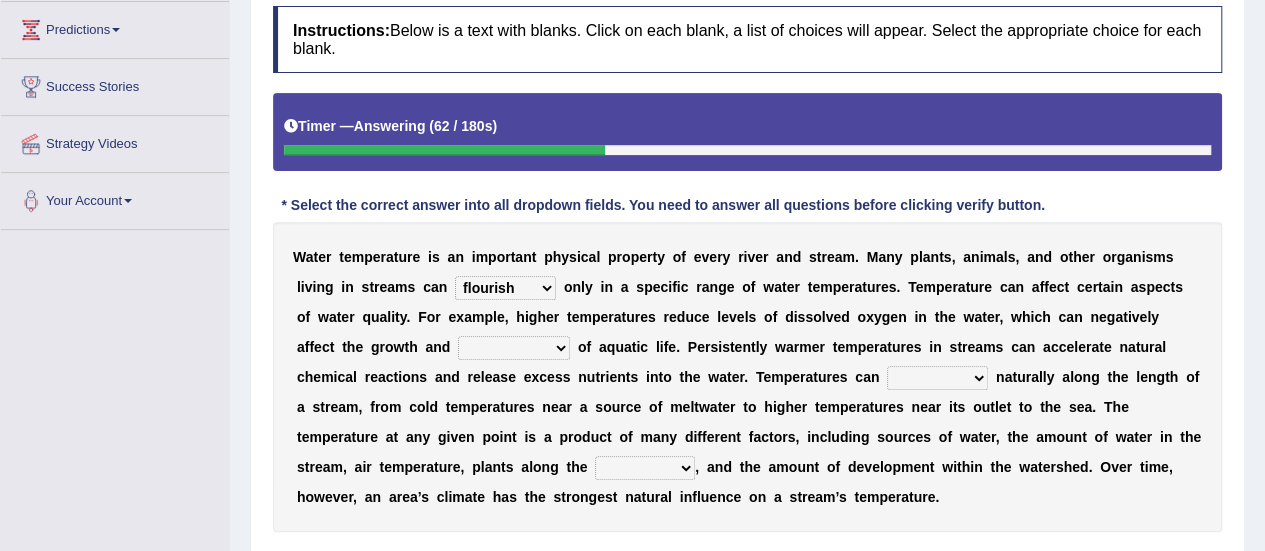 click on "wither perish flourish deteriorate" at bounding box center (505, 288) 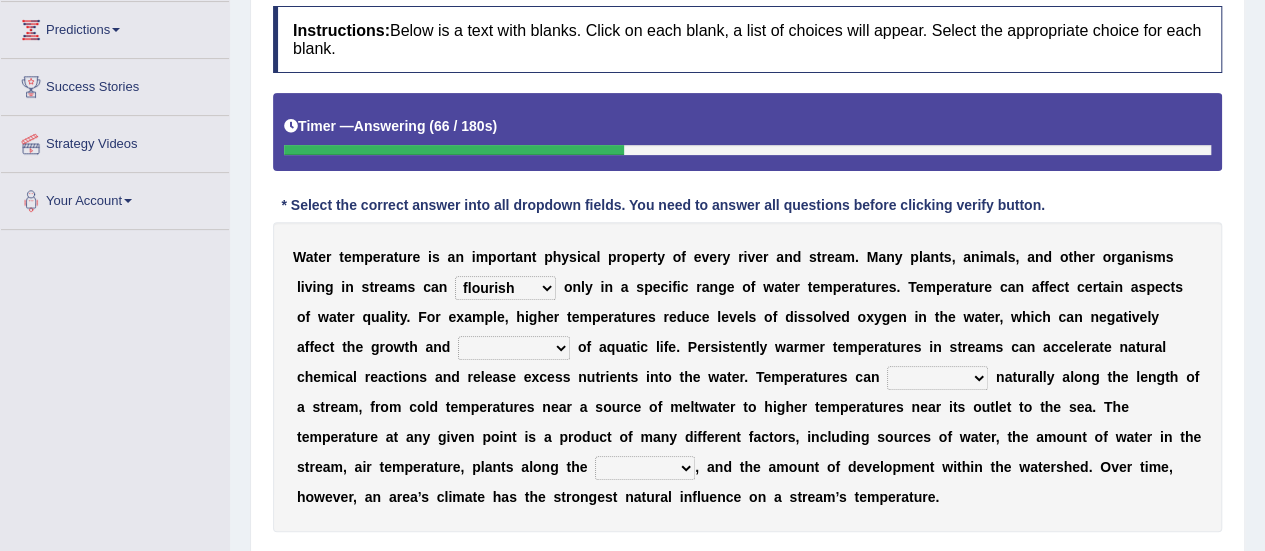 click on "wither perish flourish deteriorate" at bounding box center (505, 288) 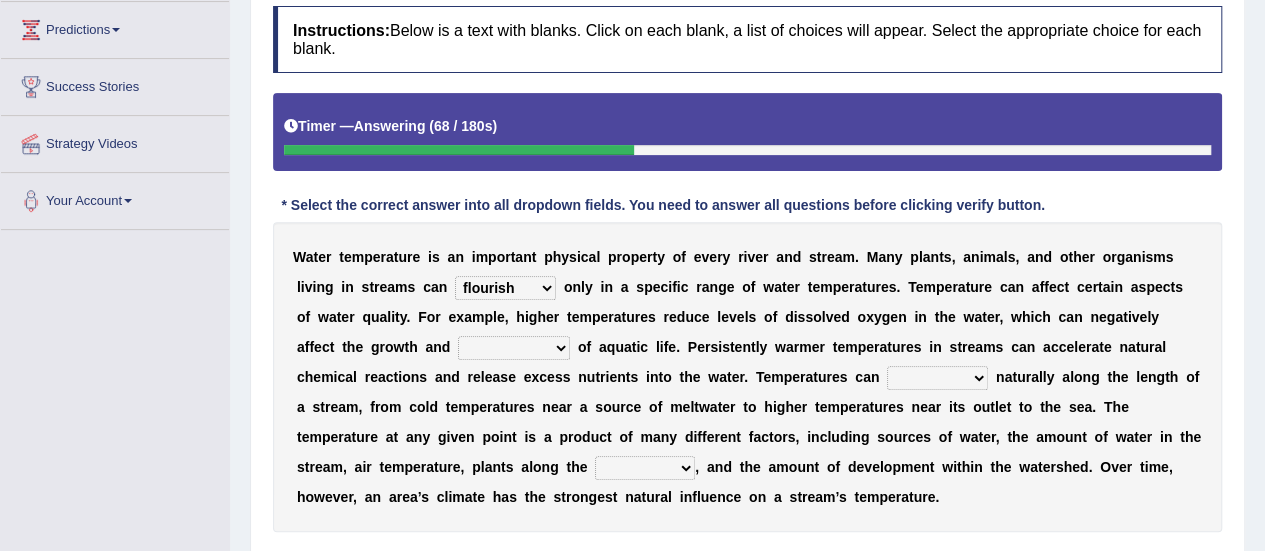 select on "wither" 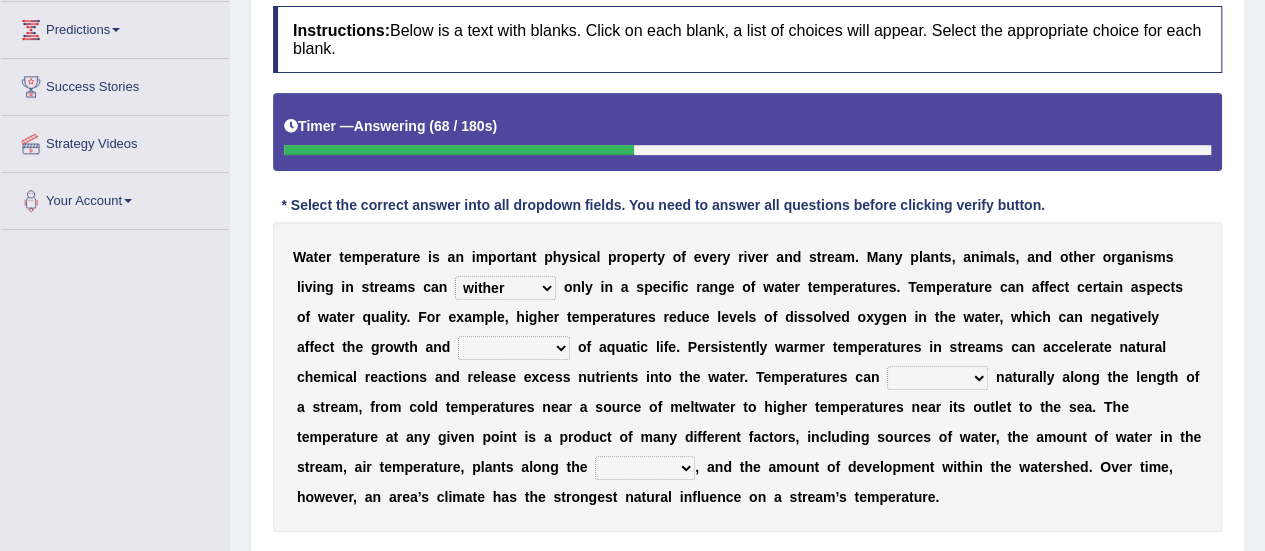 click on "wither perish flourish deteriorate" at bounding box center (505, 288) 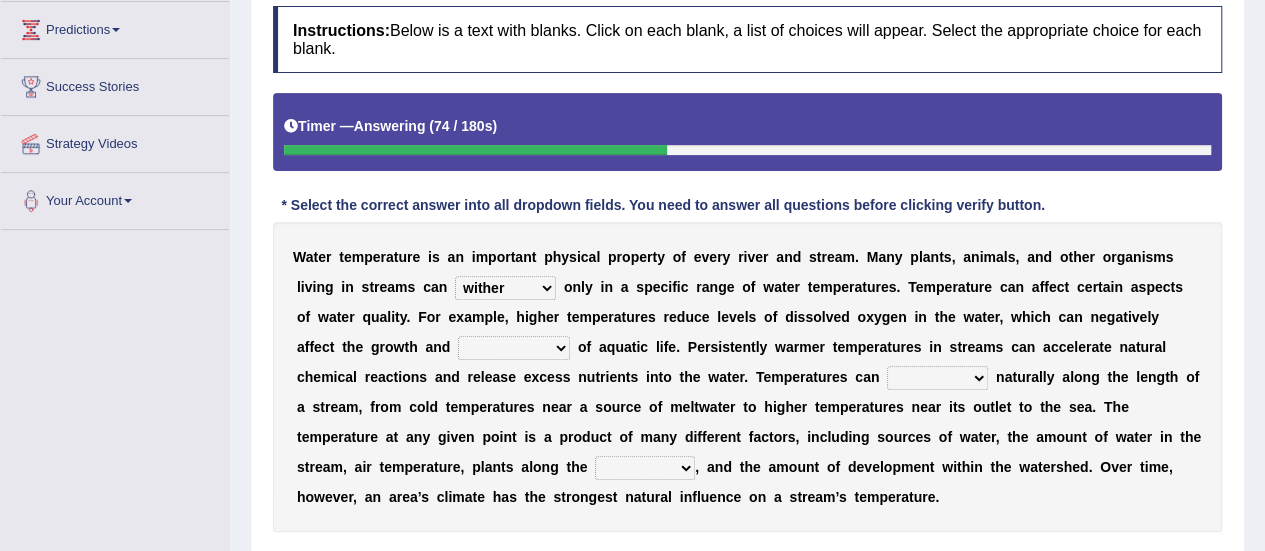 click on "productivity corrosion appreciation degradation" at bounding box center [514, 348] 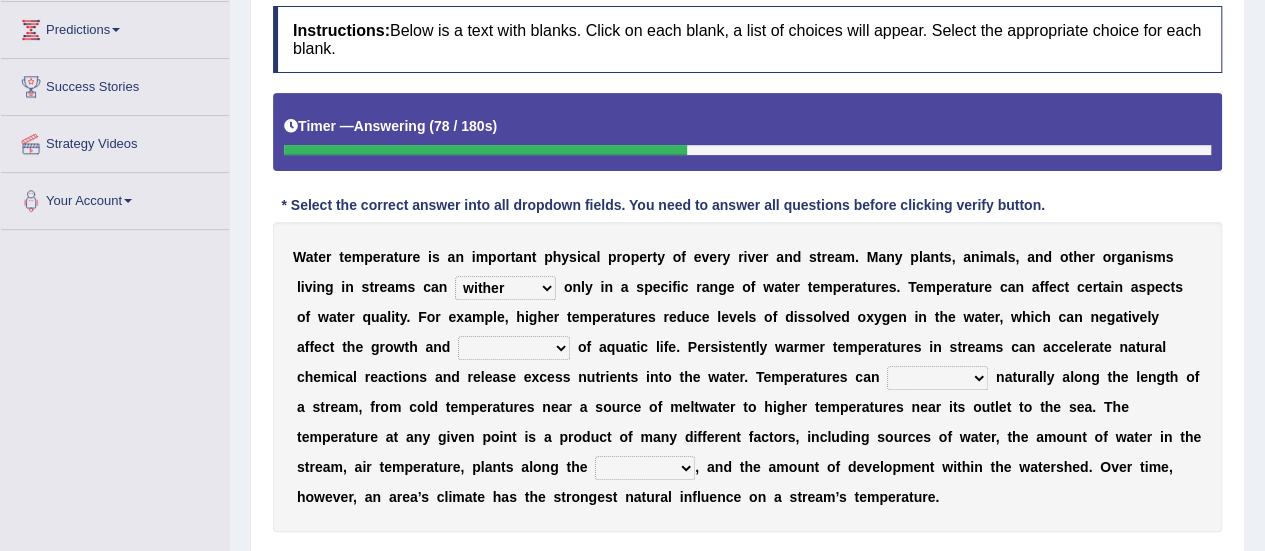 select on "productivity" 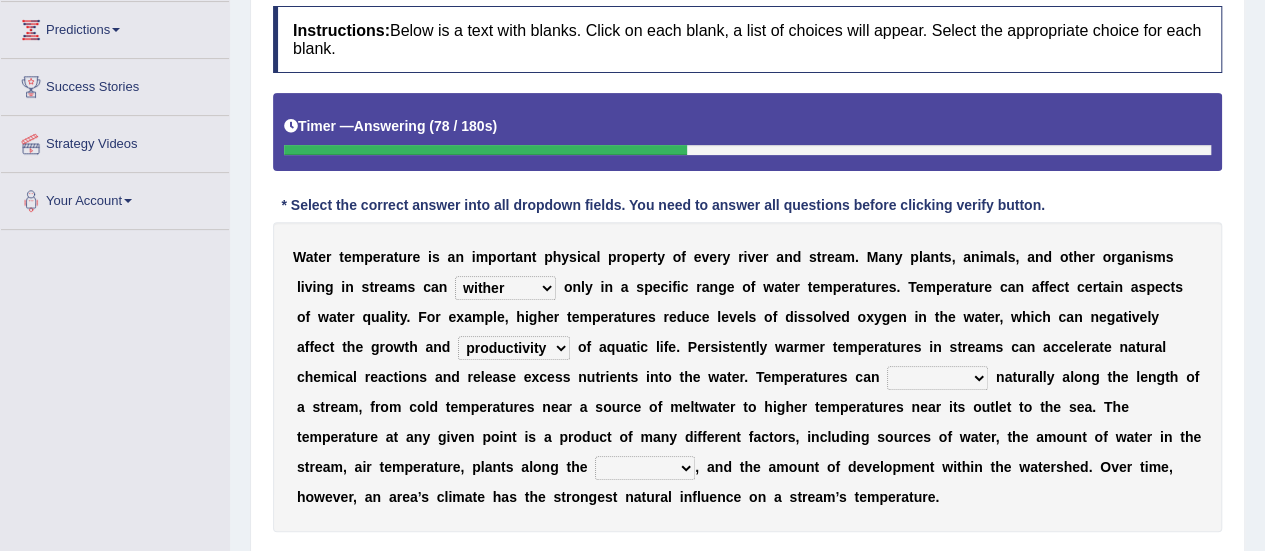 click on "productivity corrosion appreciation degradation" at bounding box center (514, 348) 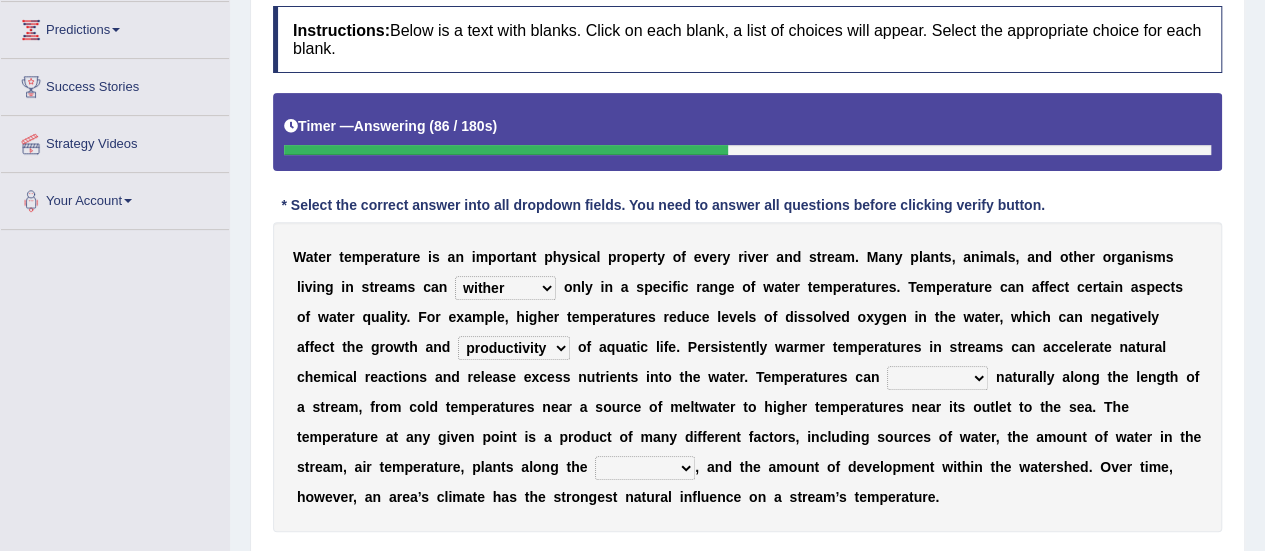click on "decline vary remain deteriorate" at bounding box center (937, 378) 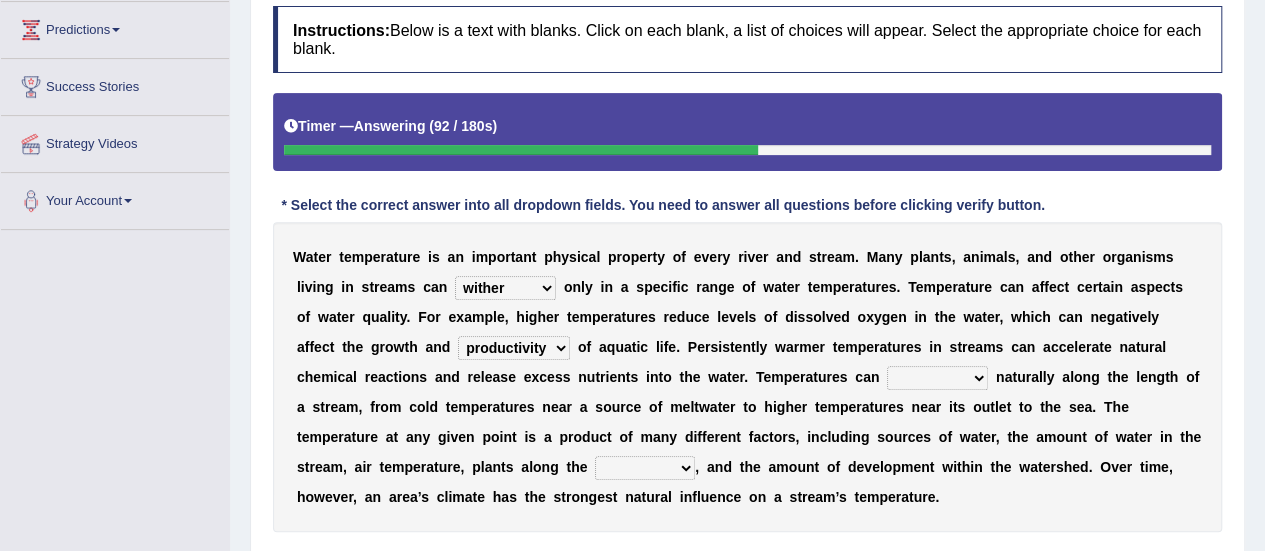 select on "remain" 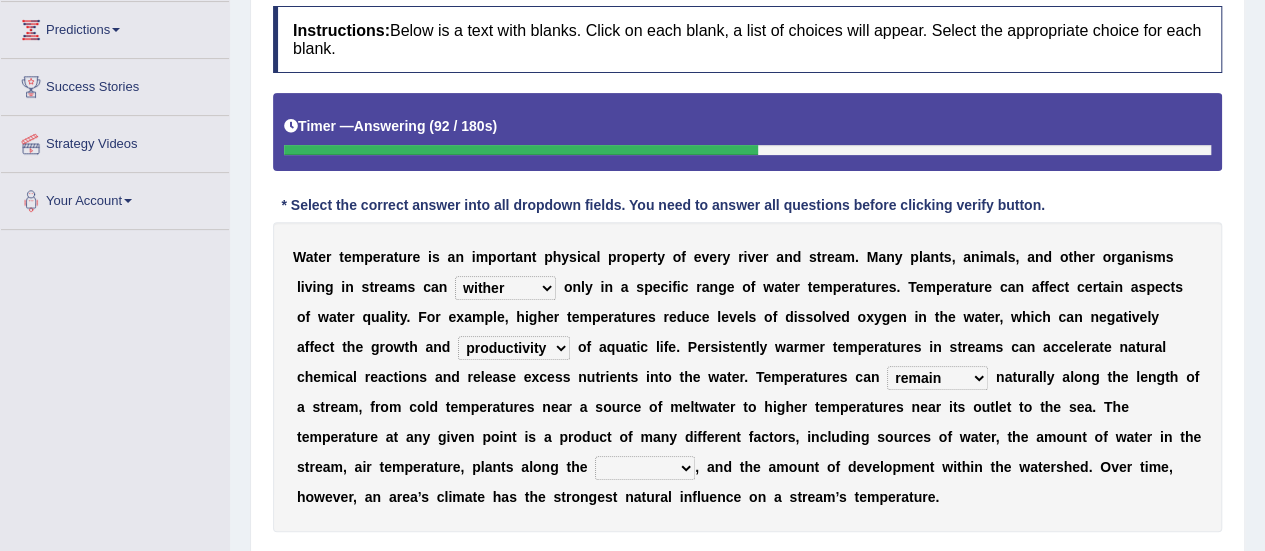 click on "decline vary remain deteriorate" at bounding box center [937, 378] 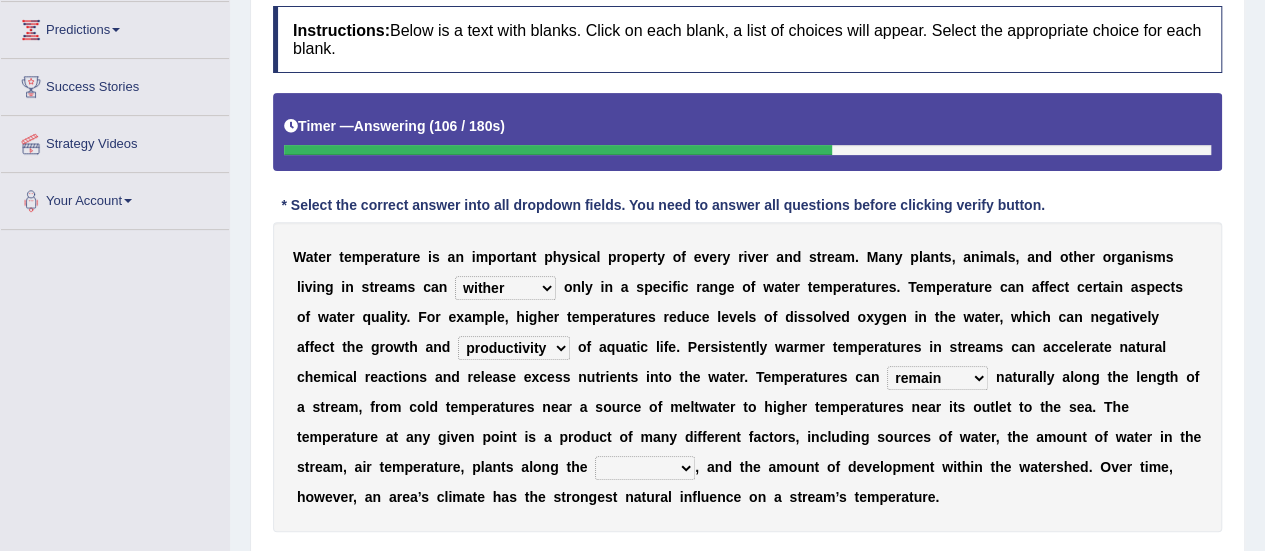 click on "mountains road forest bank" at bounding box center [645, 468] 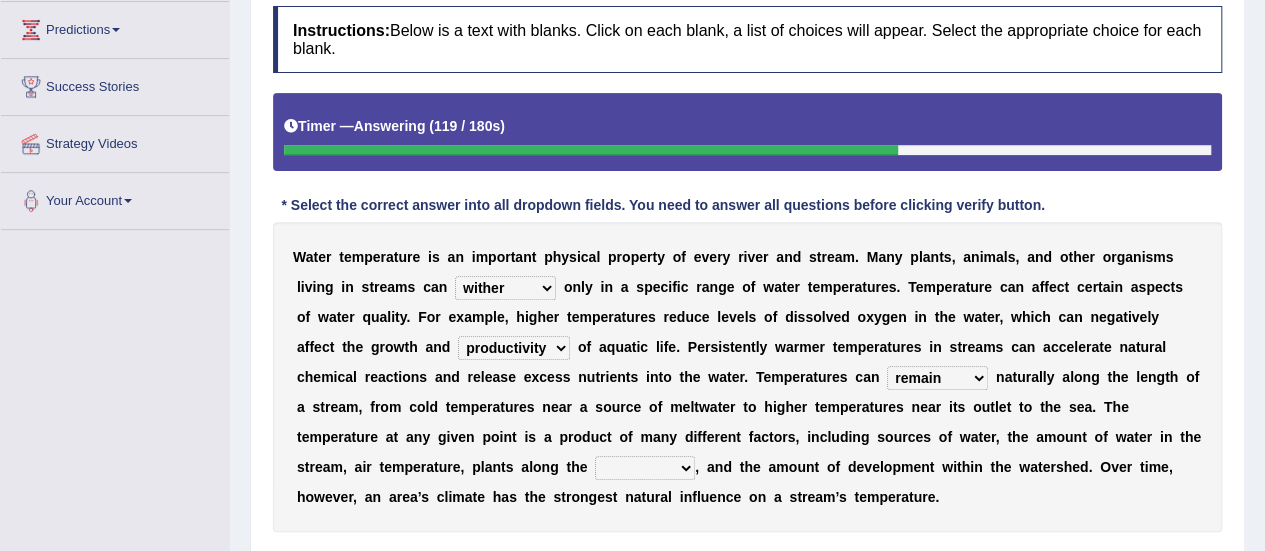 click on "W a t e r    t e m p e r a t u r e    i s    a n    i m p o r t a n t    p h y s i c a l    p r o p e r t y    o f    e v e r y    r i v e r    a n d    s t r e a m .    M a n y    p l a n t s ,    a n i m a l s ,    a n d    o t h e r    o r g a n i s m s    l i v i n g    i n    s t r e a m s    c a n    wither perish flourish deteriorate    o n l y    i n    a    s p e c i f i c    r a n g e    o f    w a t e r    t e m p e r a t u r e s .    T e m p e r a t u r e    c a n    a f f e c t    c e r t a i n    a s p e c t s    o f    w a t e r    q u a l i t y .    F o r    e x a m p l e ,    h i g h e r    t e m p e r a t u r e s    r e d u c e    l e v e l s    o f    d i s s o l v e d    o x y g e n    i n    t h e    w a t e r ,    w h i c h    c a n    n e g a t i v e l y    a f f e c t    t h e    g r o w t h    a n d    productivity corrosion appreciation degradation    o f    a q u a t i c    l i f e .    P e r s i s t e n t l y    w a r m" at bounding box center [747, 377] 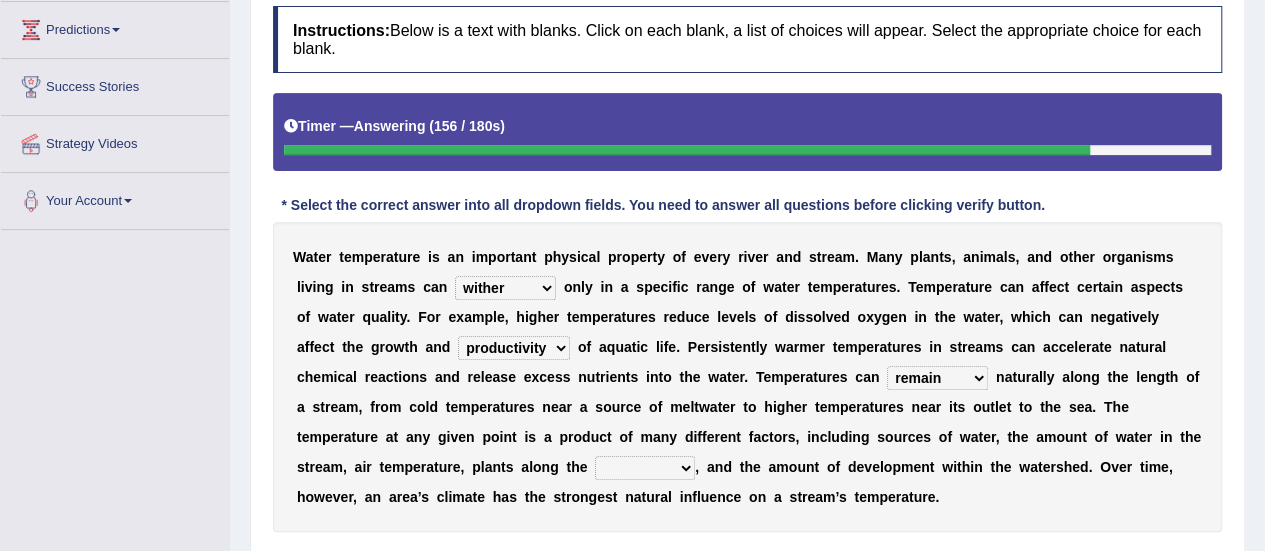 click on "mountains road forest bank" at bounding box center [645, 468] 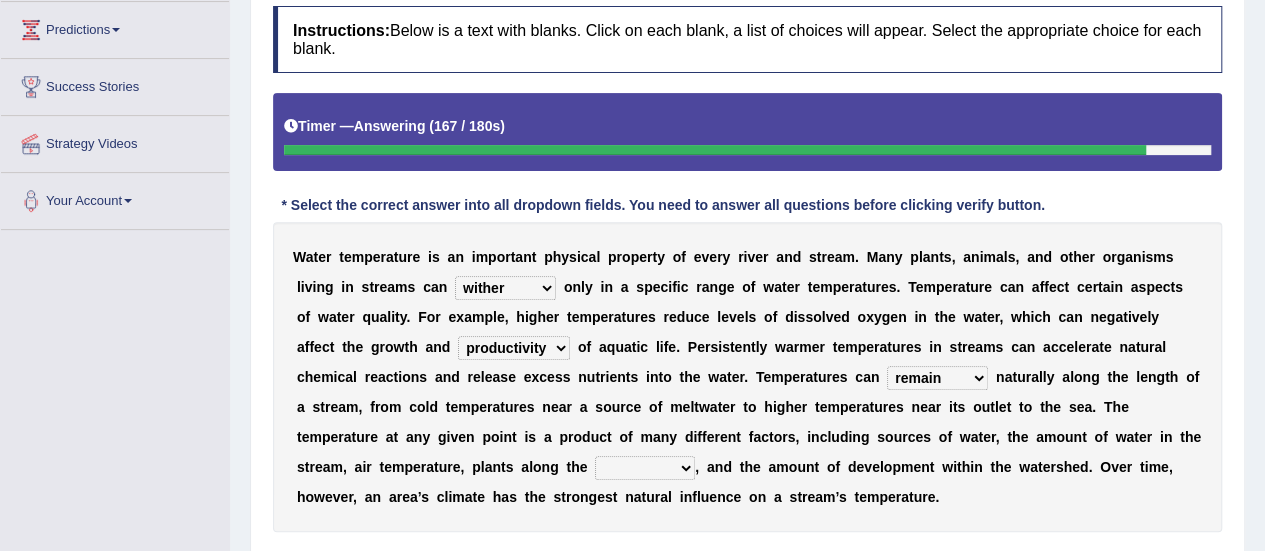 select on "bank" 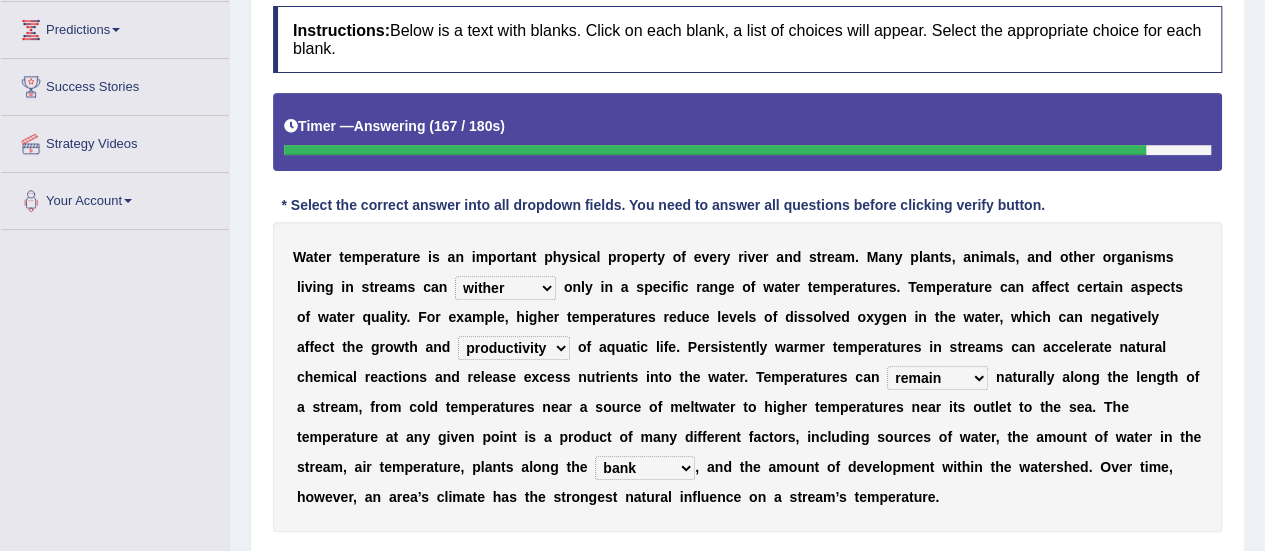 click on "mountains road forest bank" at bounding box center [645, 468] 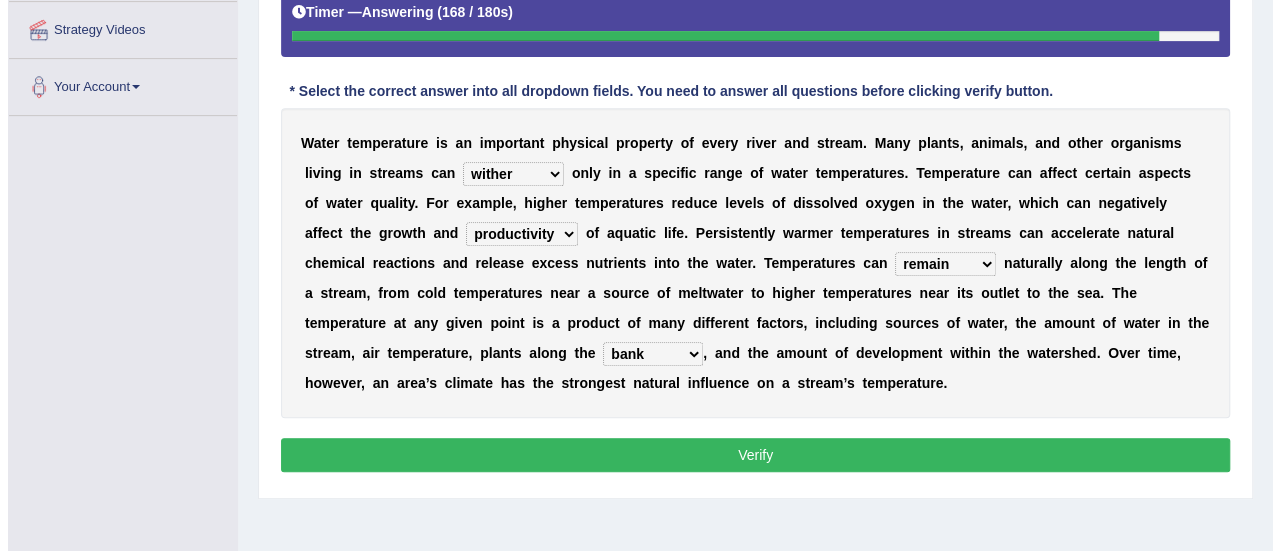 scroll, scrollTop: 393, scrollLeft: 0, axis: vertical 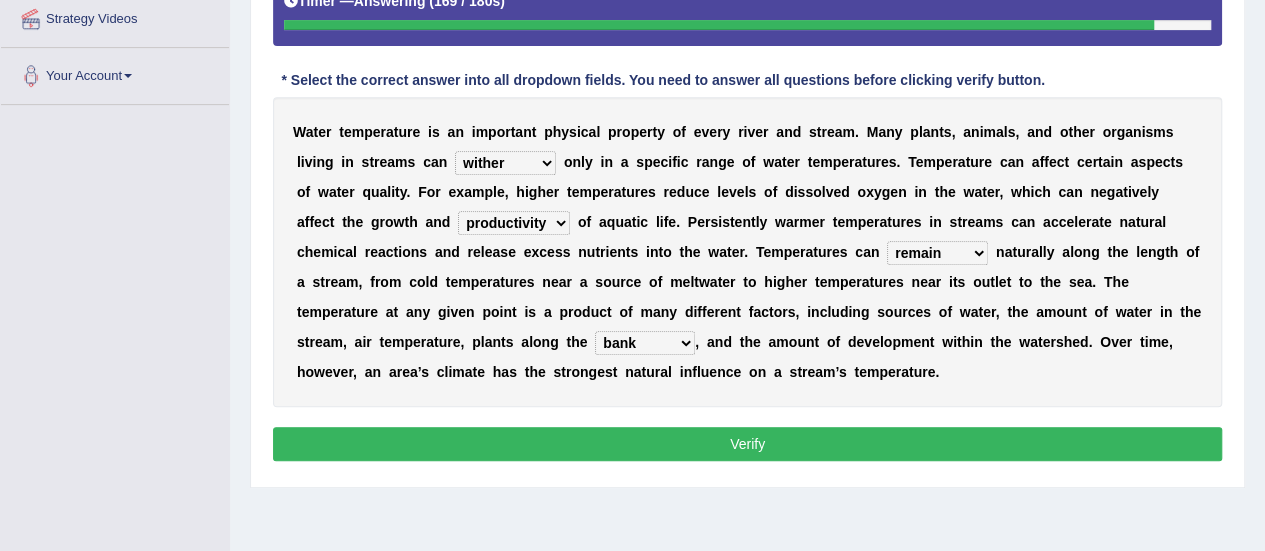 click on "Verify" at bounding box center (747, 444) 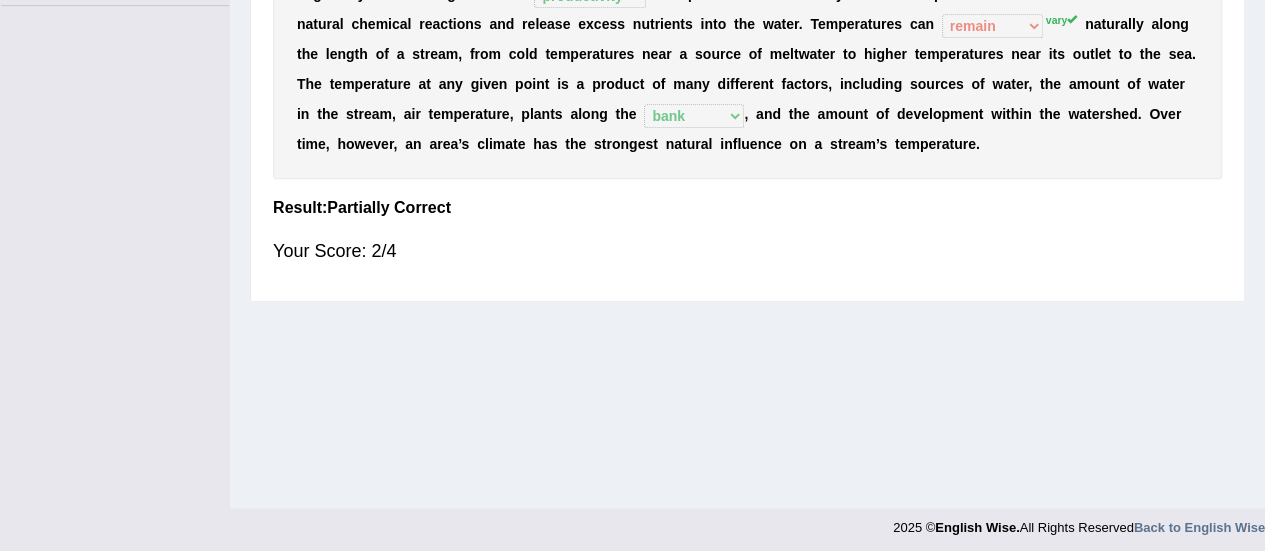 scroll, scrollTop: 0, scrollLeft: 0, axis: both 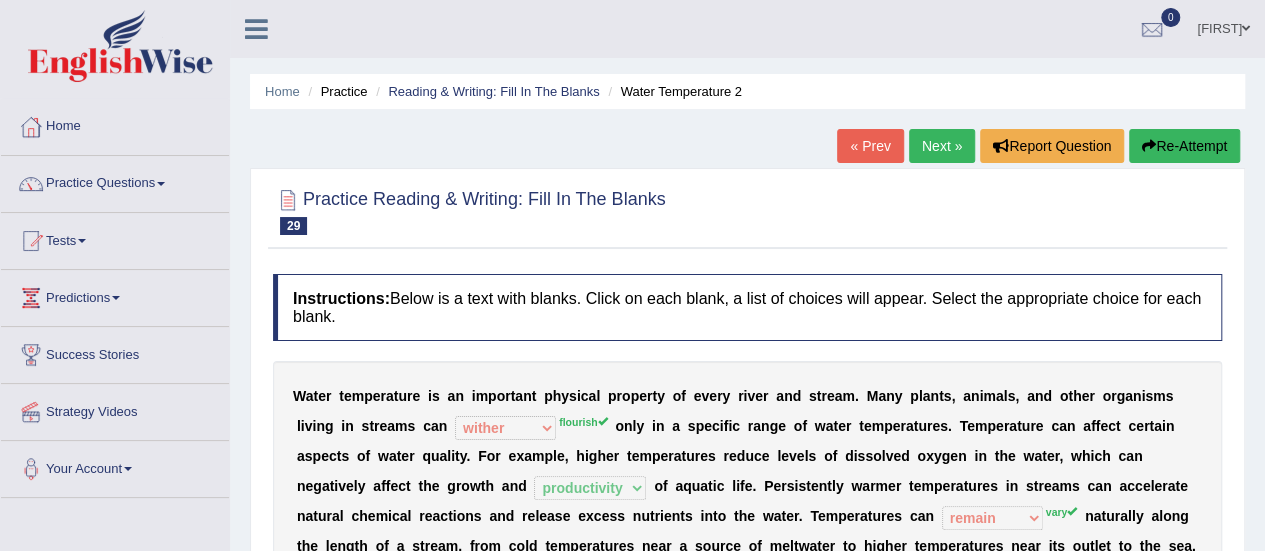 click on "Next »" at bounding box center (942, 146) 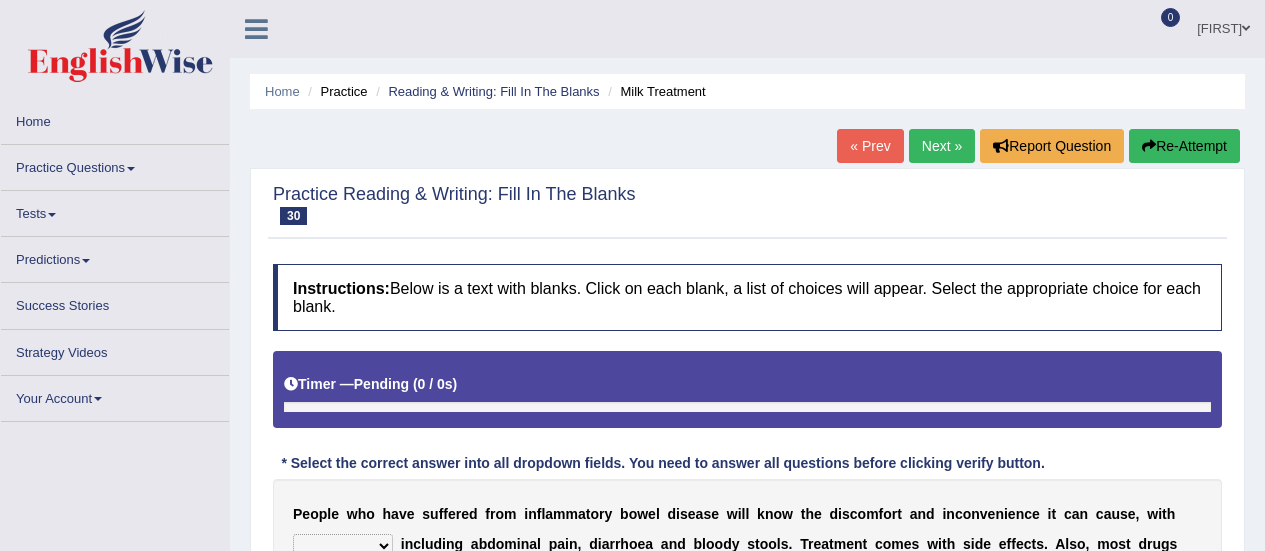 scroll, scrollTop: 0, scrollLeft: 0, axis: both 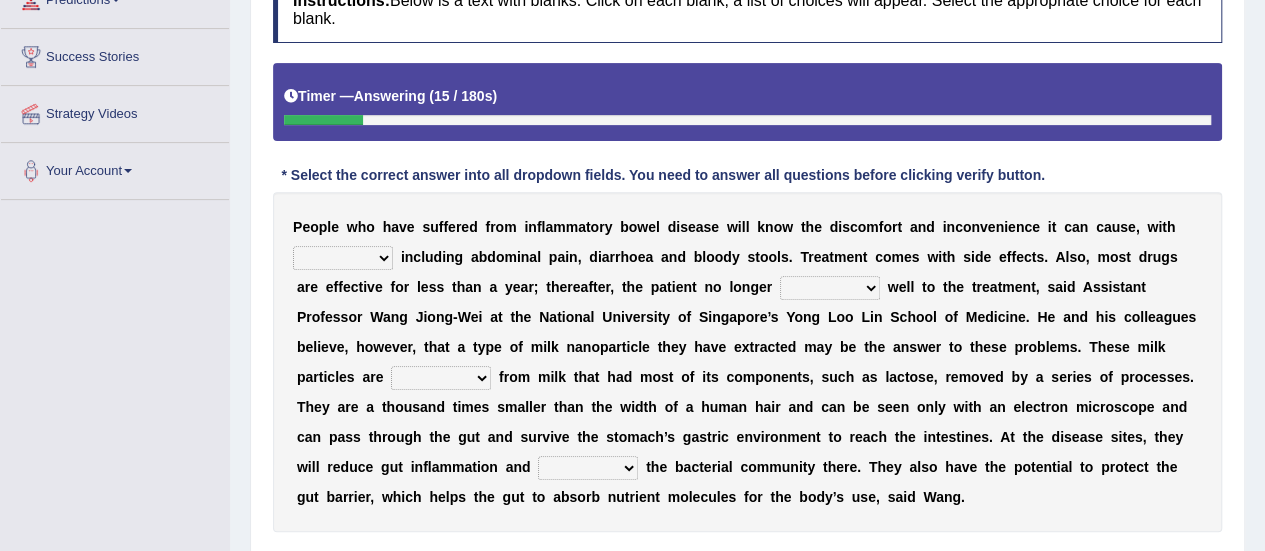 click on "symptoms sources causes benefits" at bounding box center [343, 258] 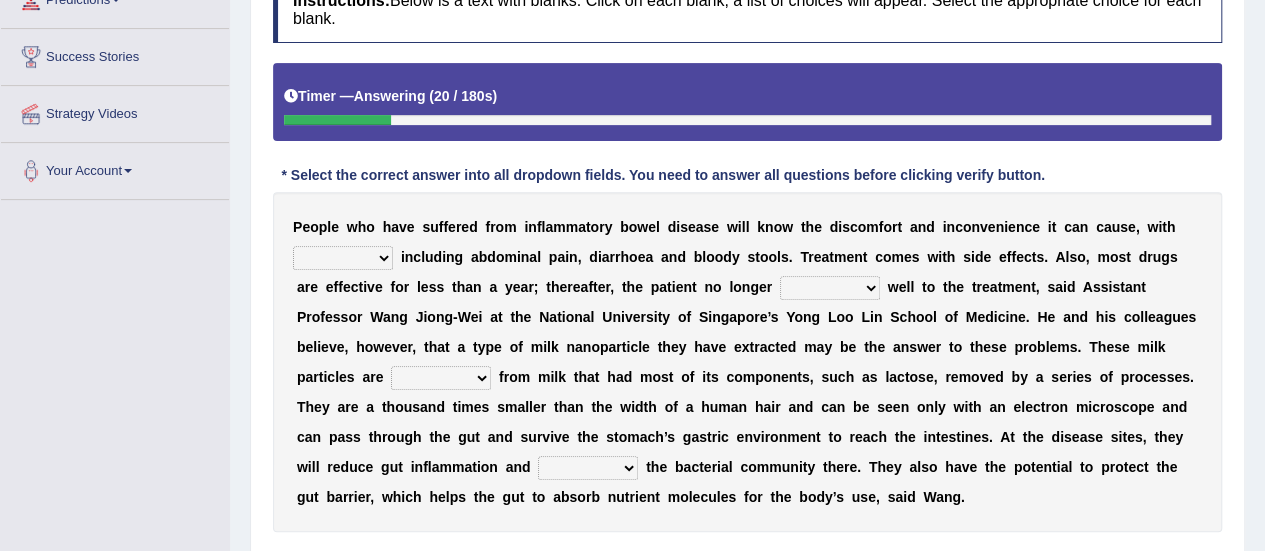 select on "symptoms" 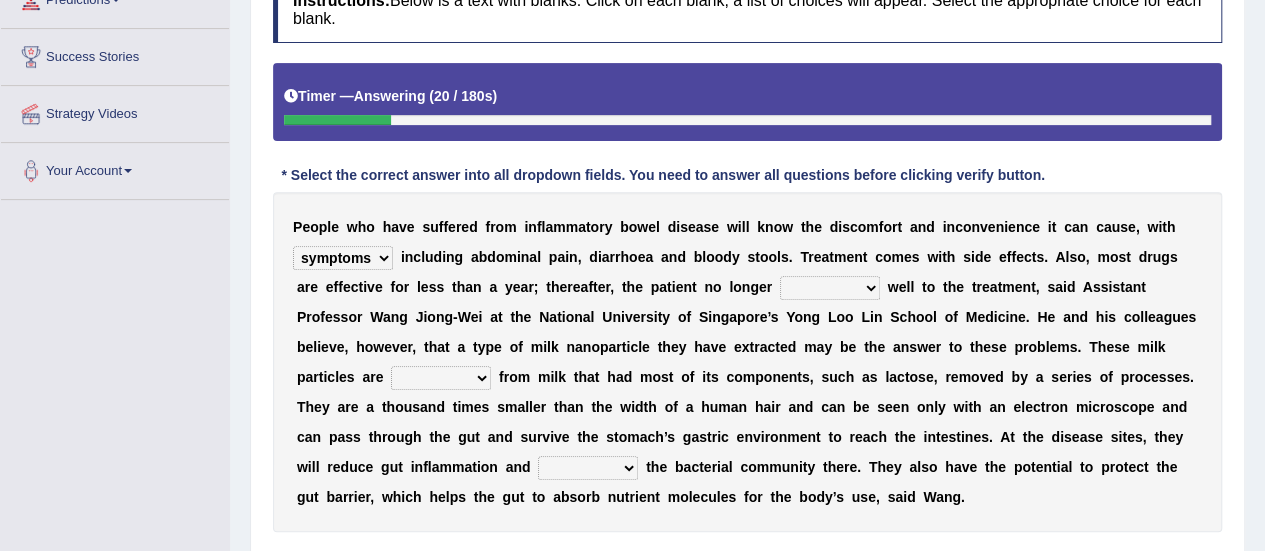 click on "symptoms sources causes benefits" at bounding box center (343, 258) 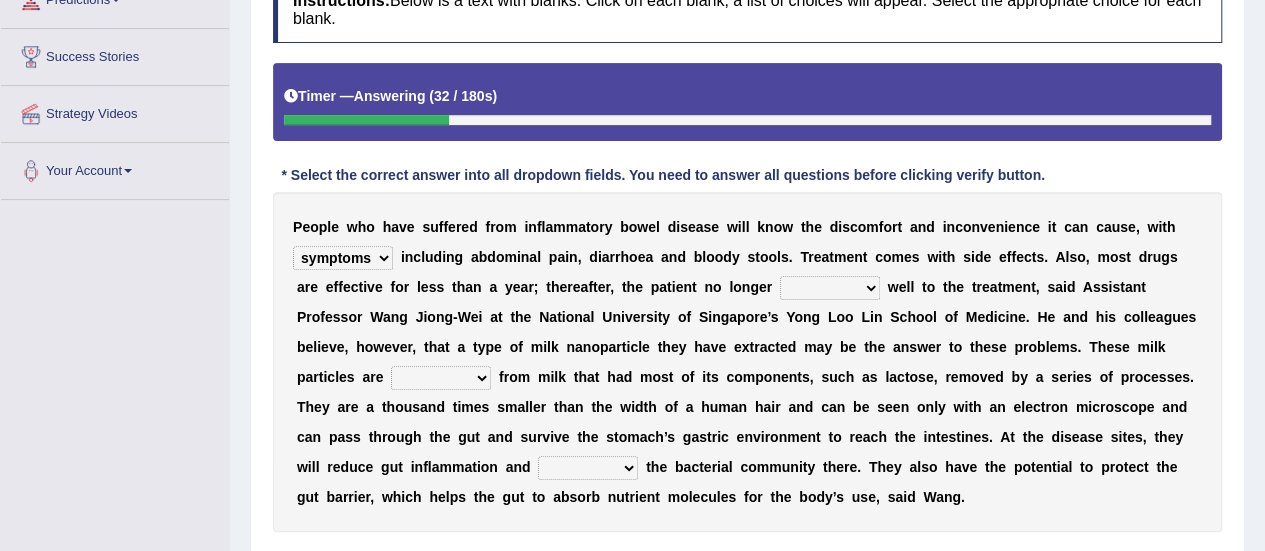click on "returns refers responds refuses" at bounding box center [830, 288] 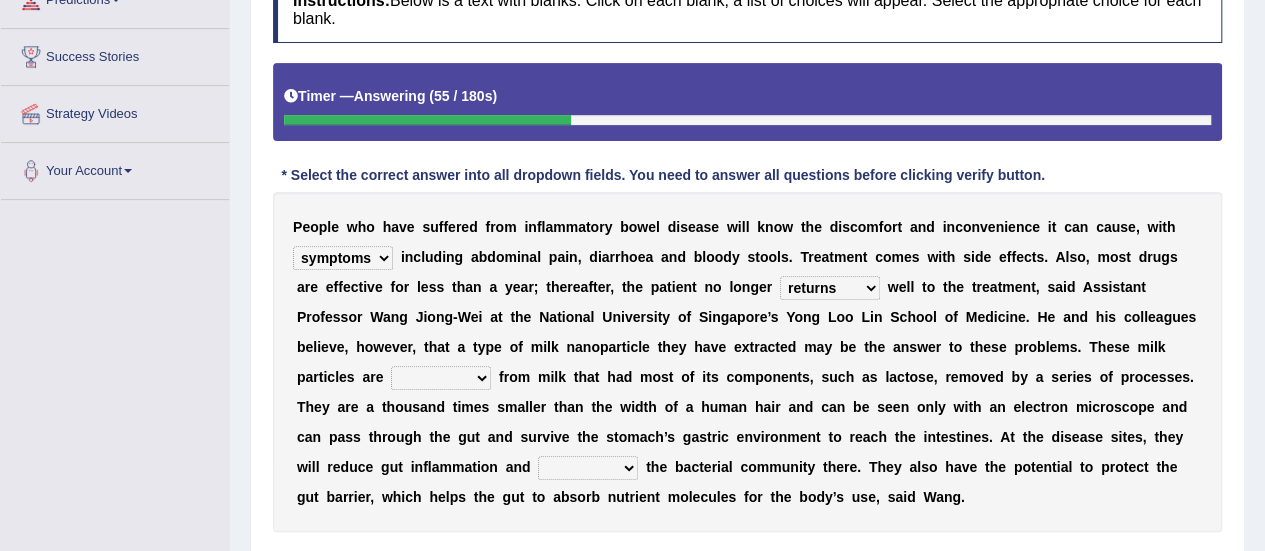 click on "returns refers responds refuses" at bounding box center [830, 288] 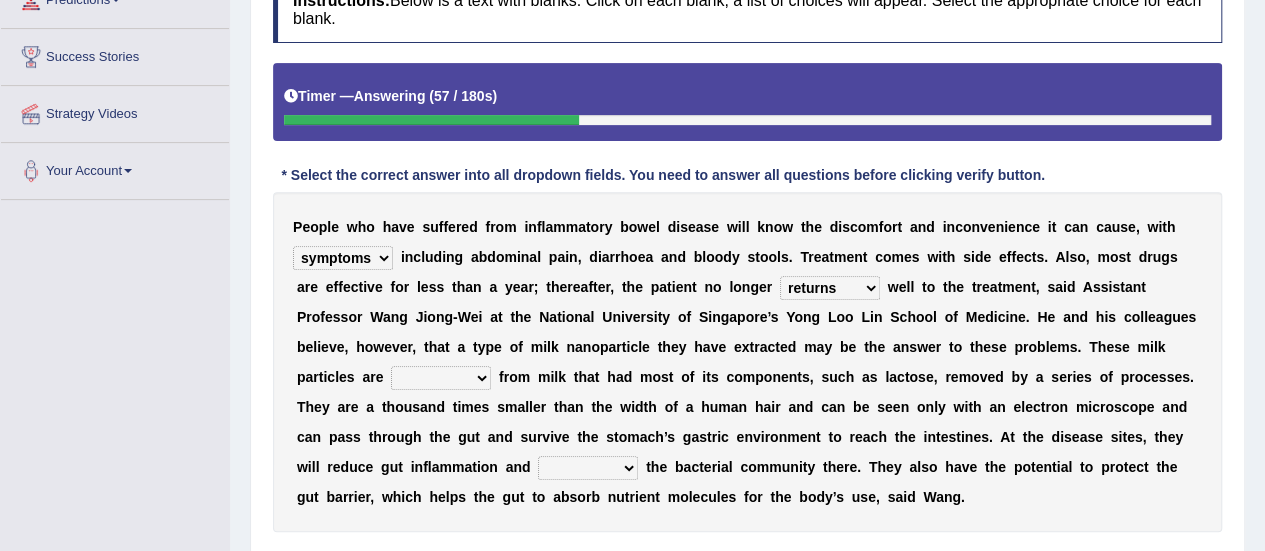 click on "returns refers responds refuses" at bounding box center [830, 288] 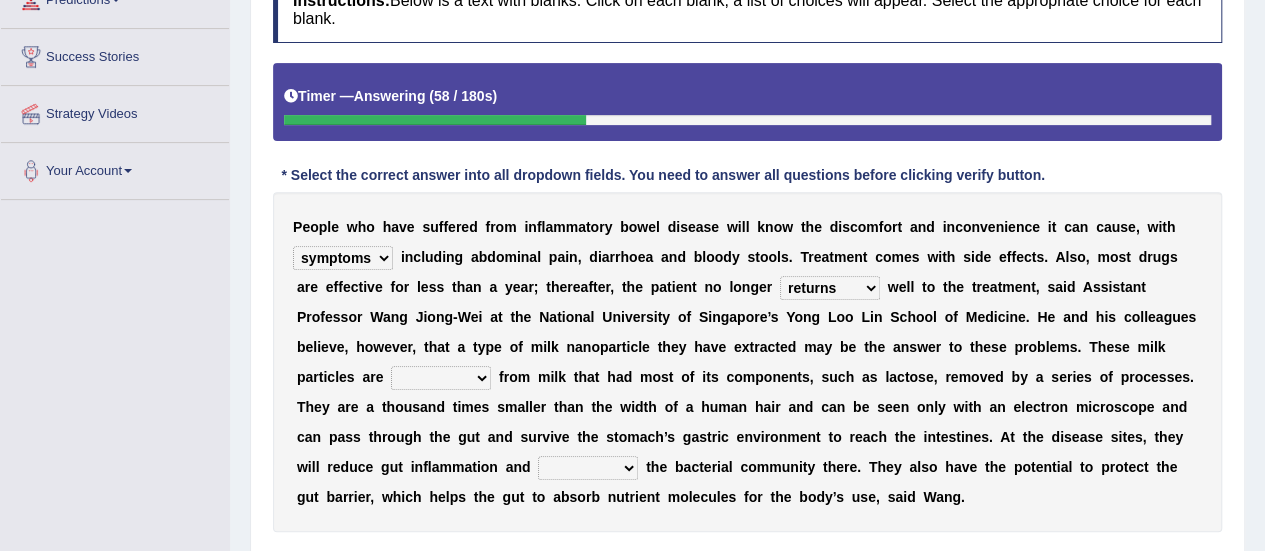select on "refuses" 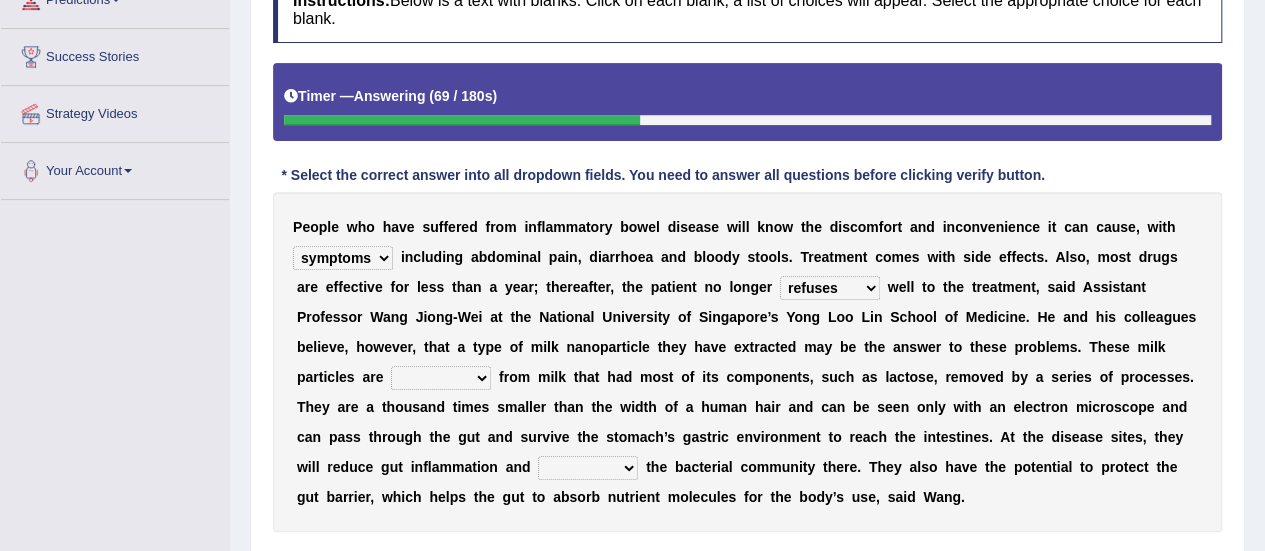 click on "prohibited derived missed prevented" at bounding box center (441, 378) 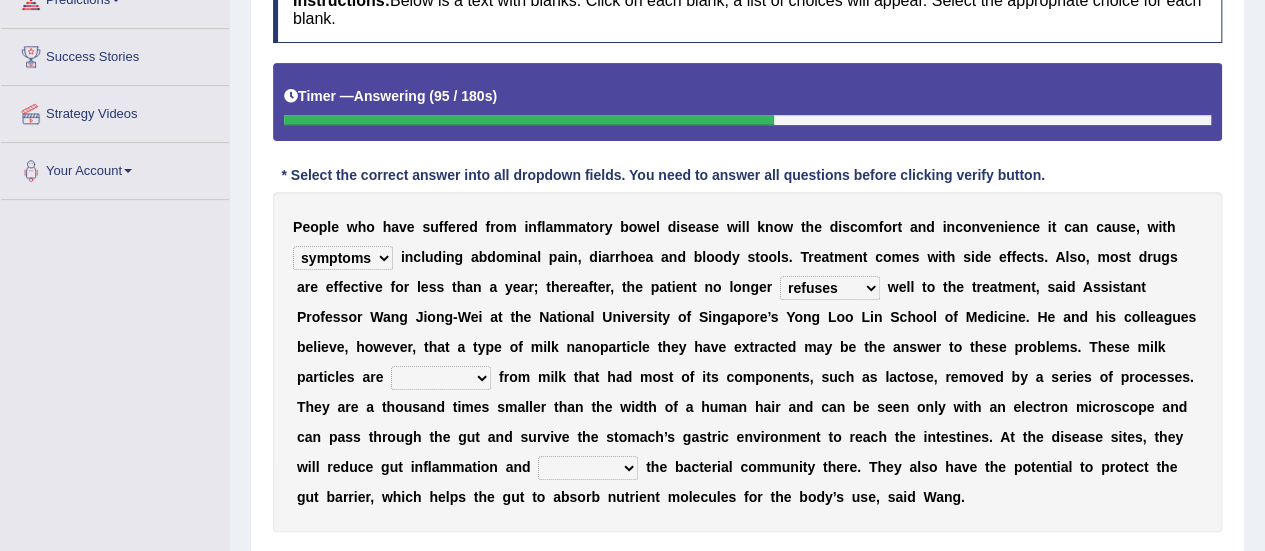 select on "derived" 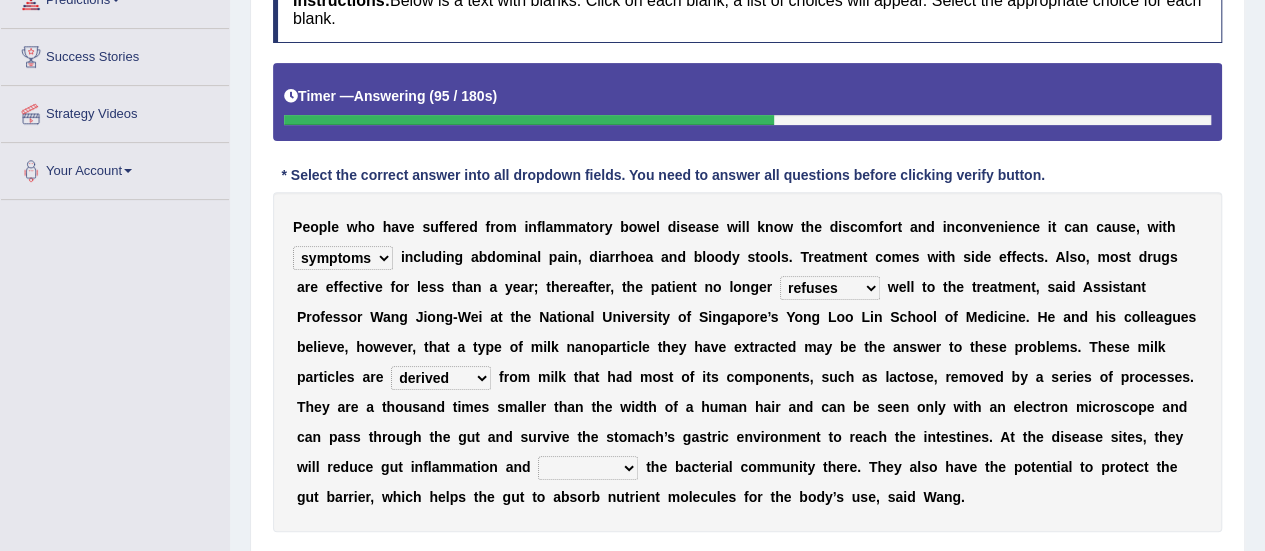 click on "prohibited derived missed prevented" at bounding box center [441, 378] 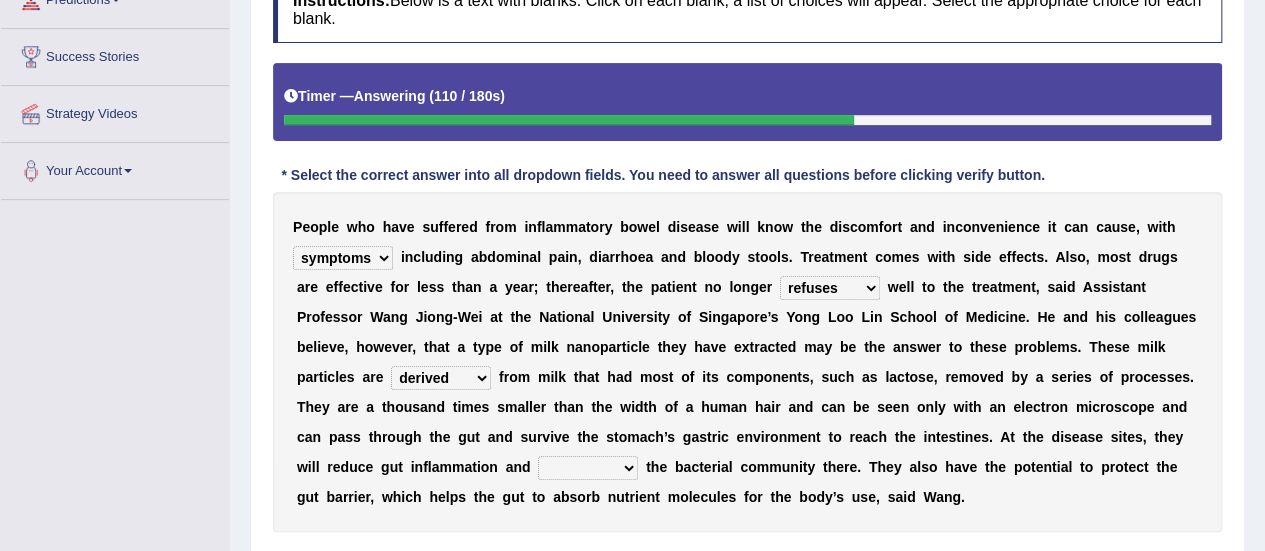 click on "restore erase quarantine disturb" at bounding box center [588, 468] 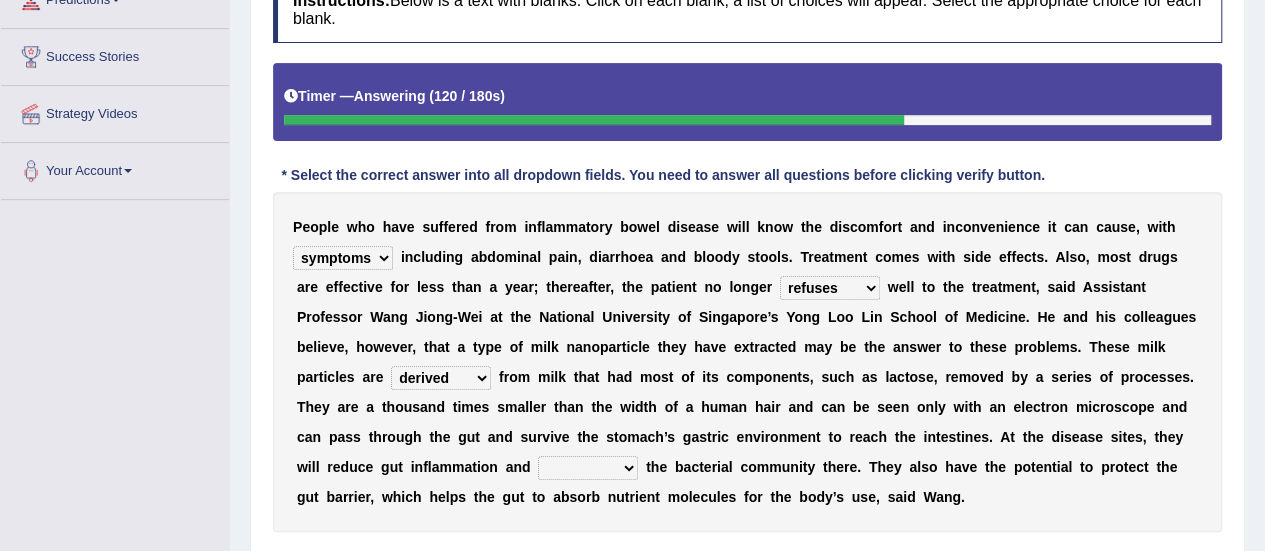 select on "disturb" 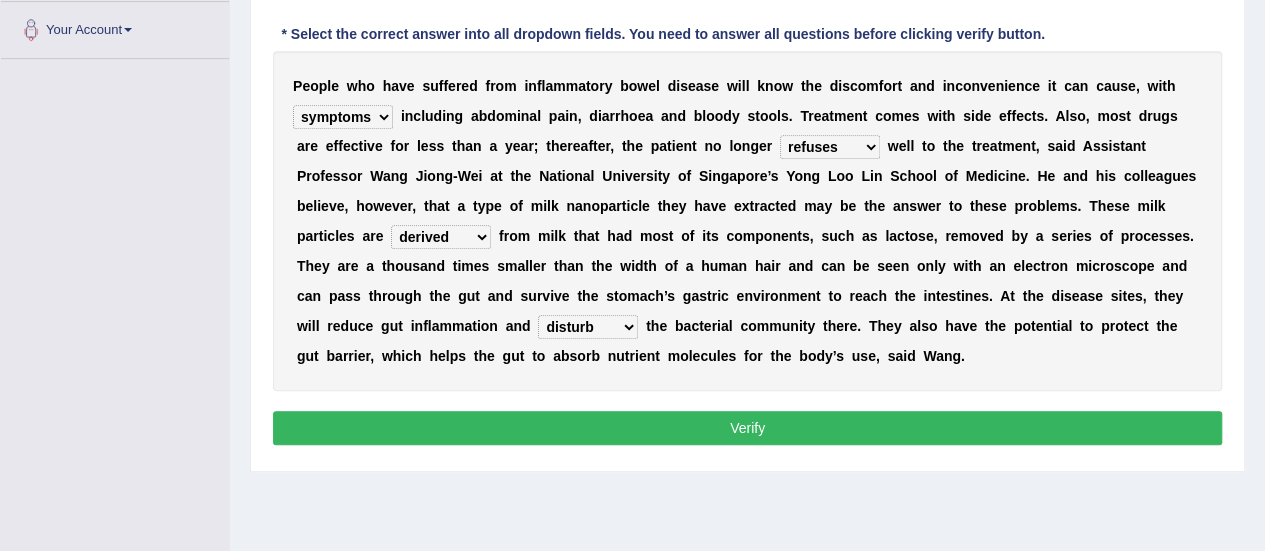 scroll, scrollTop: 439, scrollLeft: 0, axis: vertical 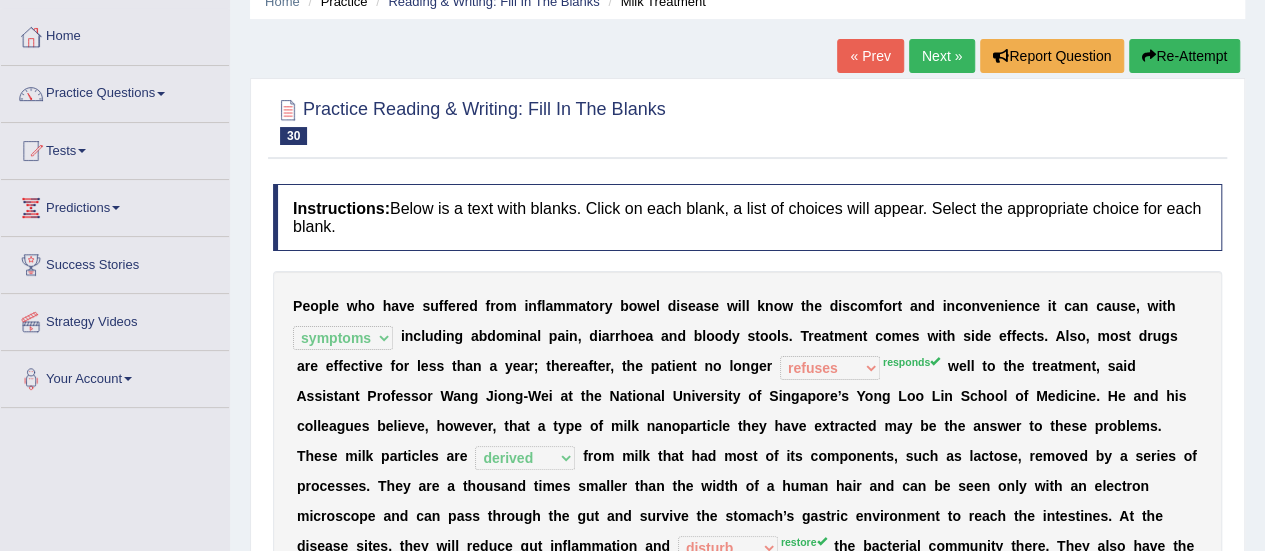 click on "Next »" at bounding box center [942, 56] 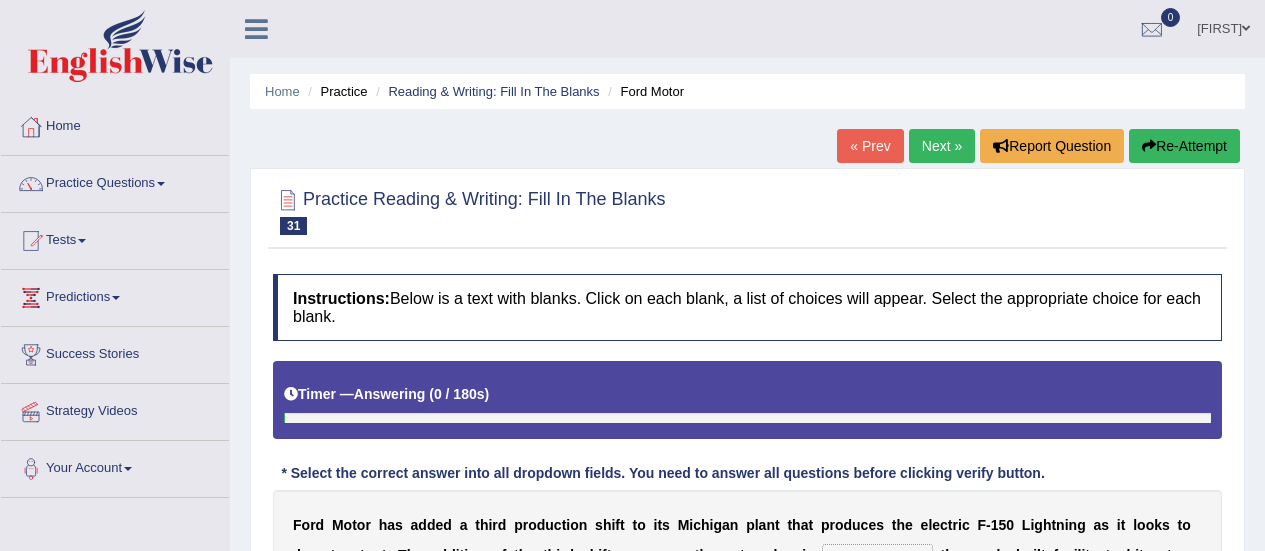 scroll, scrollTop: 0, scrollLeft: 0, axis: both 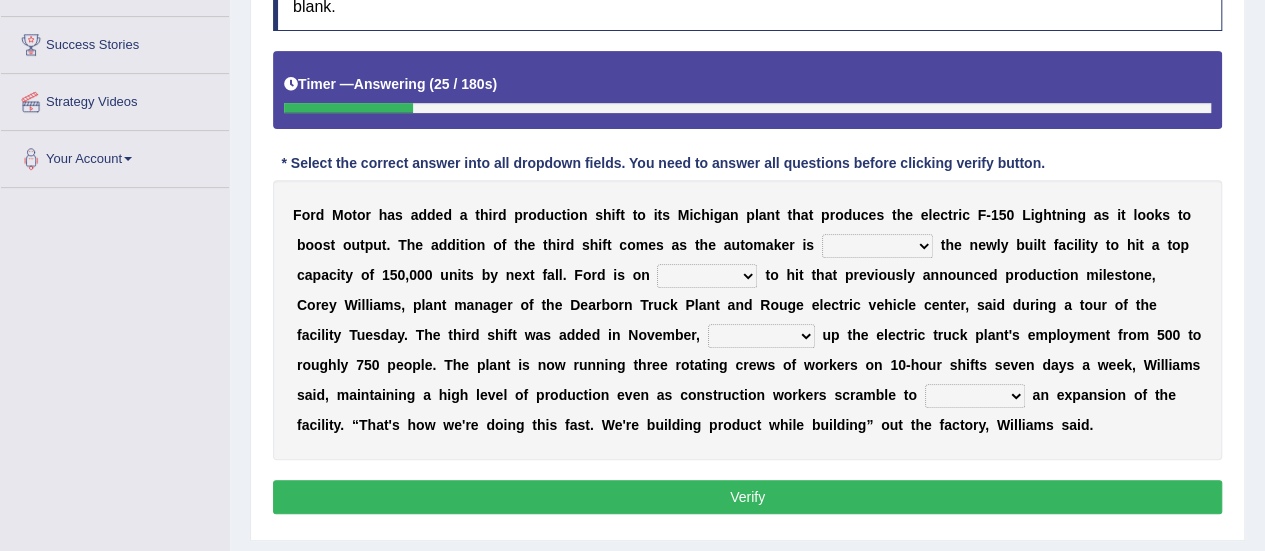 click on "selling decorating demolishing expanding" at bounding box center (877, 246) 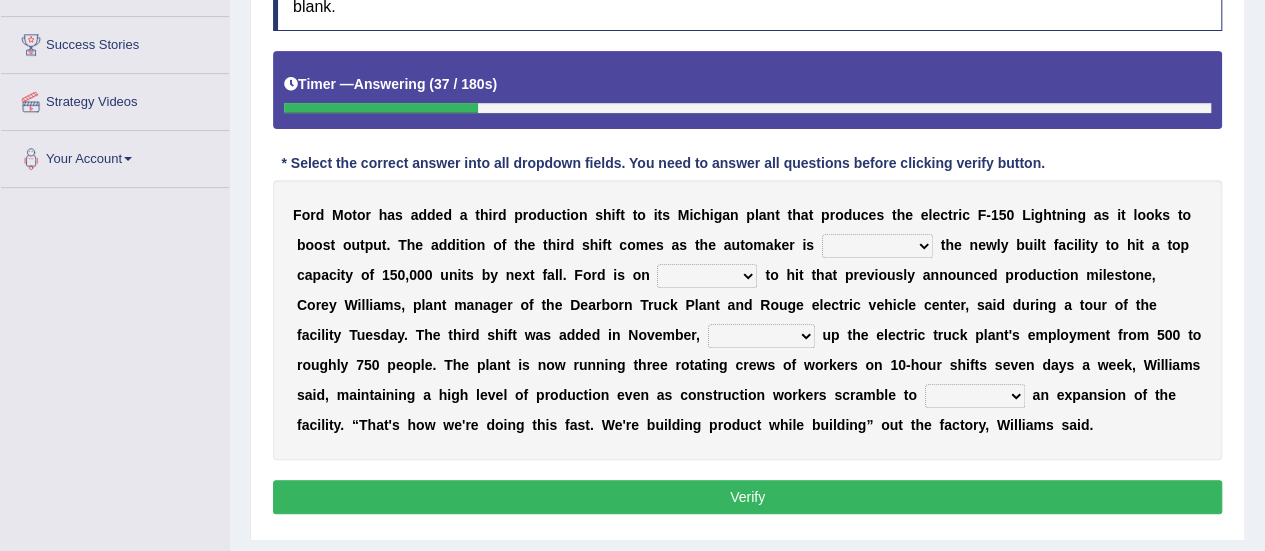 select on "selling" 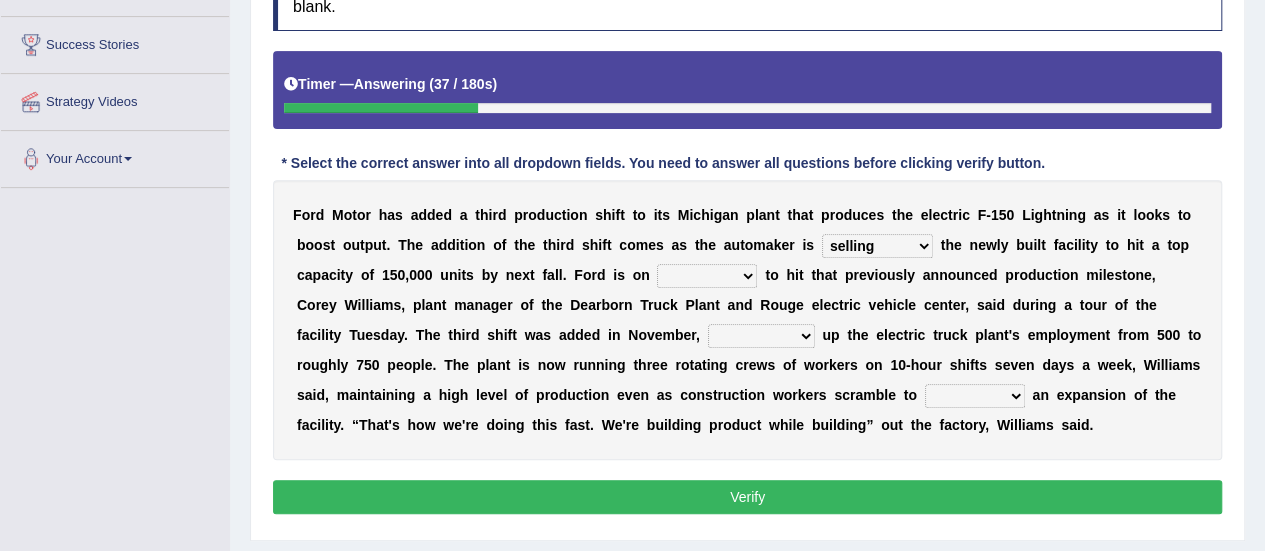 click on "selling decorating demolishing expanding" at bounding box center (877, 246) 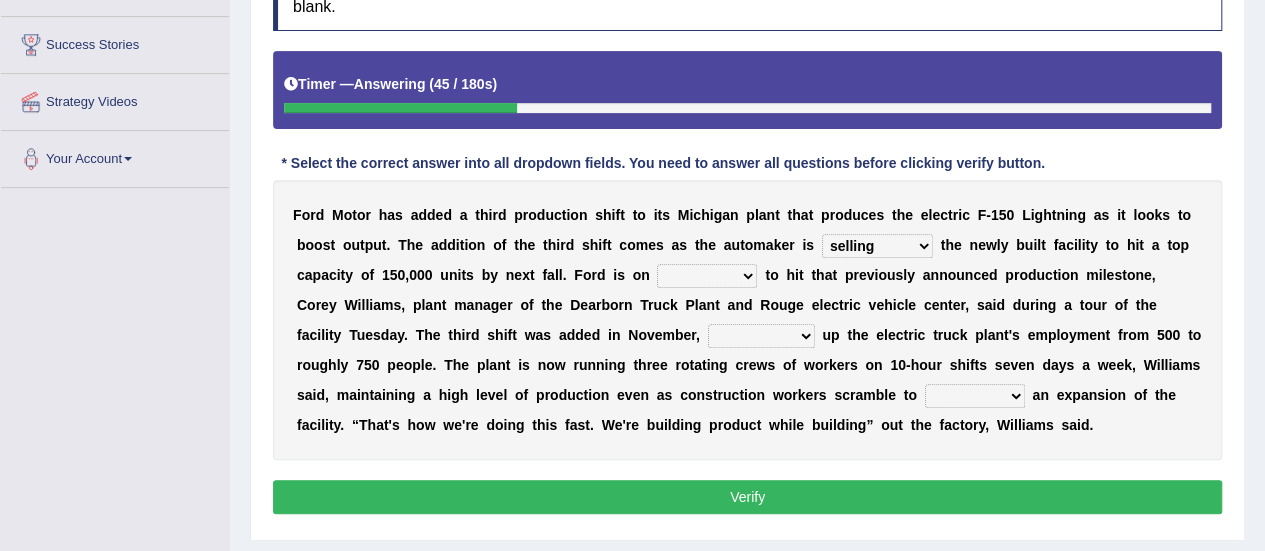 click on "foot table time track" at bounding box center [707, 276] 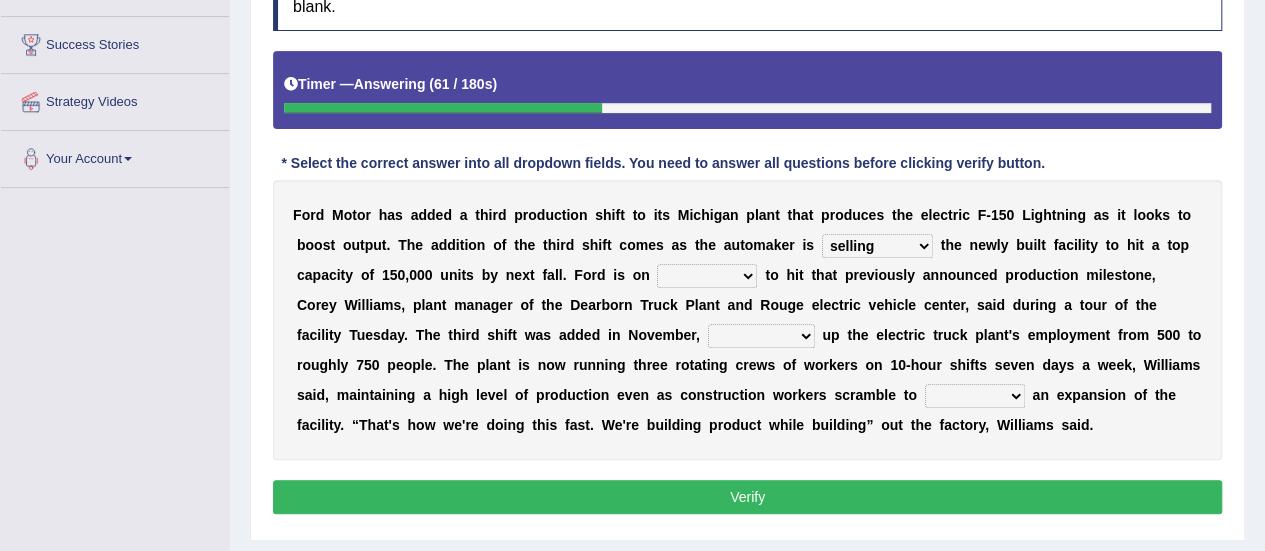 select on "time" 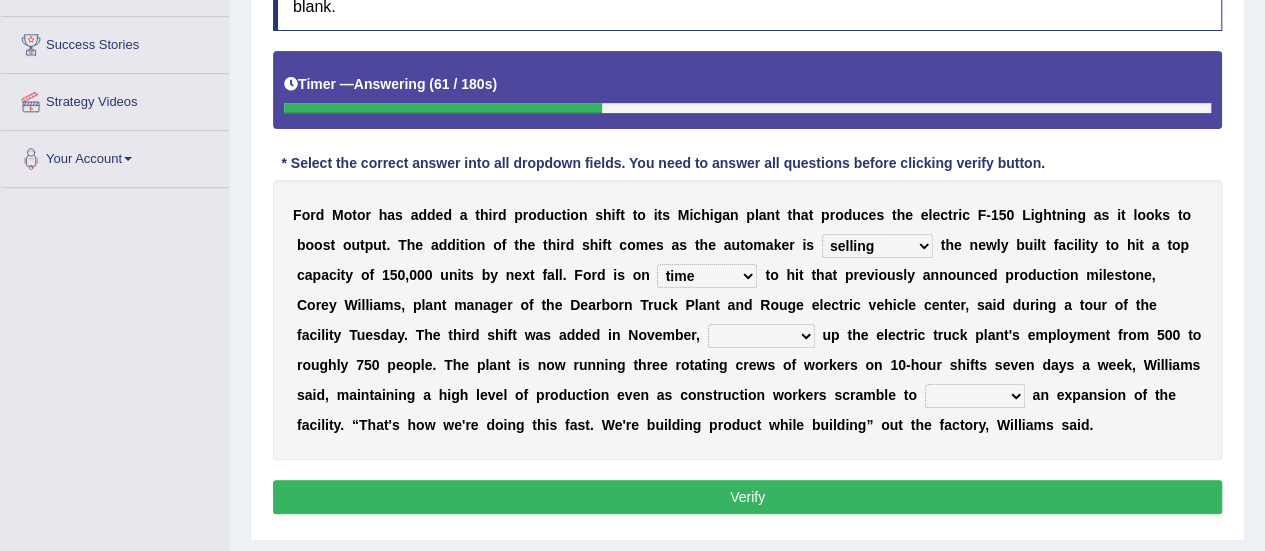 click on "foot table time track" at bounding box center [707, 276] 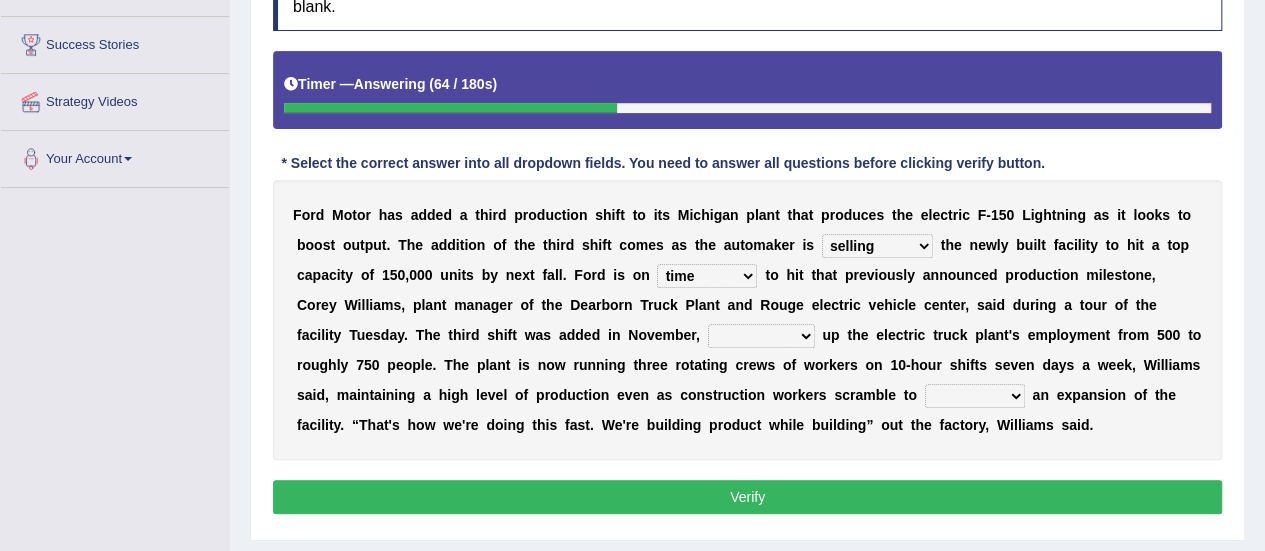 click on "maintaining diminishing decreasing bumping" at bounding box center (761, 336) 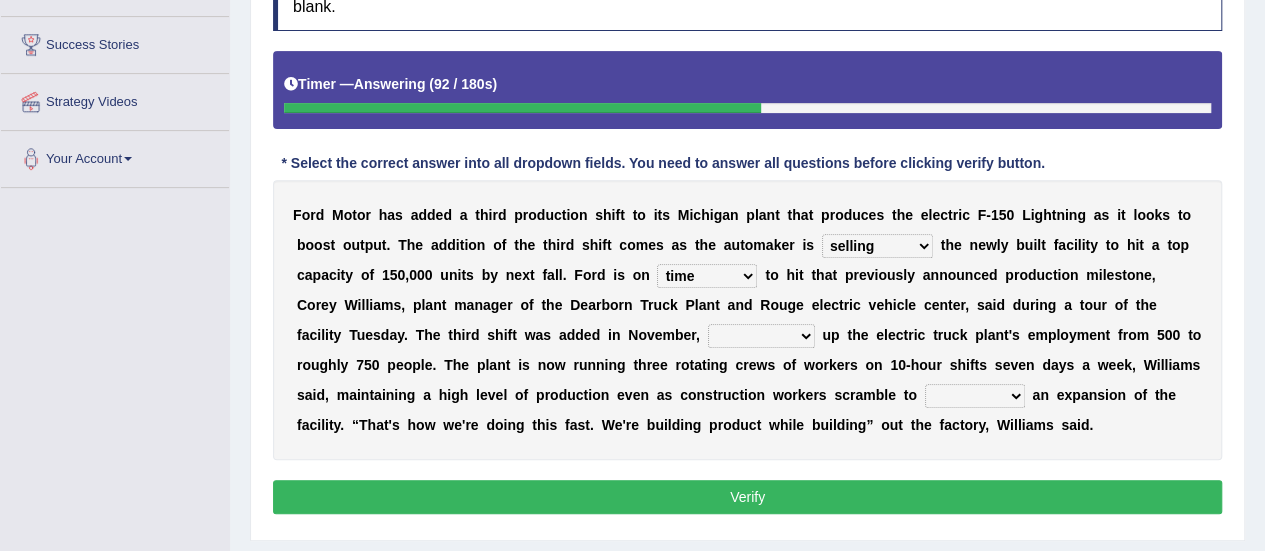 select on "bumping" 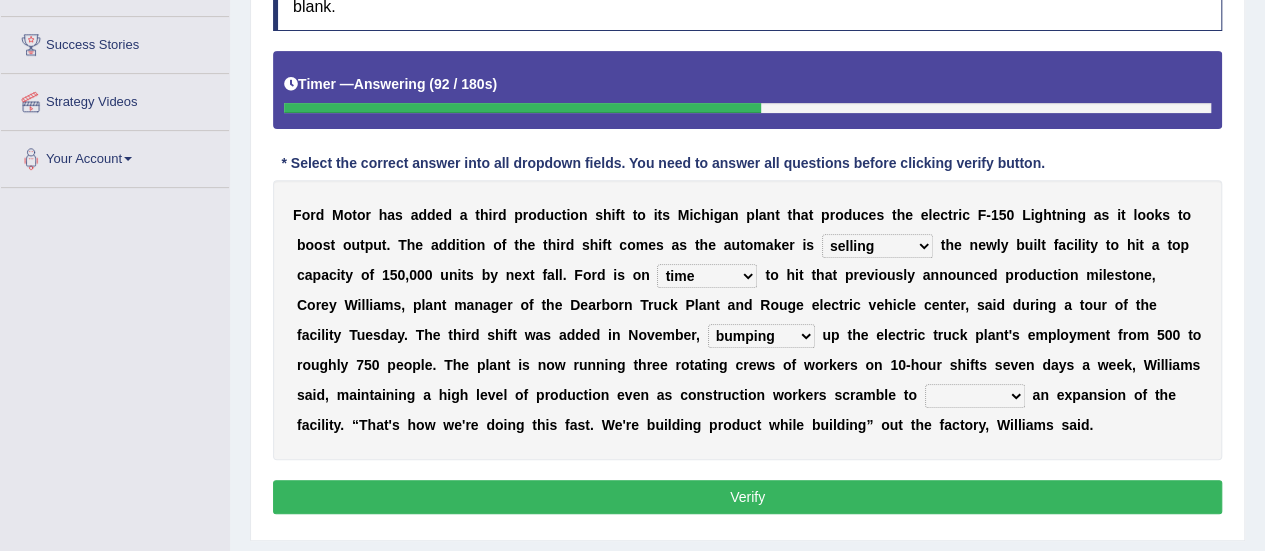 click on "maintaining diminishing decreasing bumping" at bounding box center (761, 336) 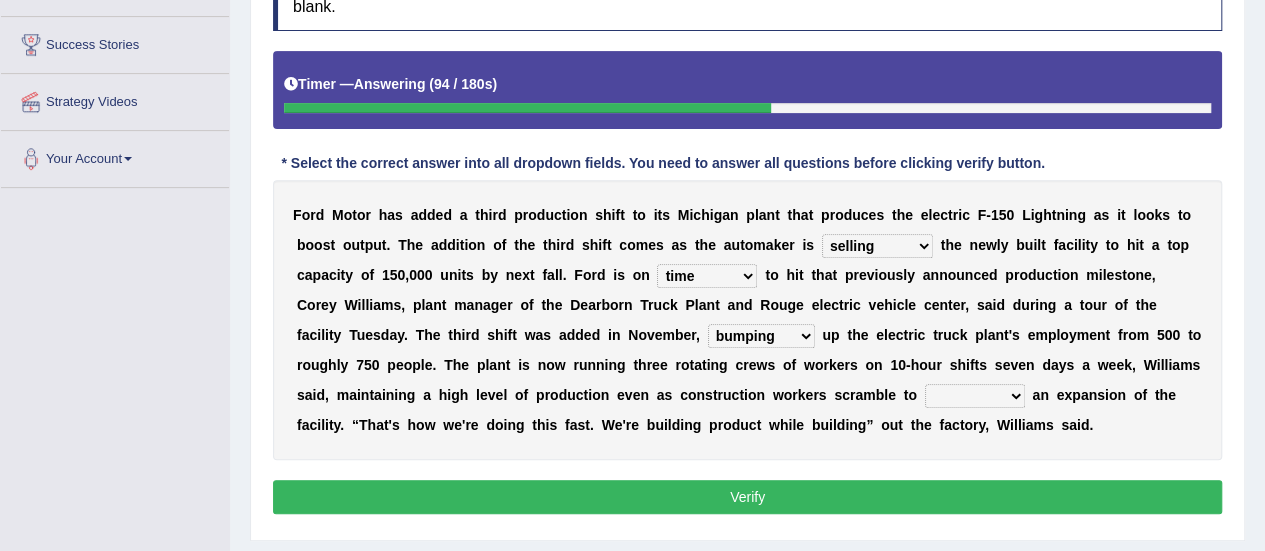 click on "cease postpone complete reverse" at bounding box center (975, 396) 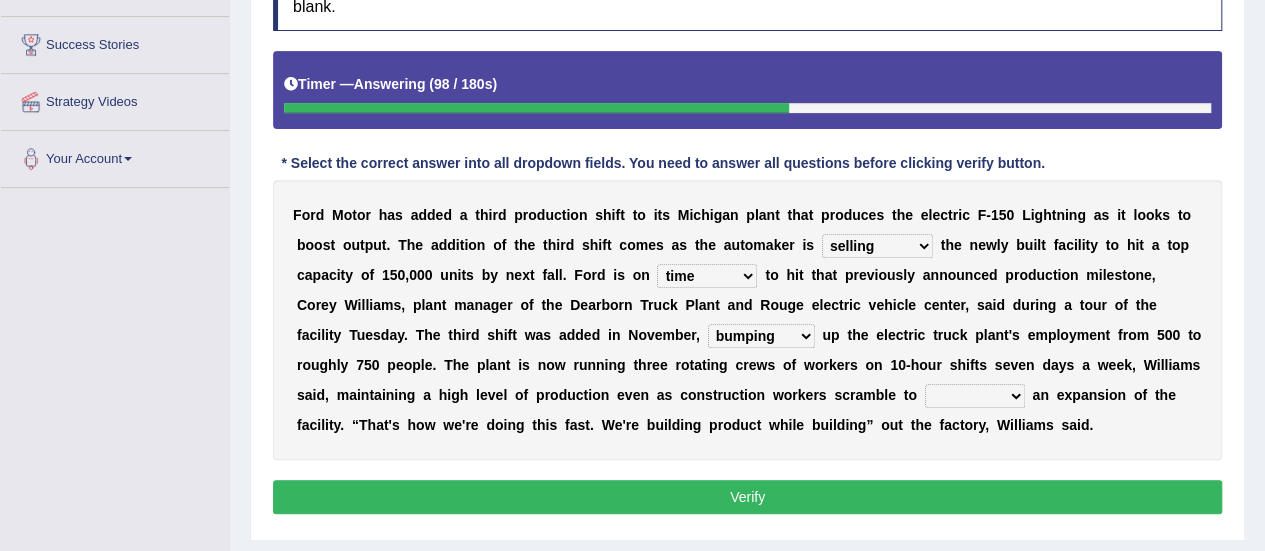 select on "complete" 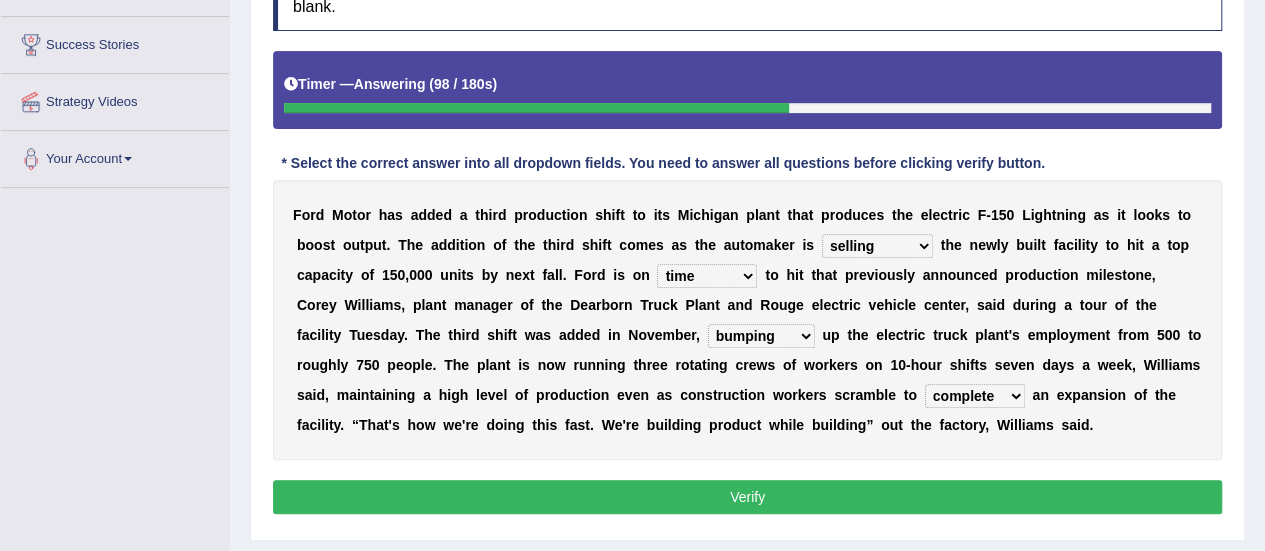 click on "cease postpone complete reverse" at bounding box center (975, 396) 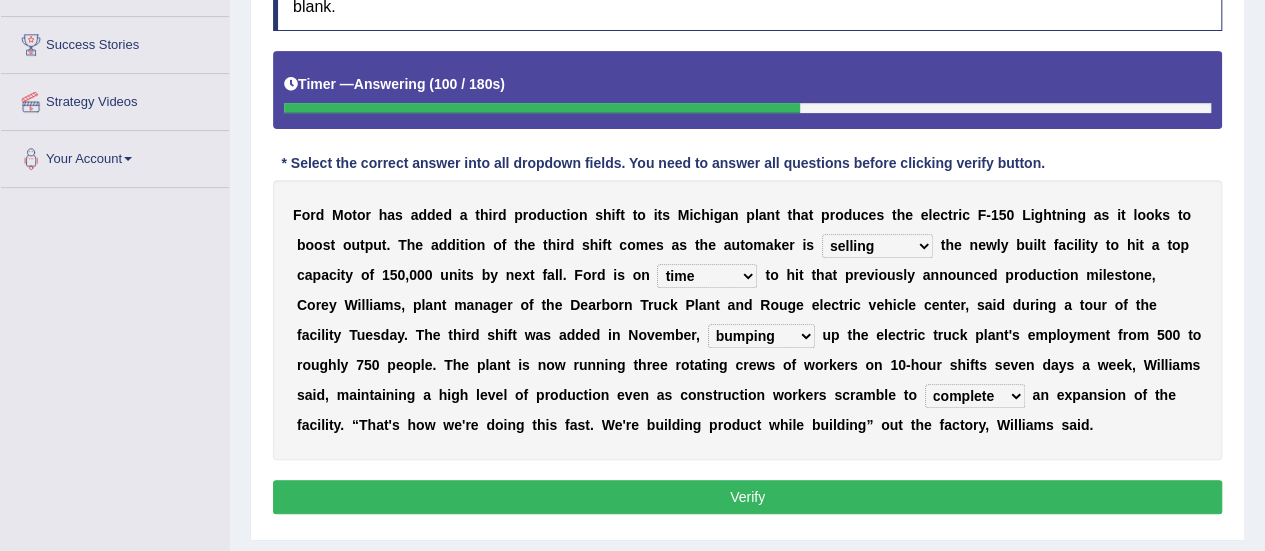 click on "Verify" at bounding box center [747, 497] 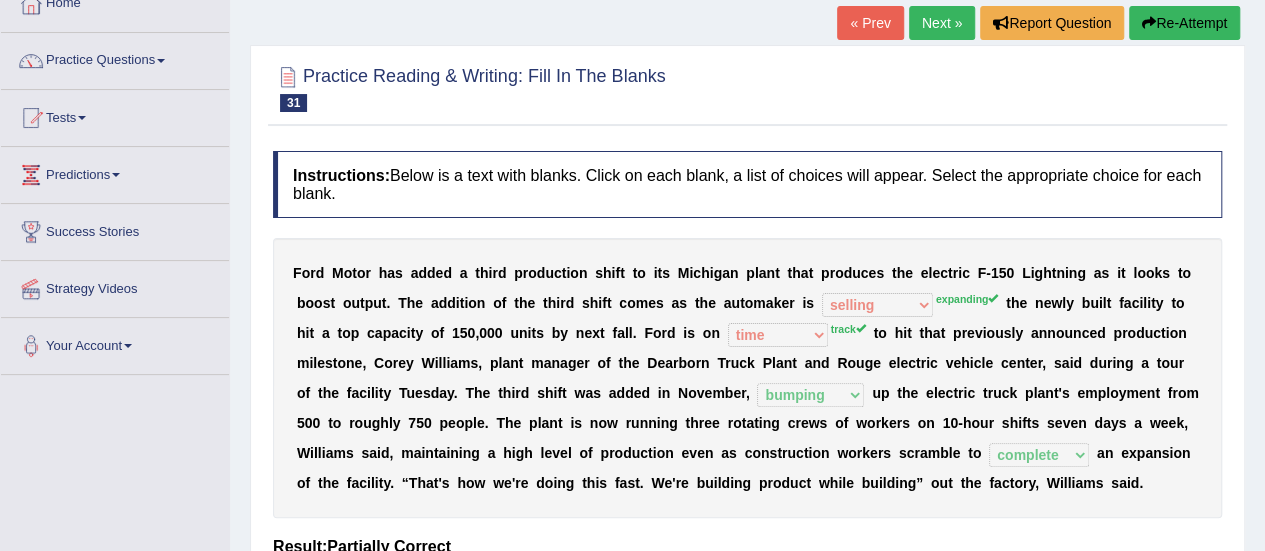 scroll, scrollTop: 104, scrollLeft: 0, axis: vertical 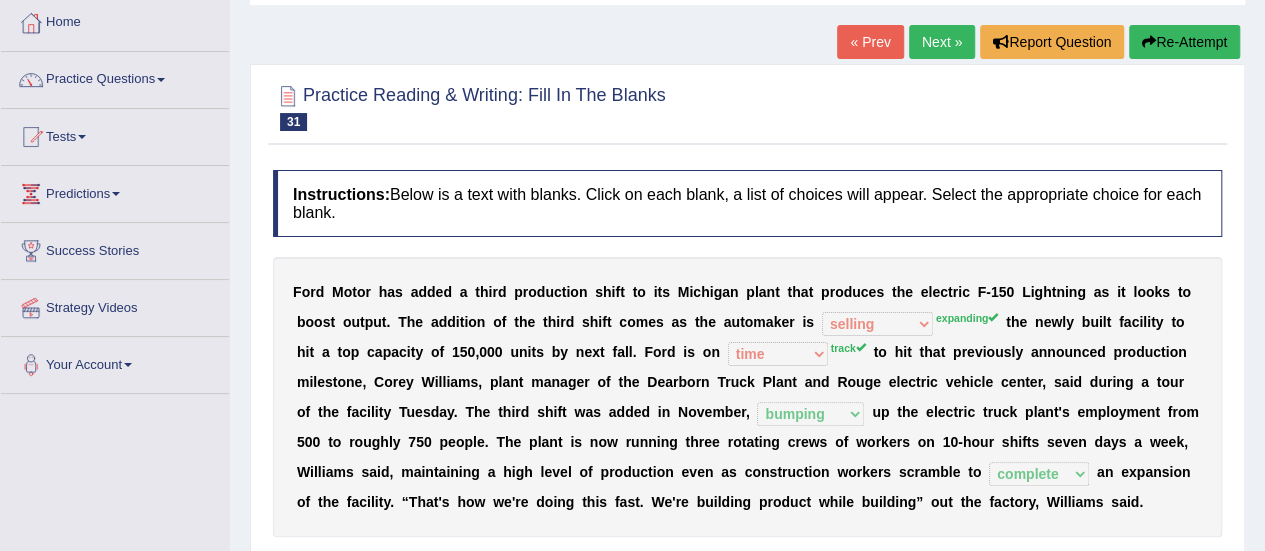 click on "Next »" at bounding box center (942, 42) 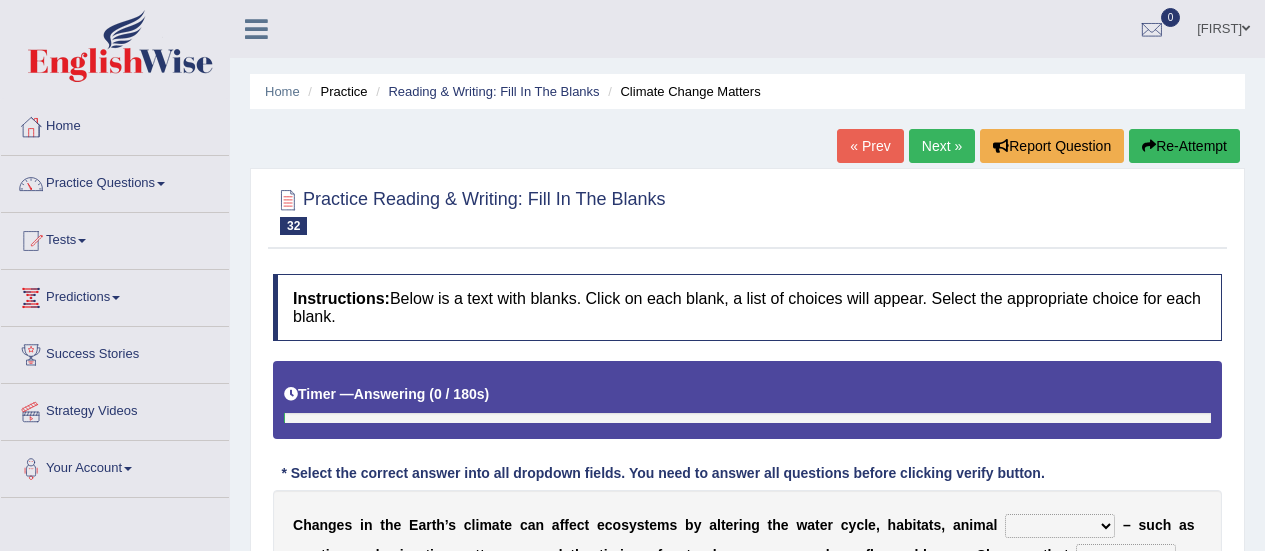 scroll, scrollTop: 0, scrollLeft: 0, axis: both 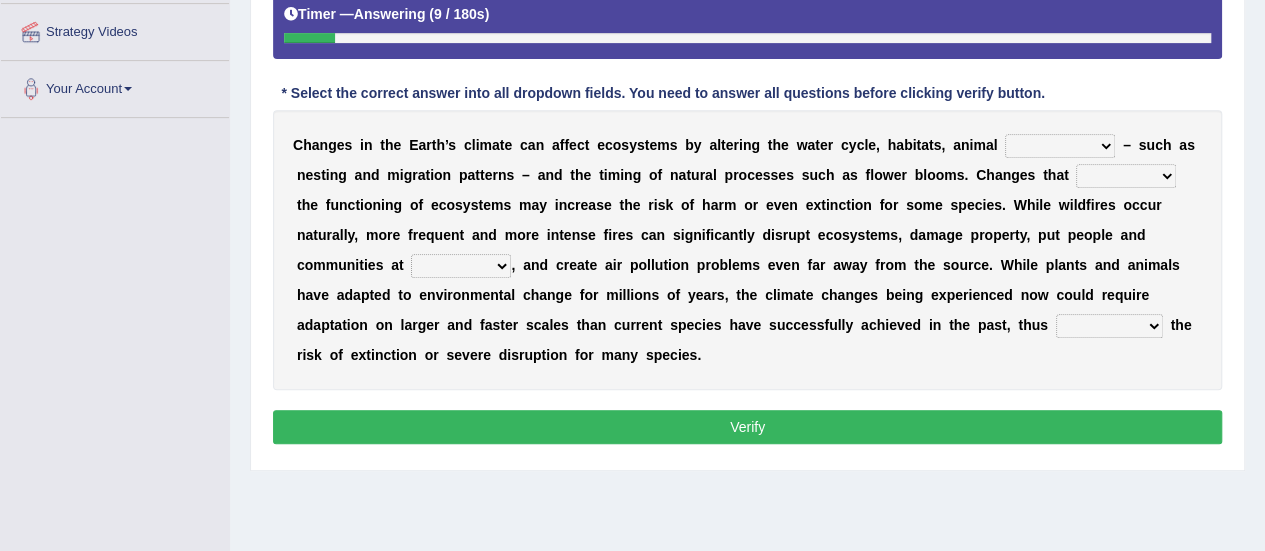click on "creativity behavior weaknesses amounts" at bounding box center [1060, 146] 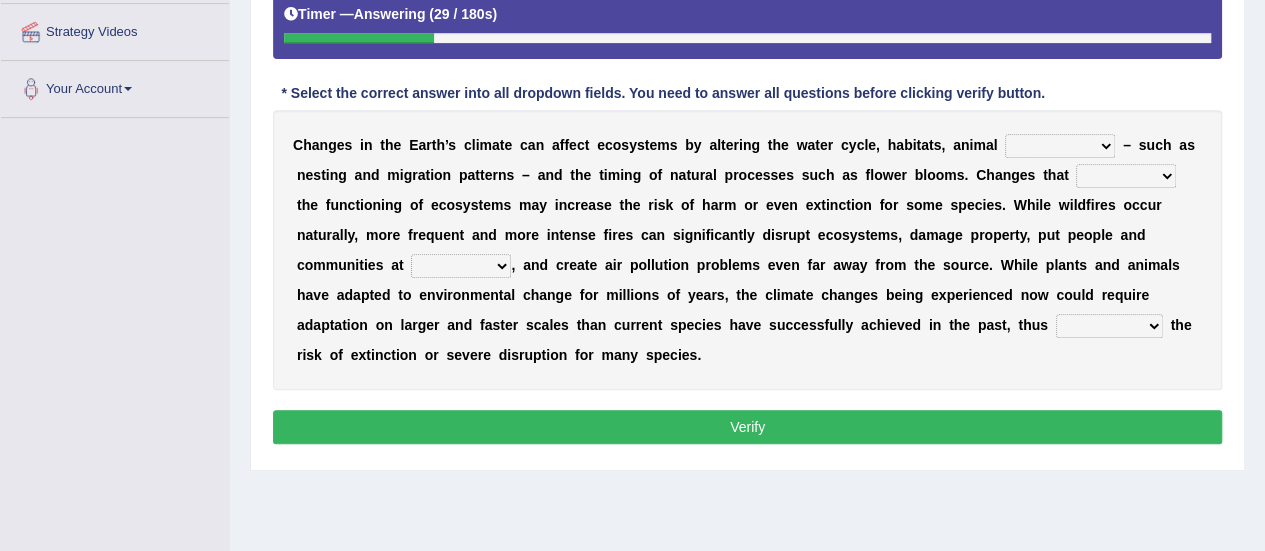 select on "behavior" 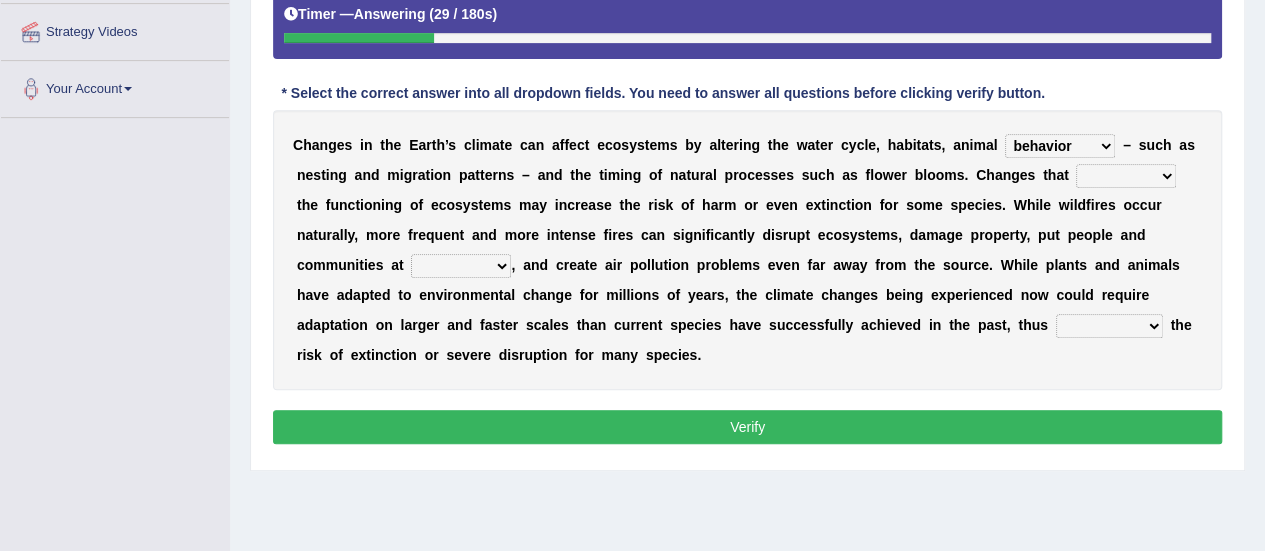 click on "creativity behavior weaknesses amounts" at bounding box center (1060, 146) 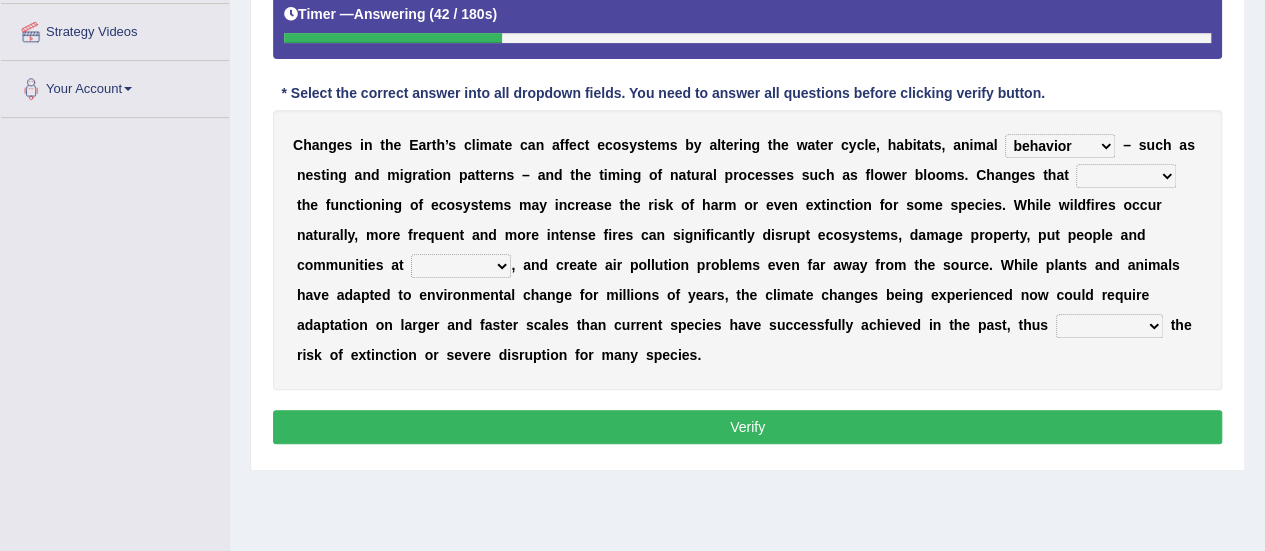 click on "enclose interfere disrupt benefit" at bounding box center [1126, 176] 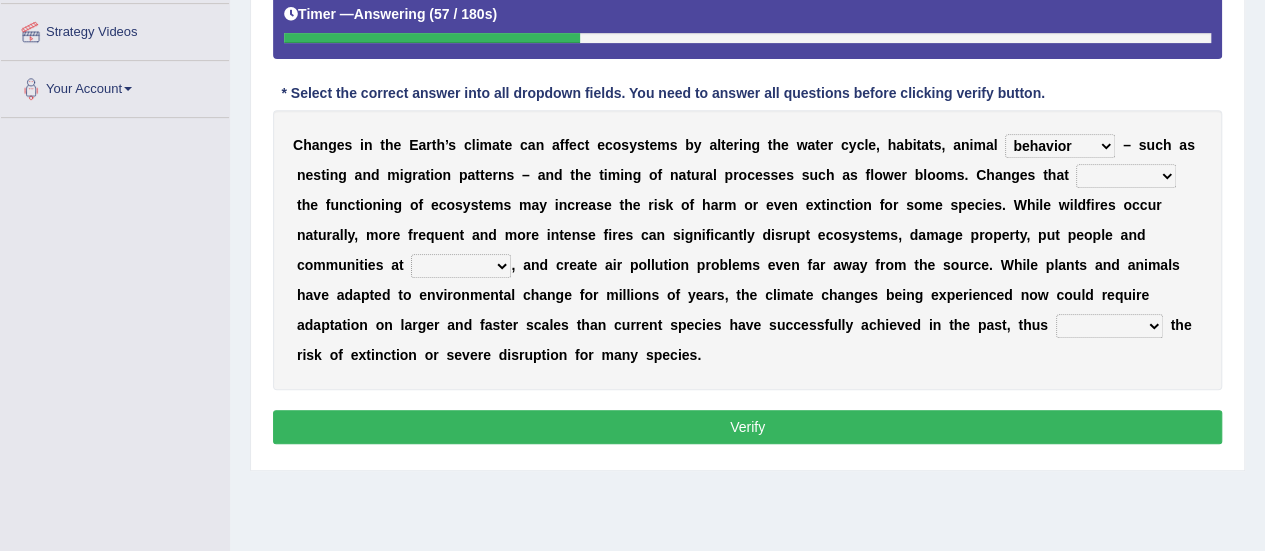 select on "disrupt" 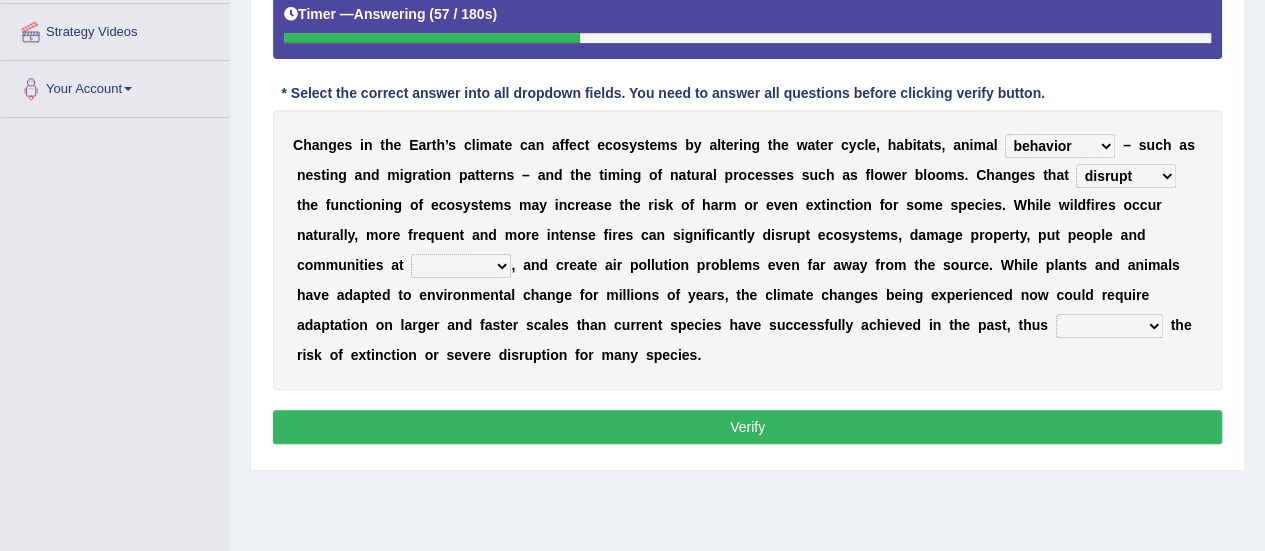 click on "enclose interfere disrupt benefit" at bounding box center (1126, 176) 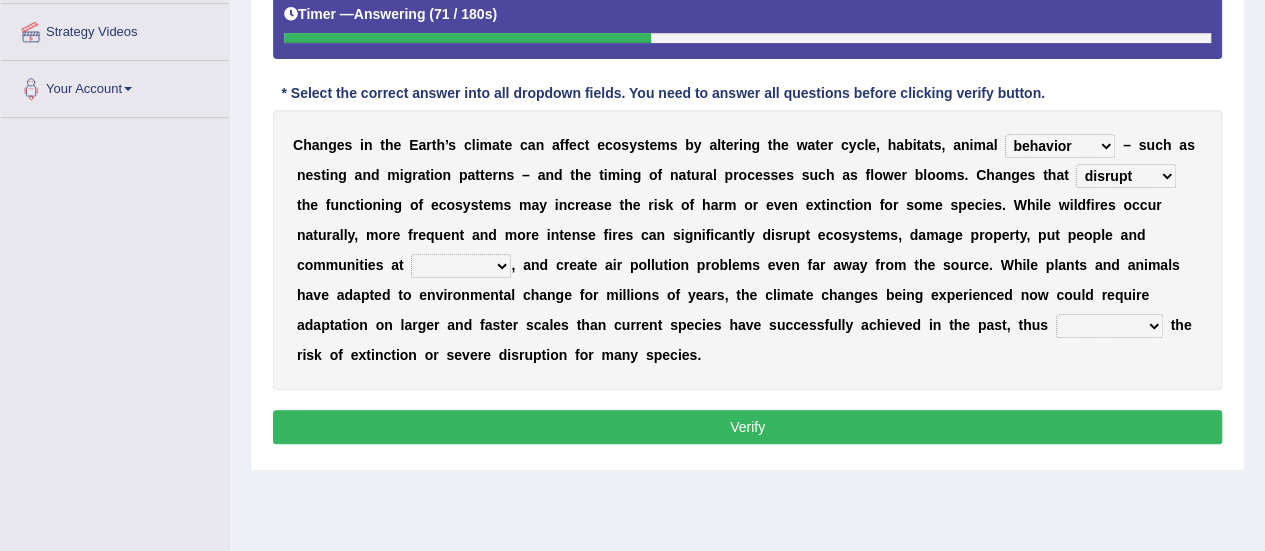 click on "ease front risk first" at bounding box center (461, 266) 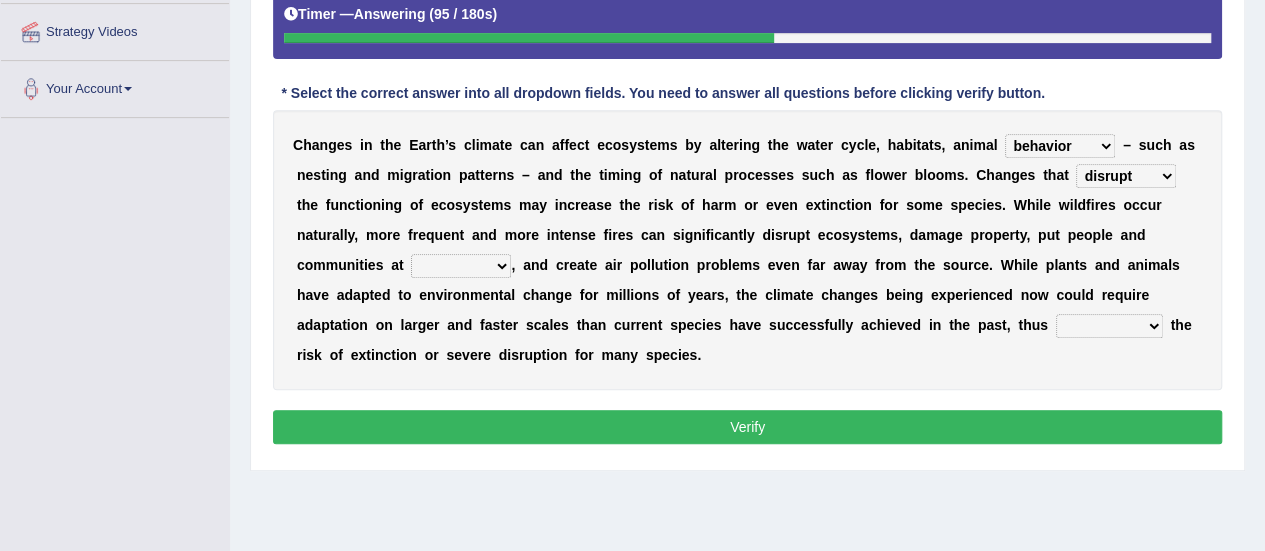 select on "front" 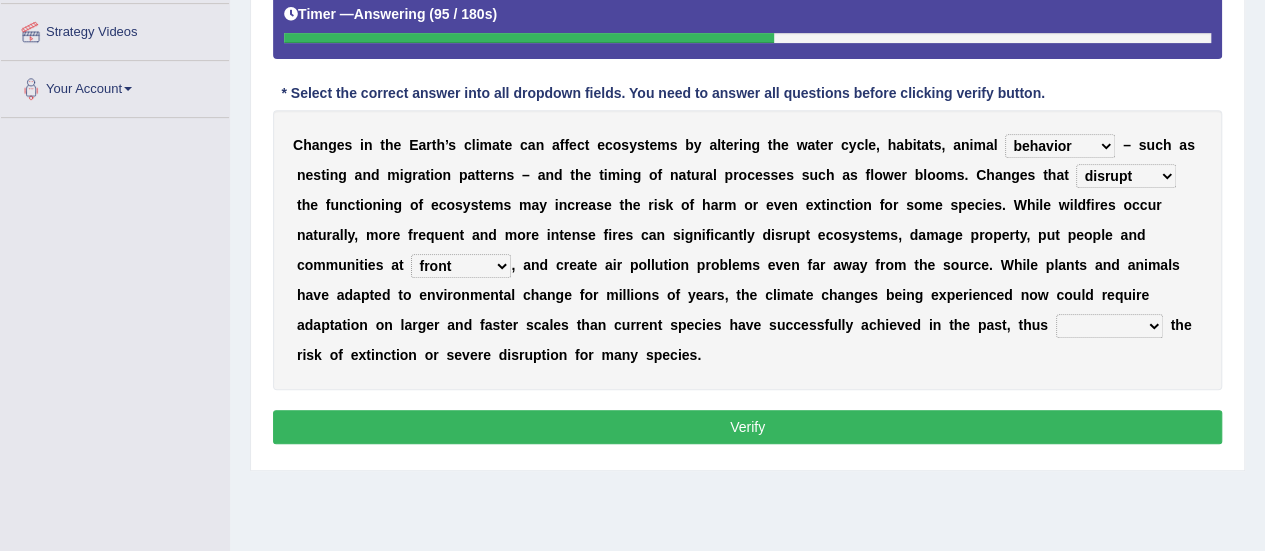click on "ease front risk first" at bounding box center [461, 266] 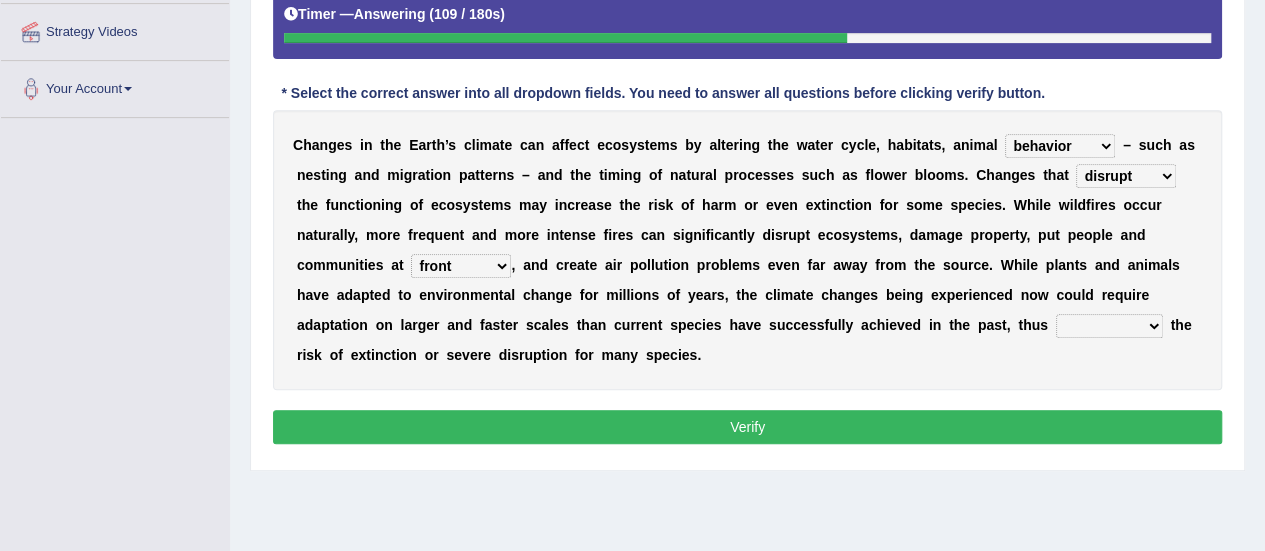 click on "mitigating increasing maintaining decreasing" at bounding box center (1109, 326) 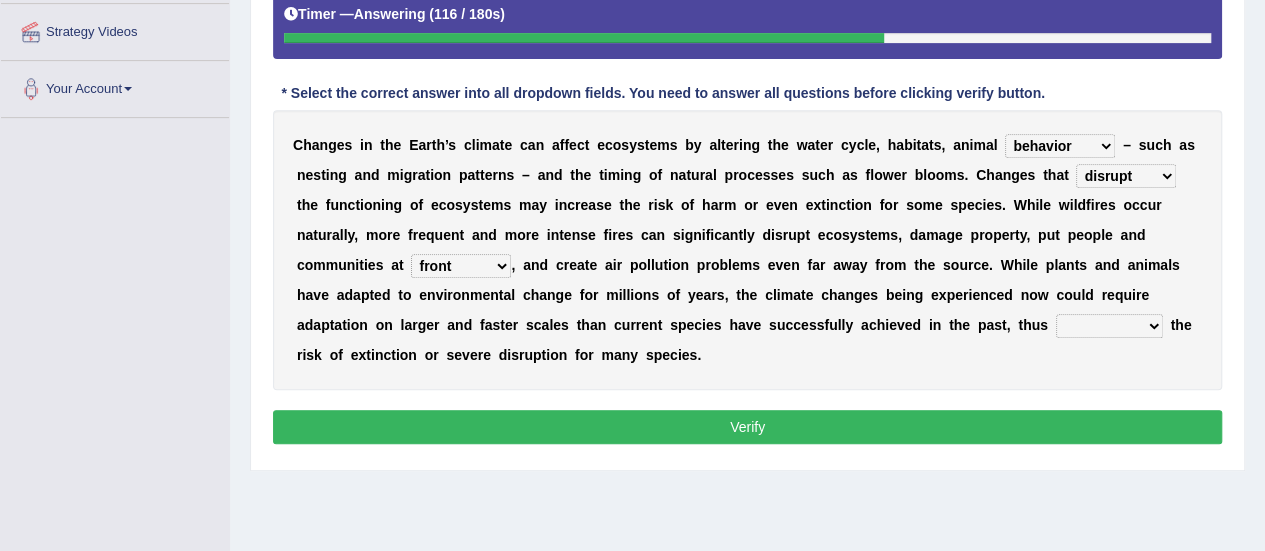 select on "increasing" 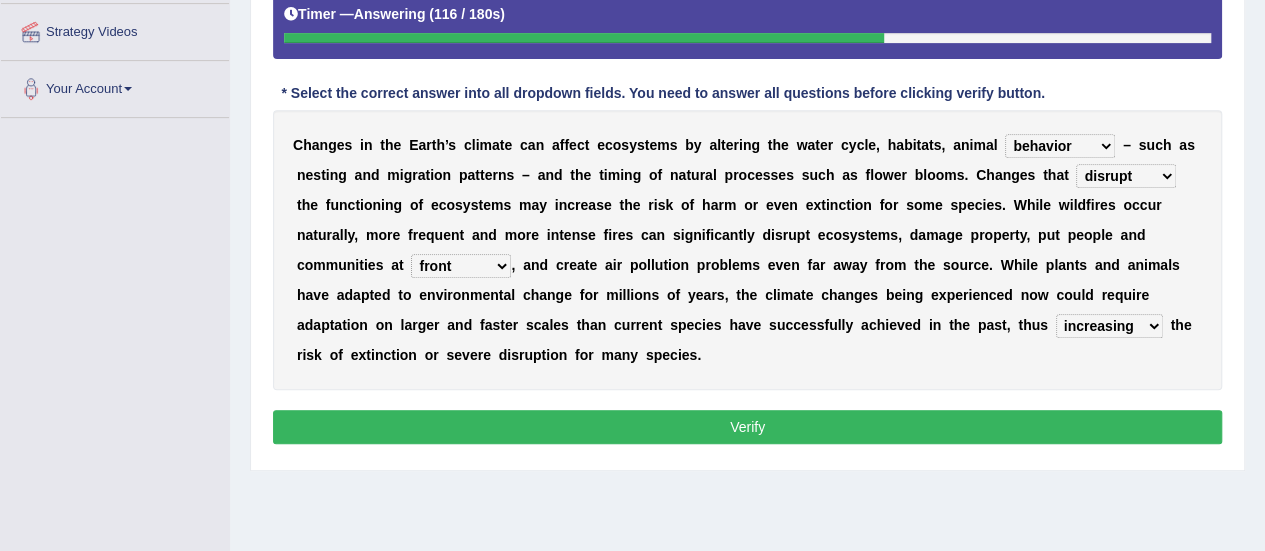 click on "mitigating increasing maintaining decreasing" at bounding box center (1109, 326) 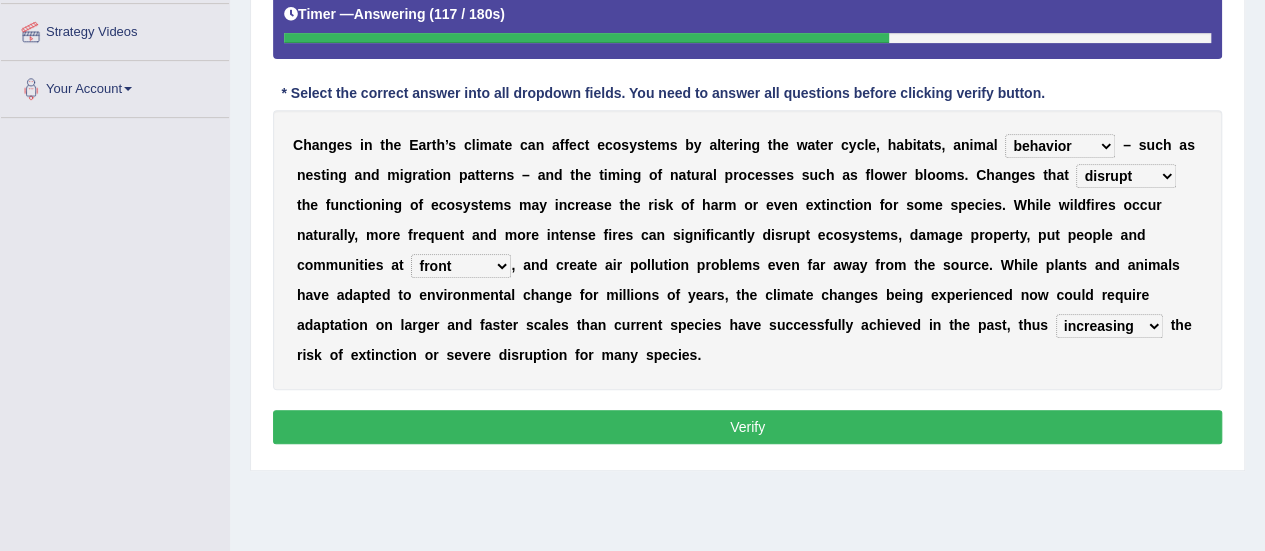 click on "Verify" at bounding box center [747, 427] 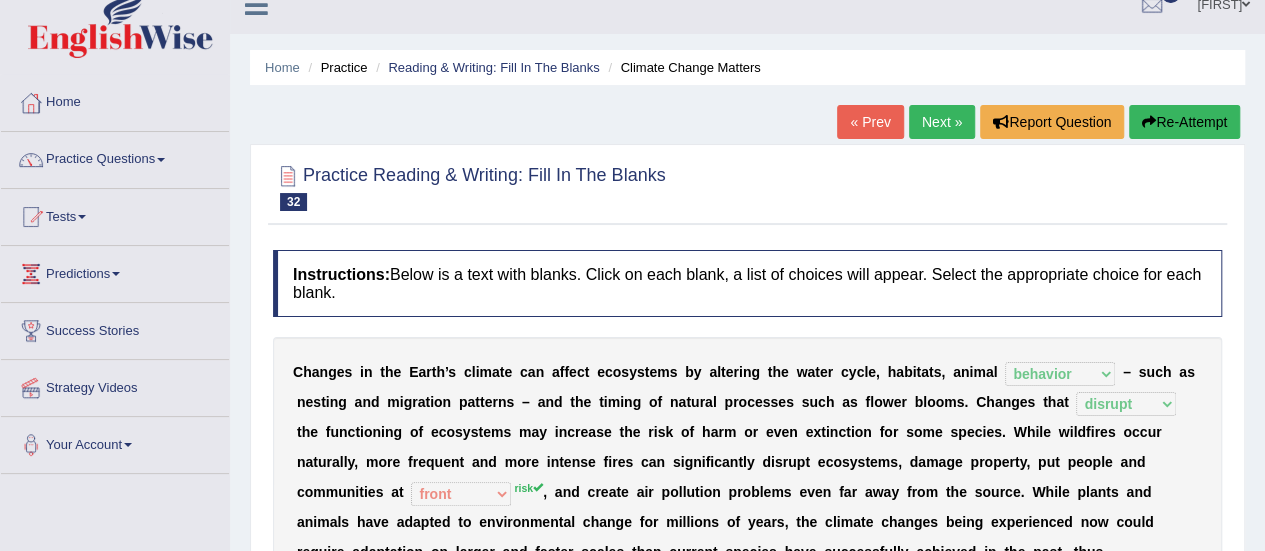 scroll, scrollTop: 0, scrollLeft: 0, axis: both 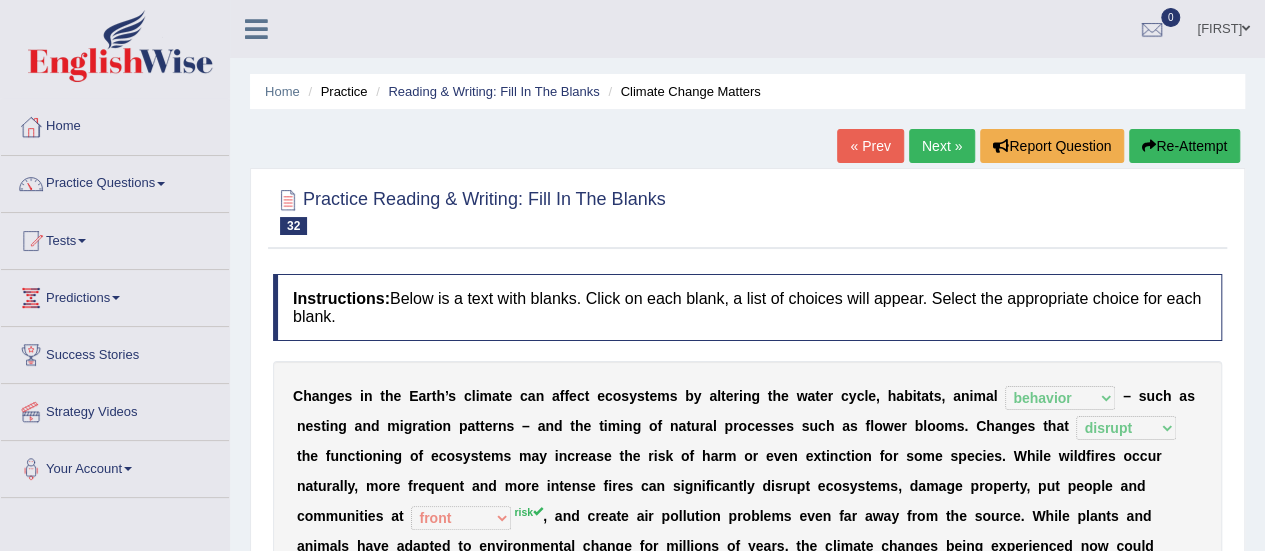 click on "Next »" at bounding box center [942, 146] 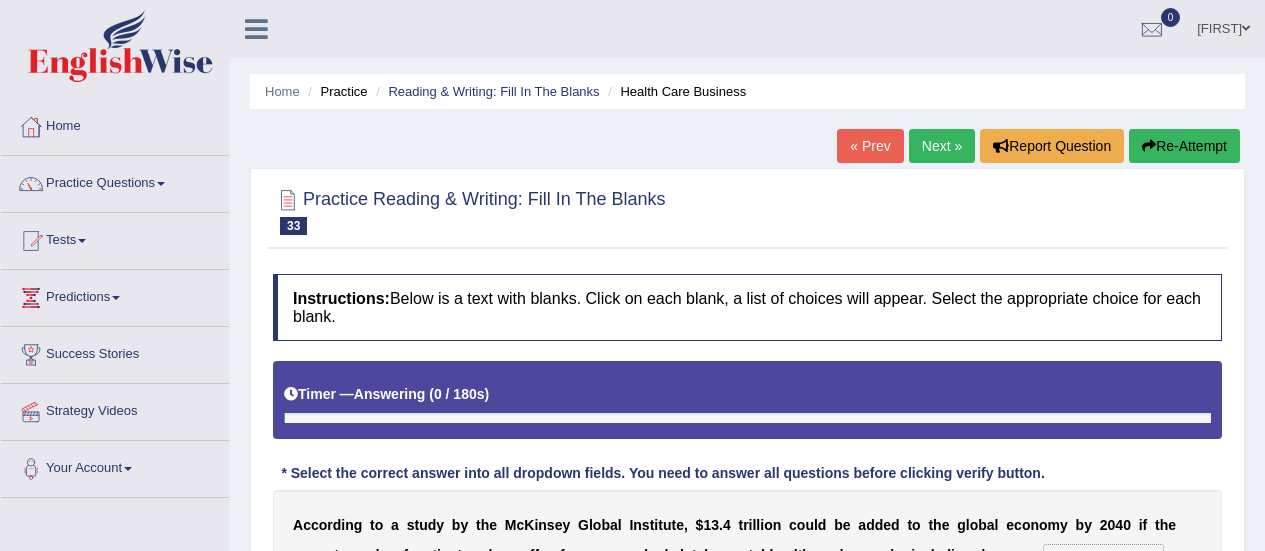 scroll, scrollTop: 0, scrollLeft: 0, axis: both 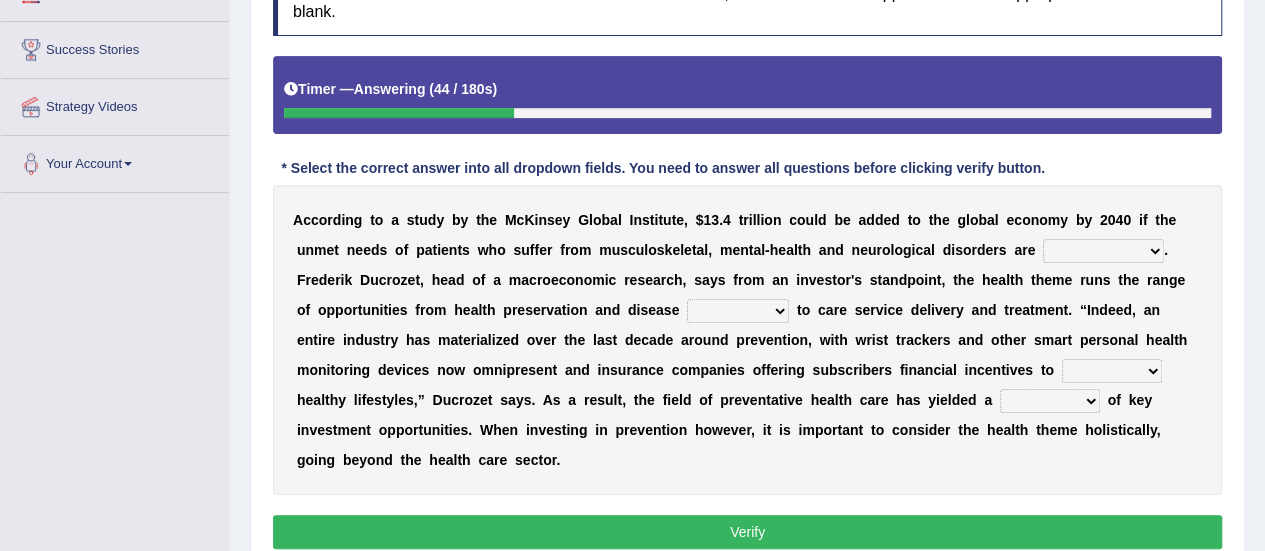 click on "demonstrated created addressed altered" at bounding box center [1103, 251] 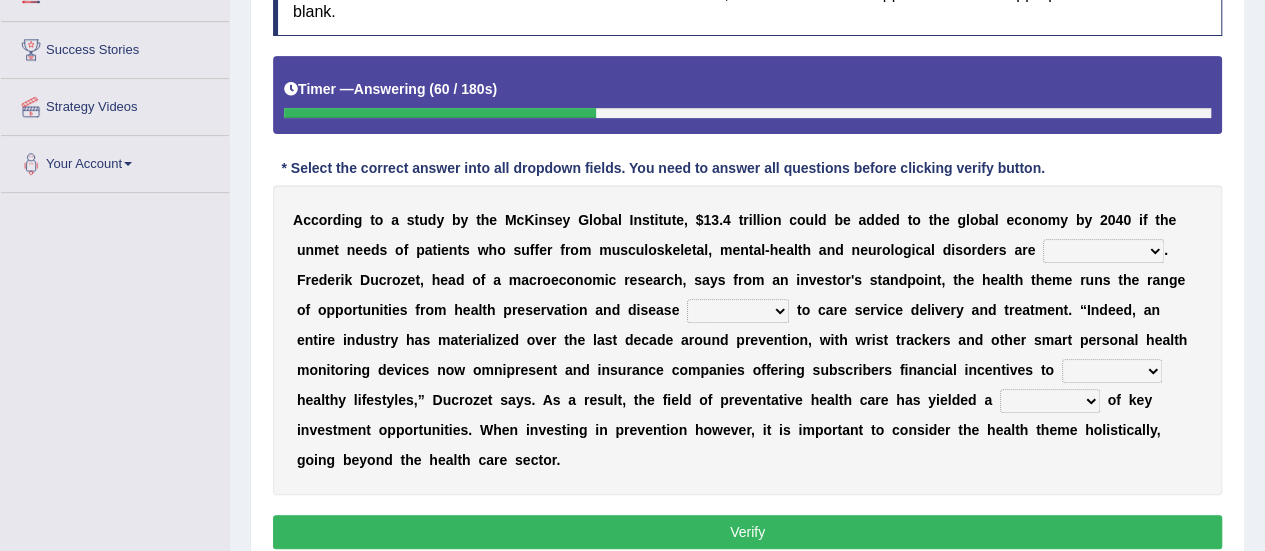 select on "created" 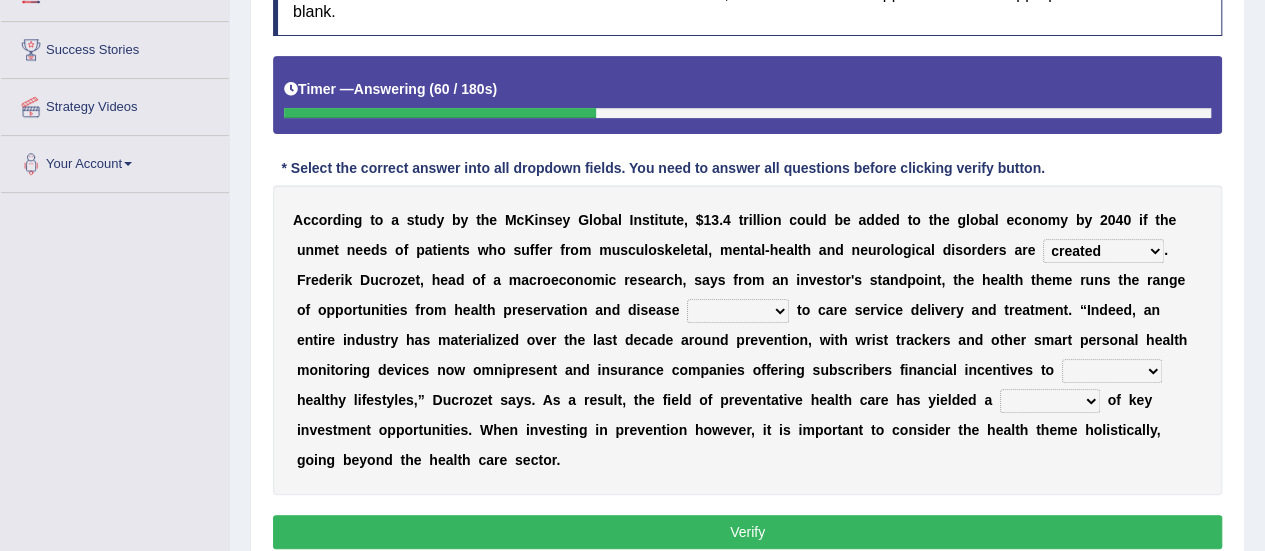 click on "demonstrated created addressed altered" at bounding box center [1103, 251] 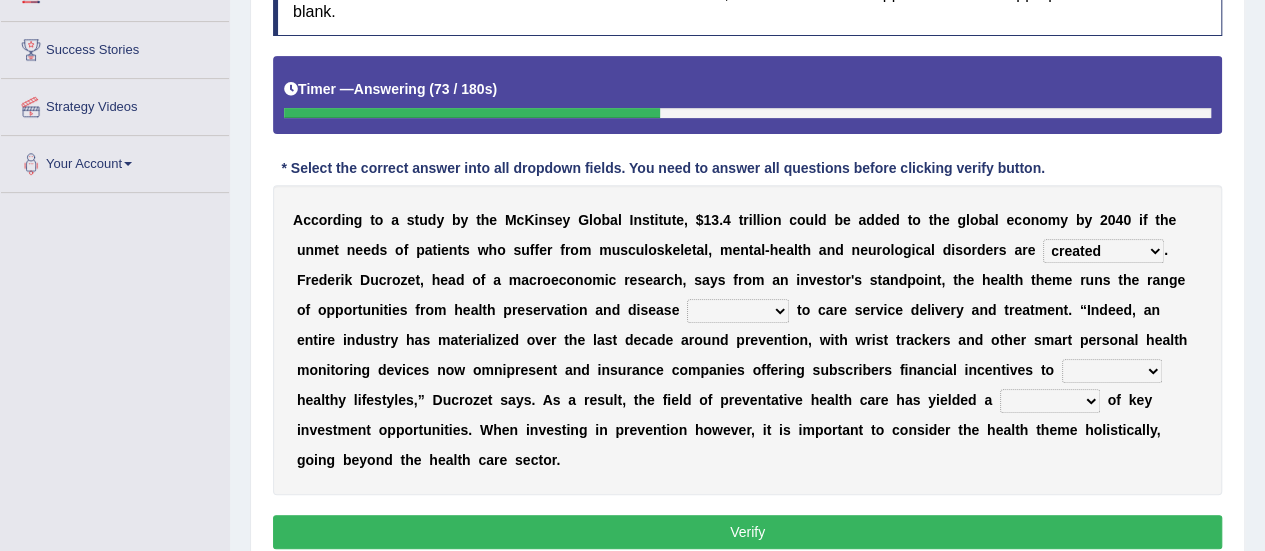 click on "prevention projection promotion prohibition" at bounding box center [738, 311] 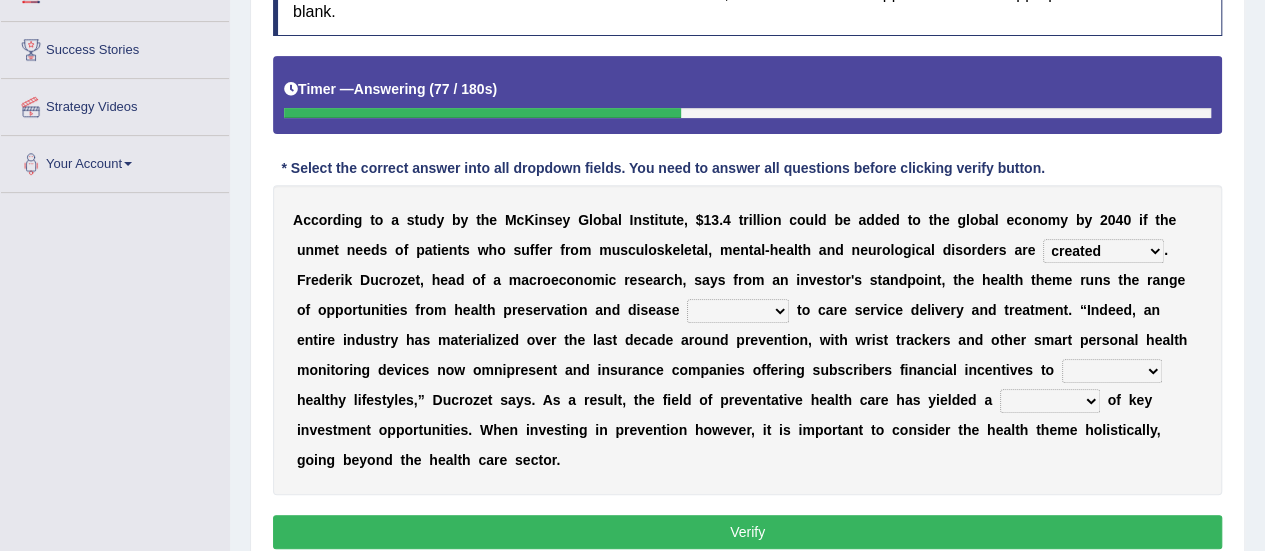 select on "prevention" 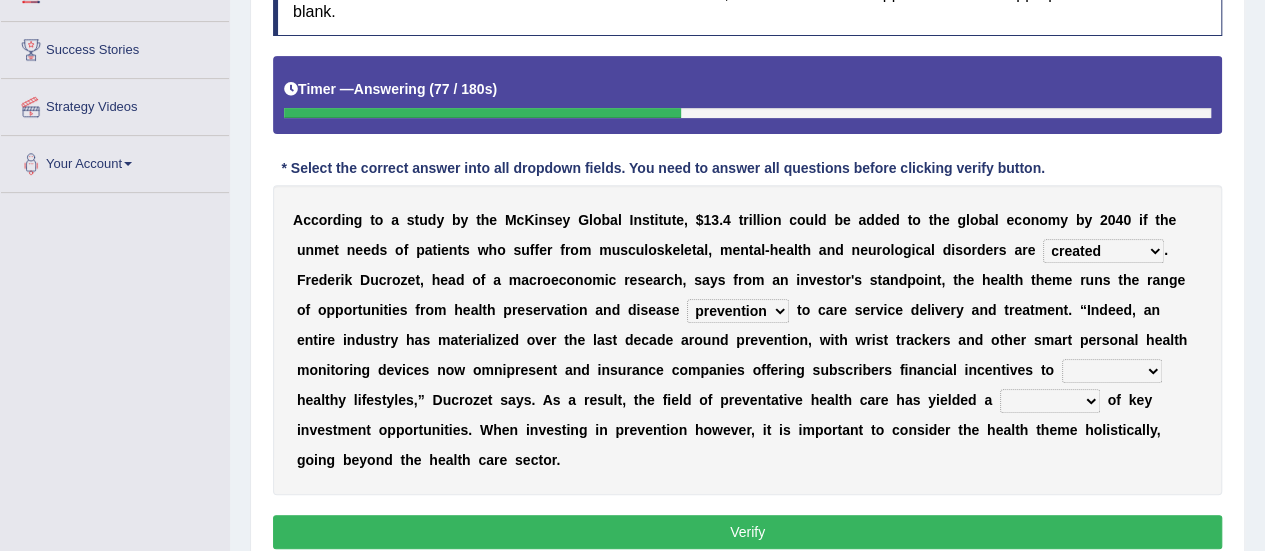 click on "prevention projection promotion prohibition" at bounding box center [738, 311] 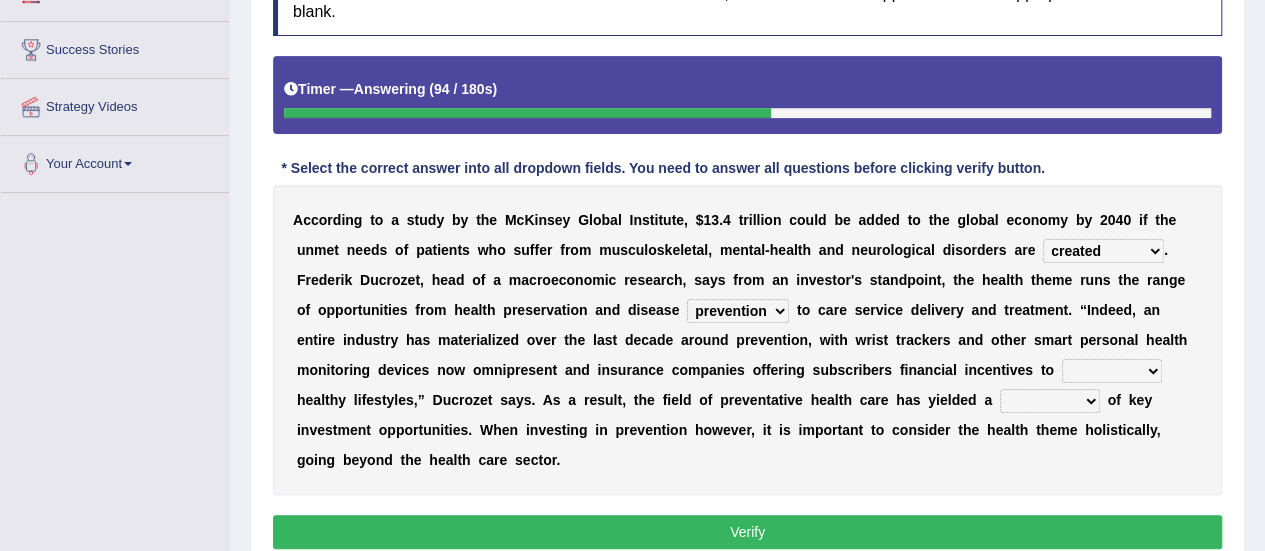 click on "adopt effect abandon extend" at bounding box center [1112, 371] 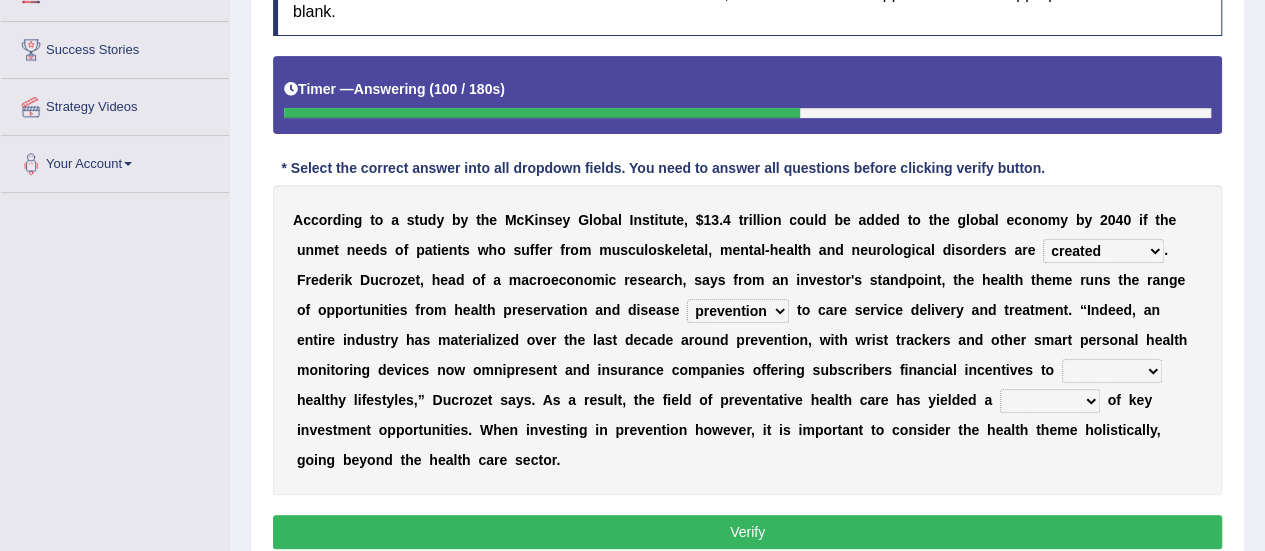 select on "extend" 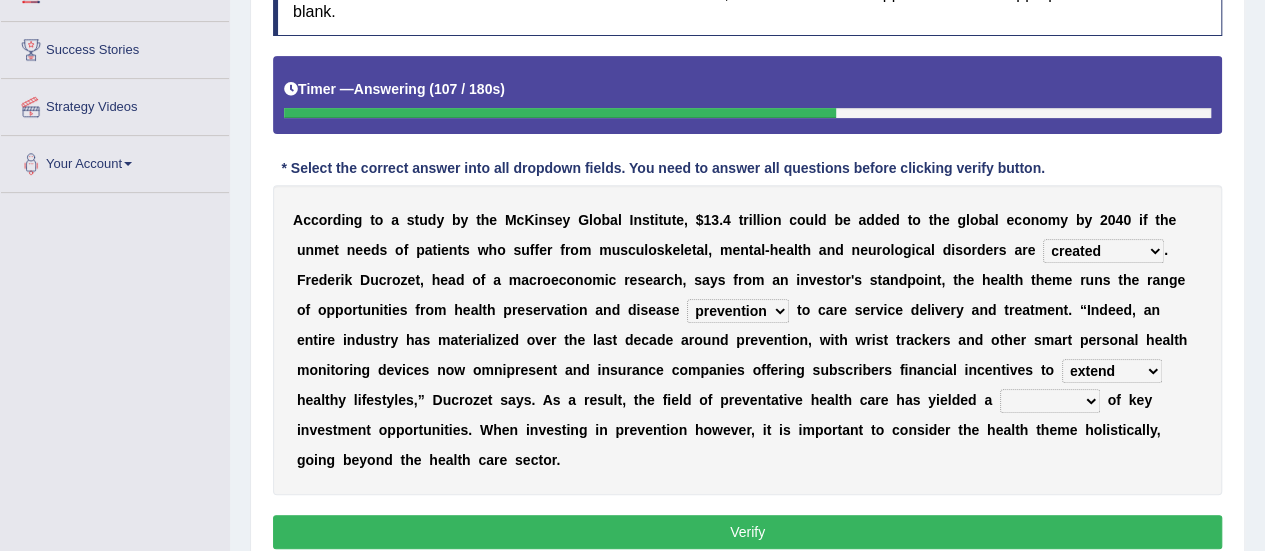 click on "number means team network" at bounding box center (1050, 401) 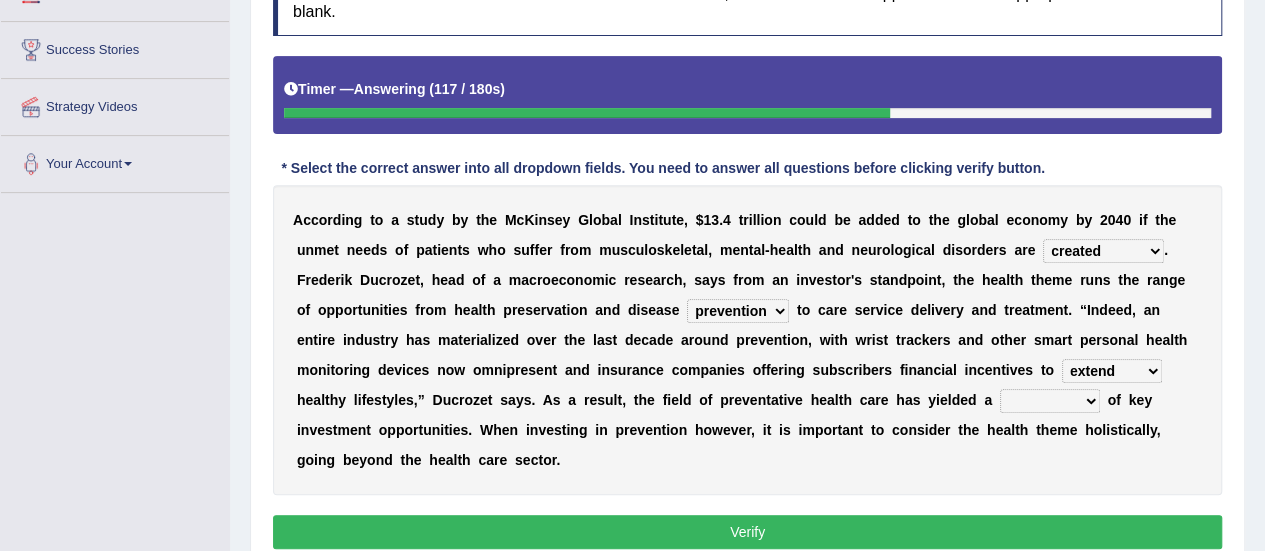 select on "means" 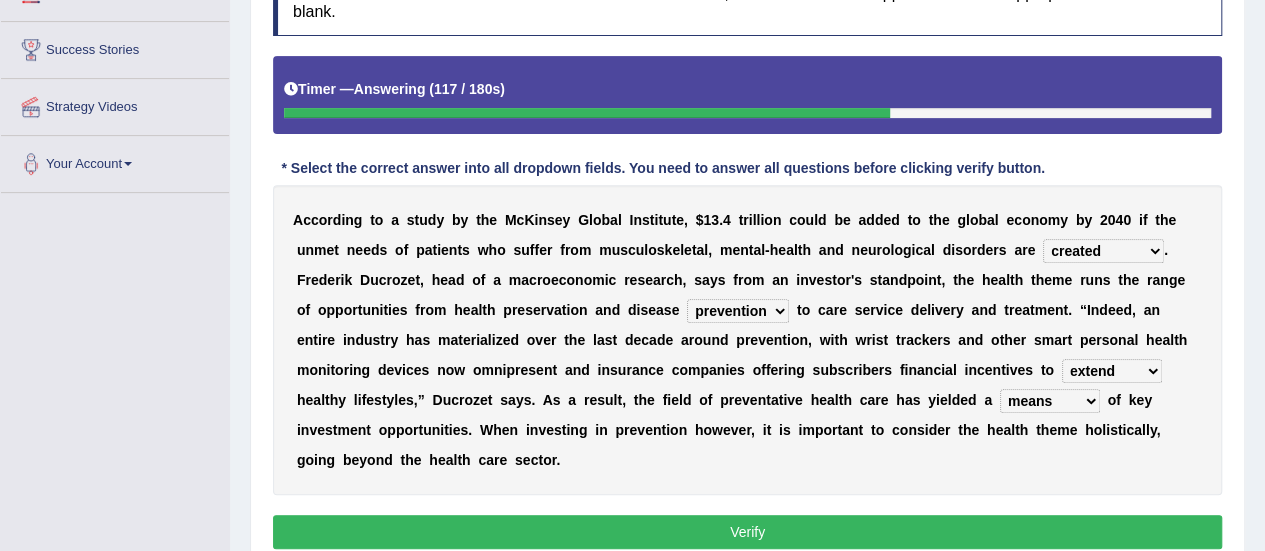 click on "number means team network" at bounding box center [1050, 401] 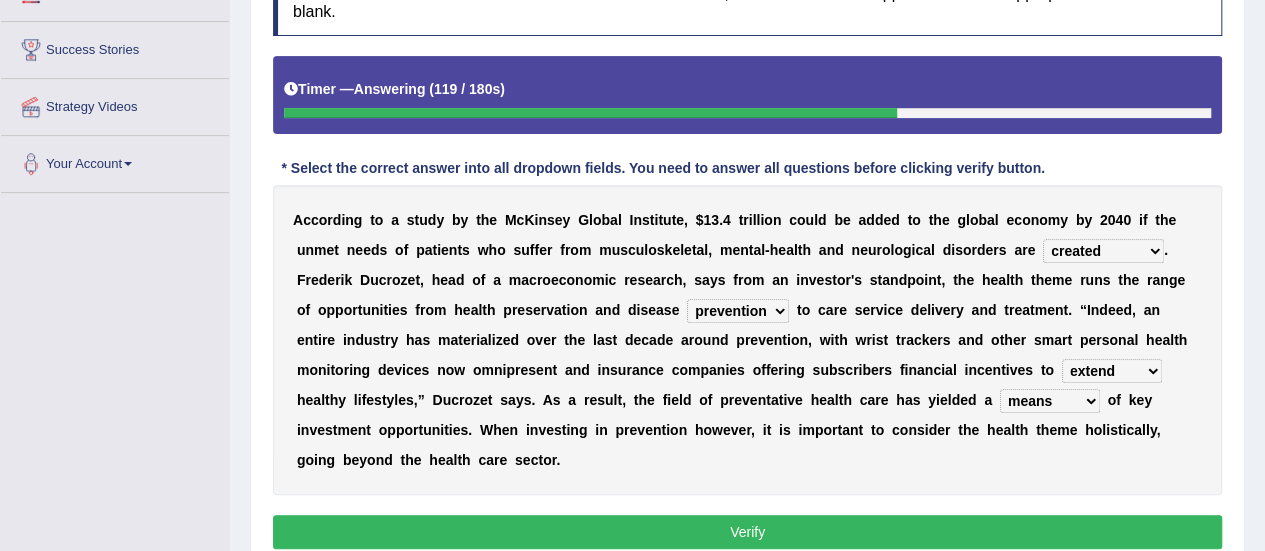 click on "Verify" at bounding box center [747, 532] 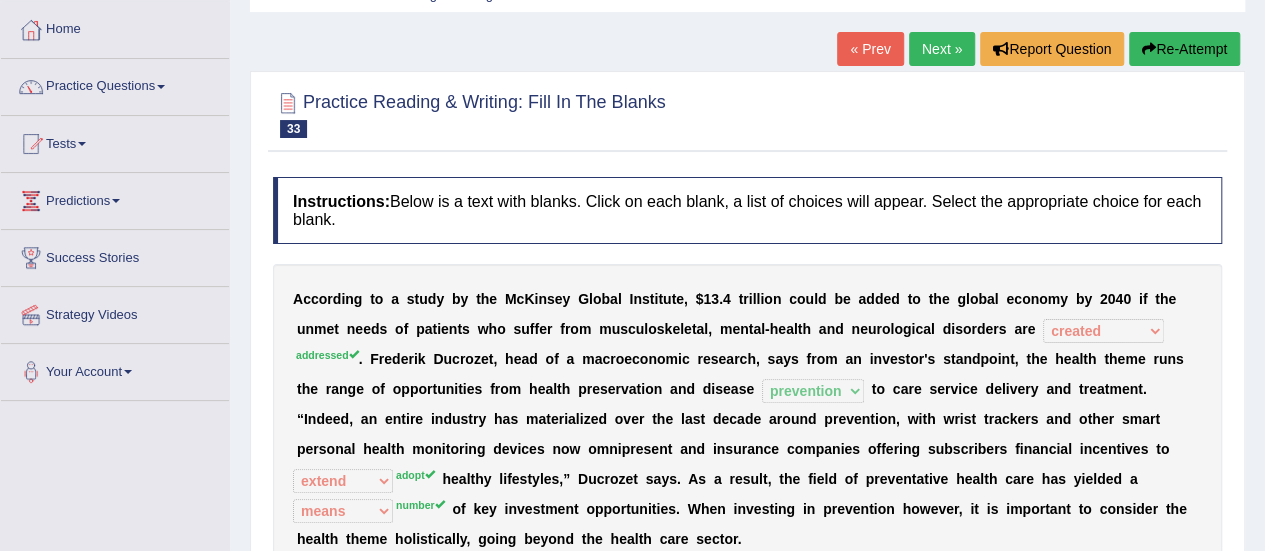 scroll, scrollTop: 89, scrollLeft: 0, axis: vertical 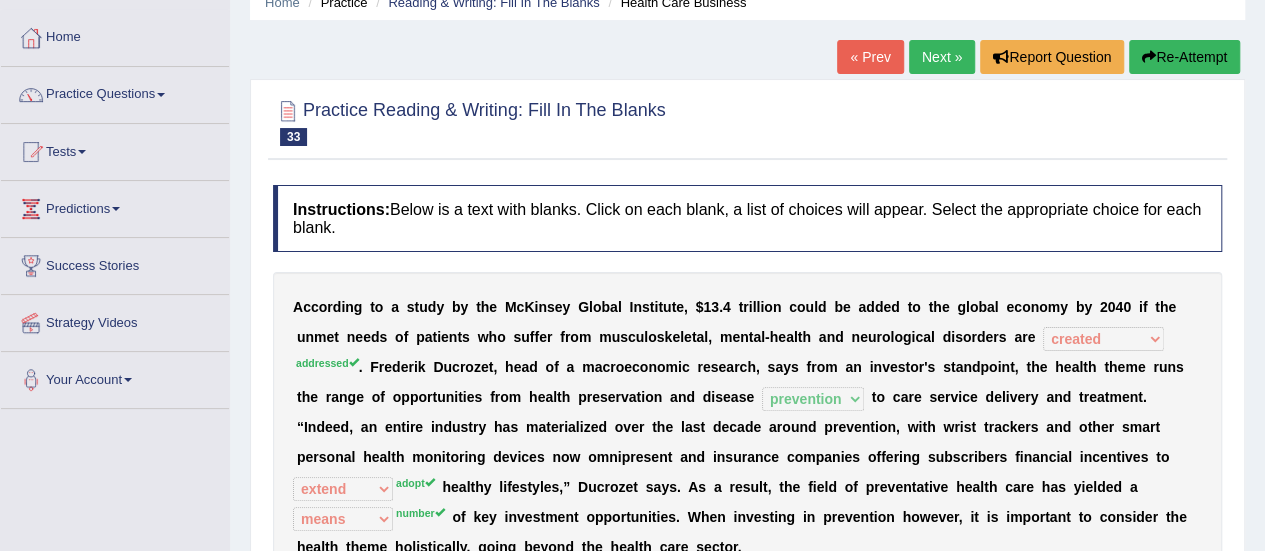 click on "Next »" at bounding box center (942, 57) 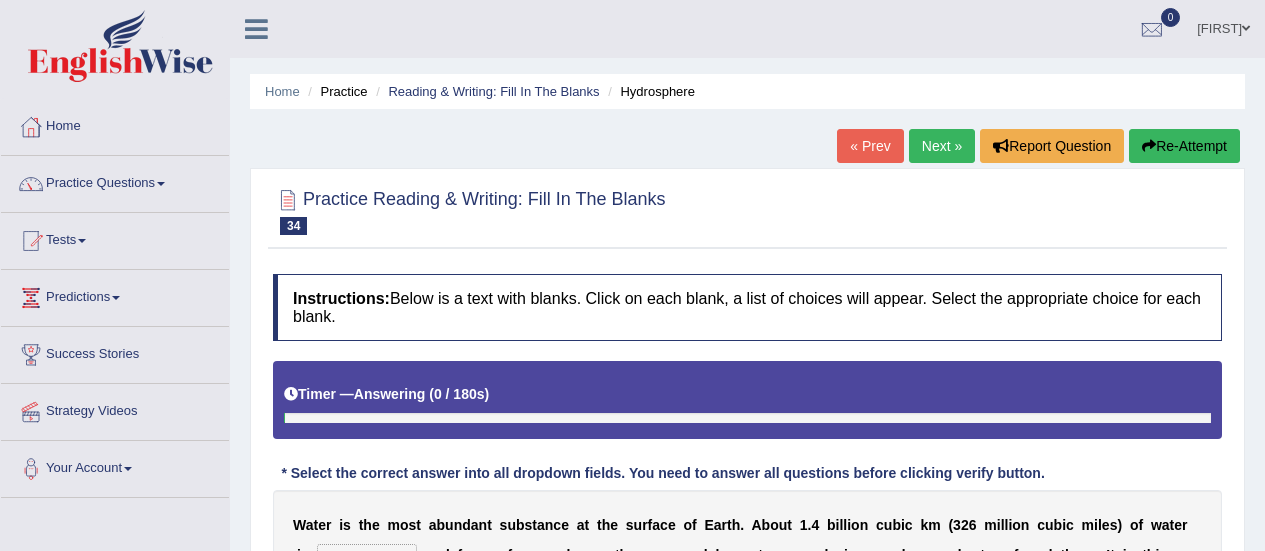 scroll, scrollTop: 0, scrollLeft: 0, axis: both 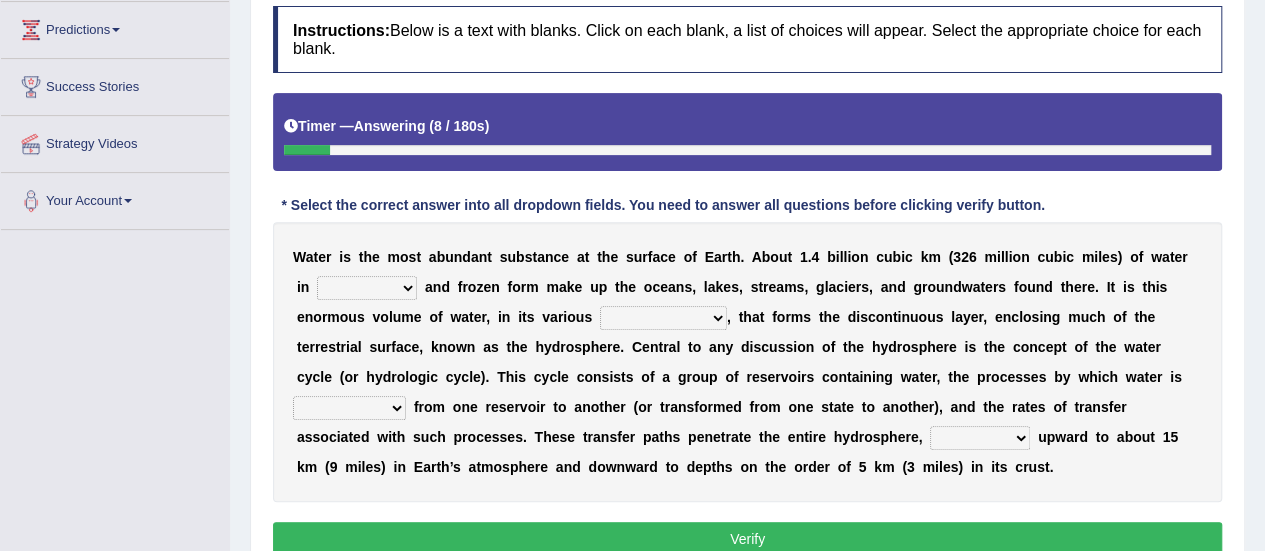 click on "liquid mixed gaseous solid" at bounding box center [367, 288] 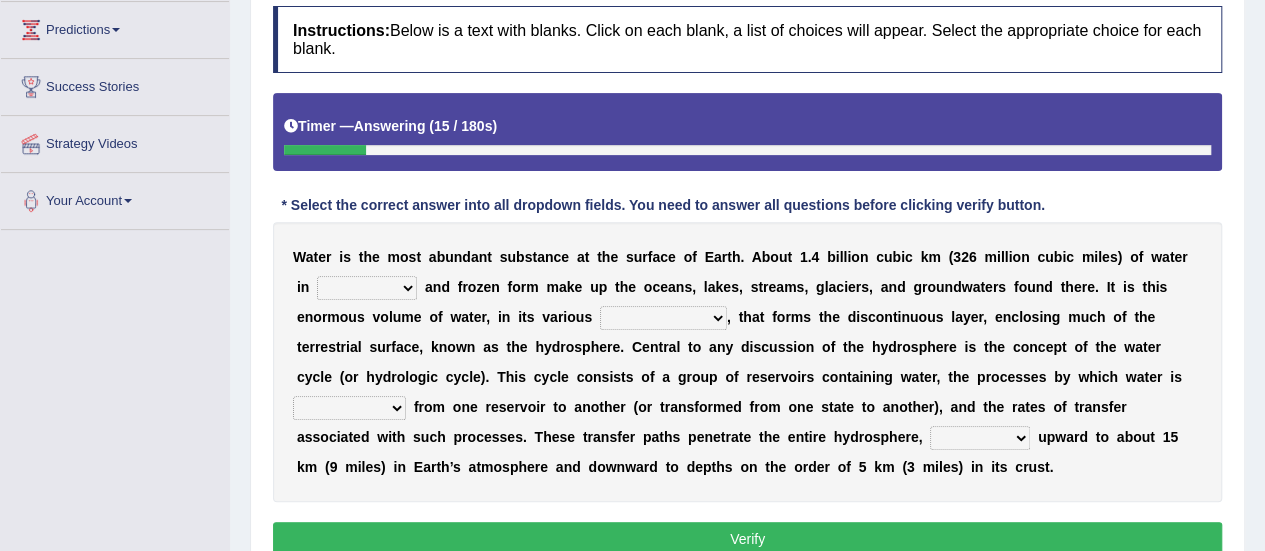 select on "liquid" 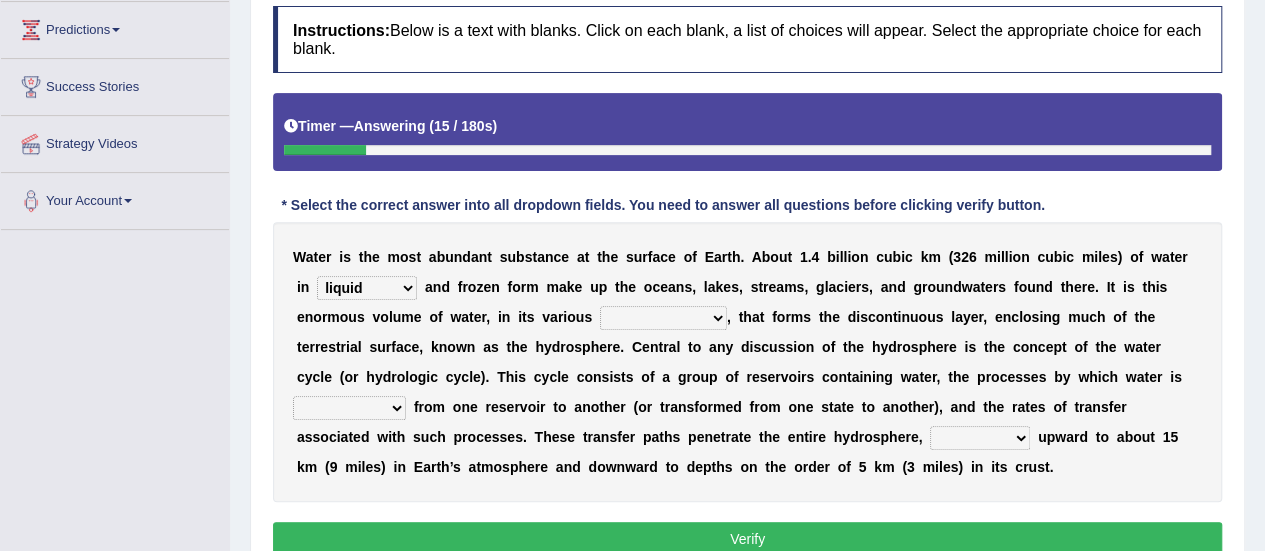 click on "liquid mixed gaseous solid" at bounding box center [367, 288] 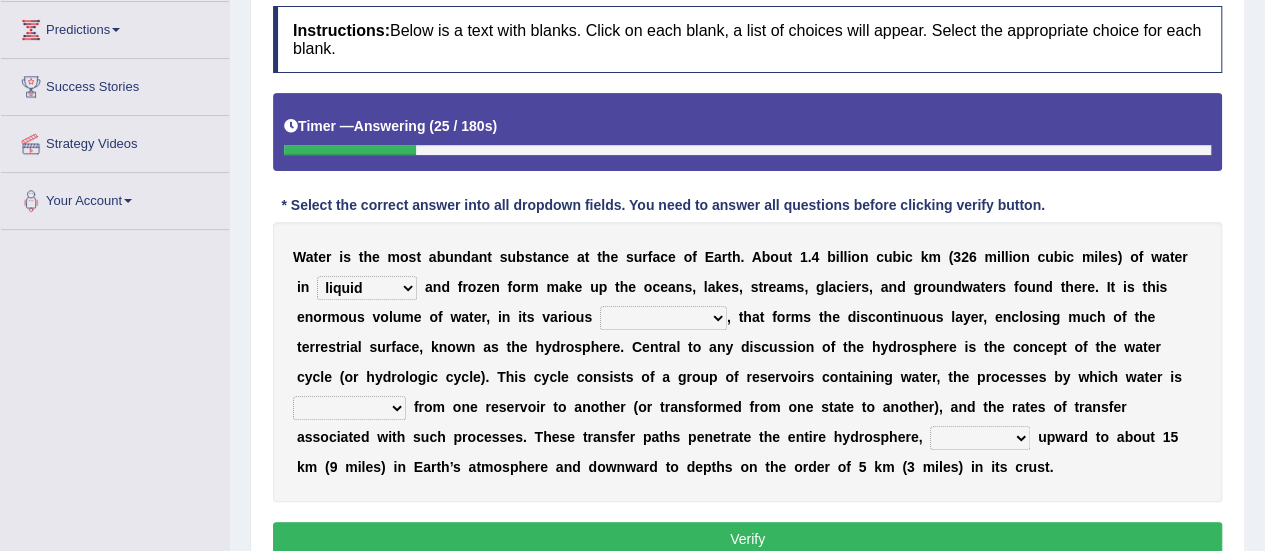 click on "levels formats fields manifestations" at bounding box center [663, 318] 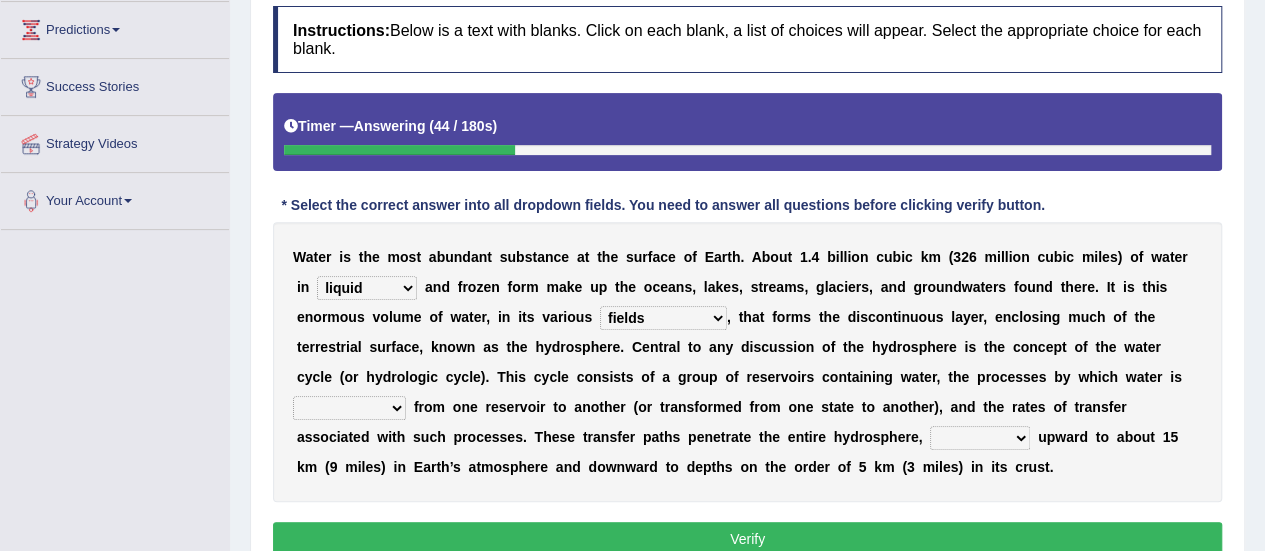 click on "levels formats fields manifestations" at bounding box center (663, 318) 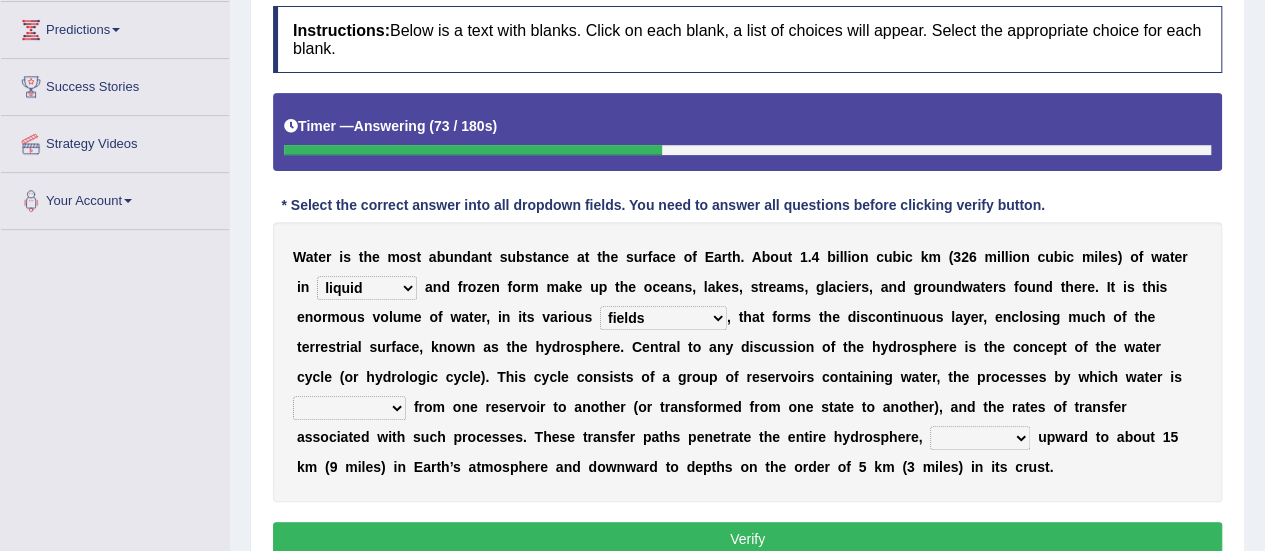 click on "levels formats fields manifestations" at bounding box center [663, 318] 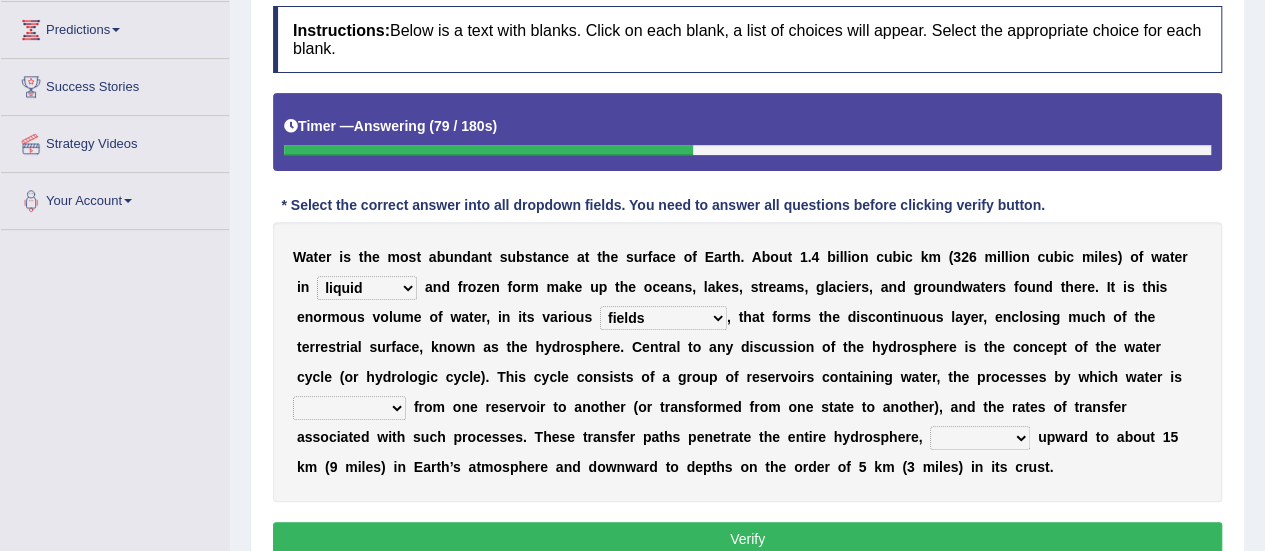 select on "levels" 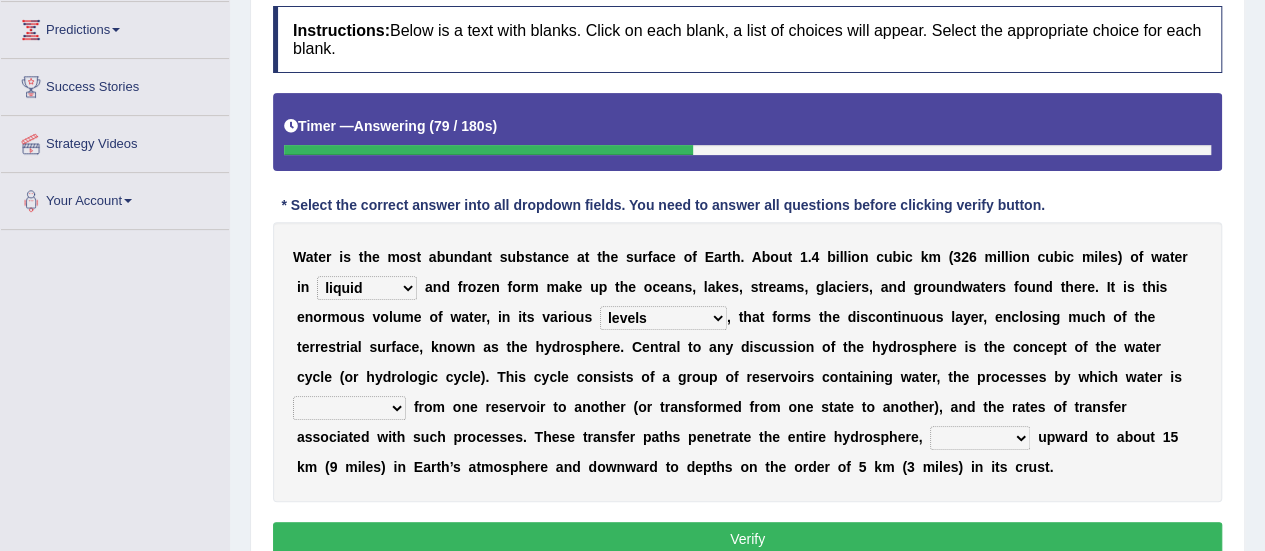 click on "levels formats fields manifestations" at bounding box center (663, 318) 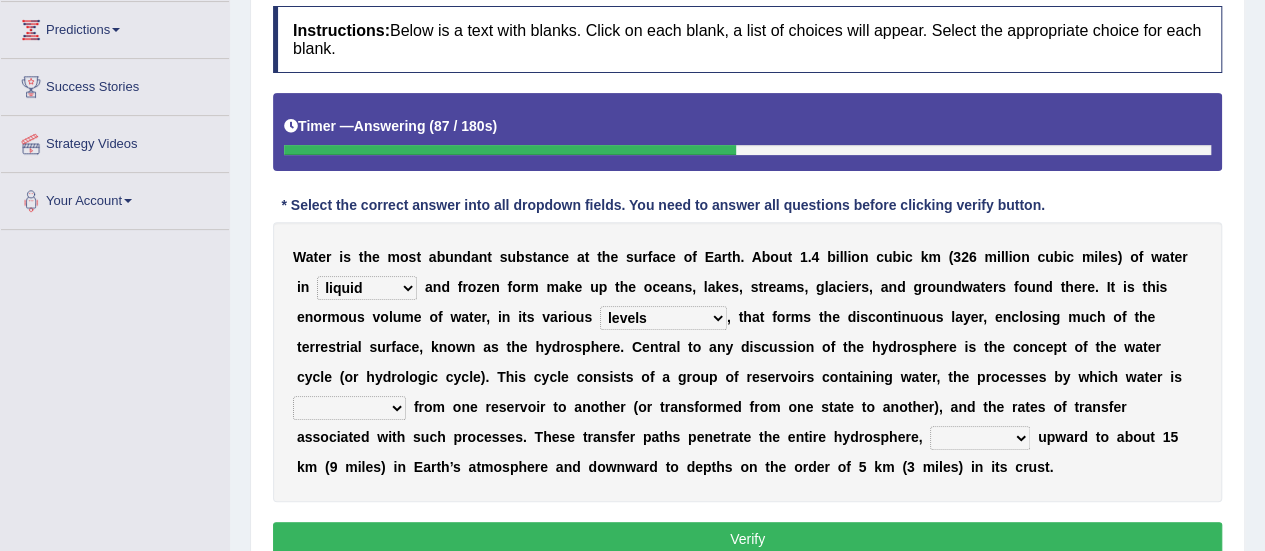 click on "transmitted transferred translated transplanted" at bounding box center [349, 408] 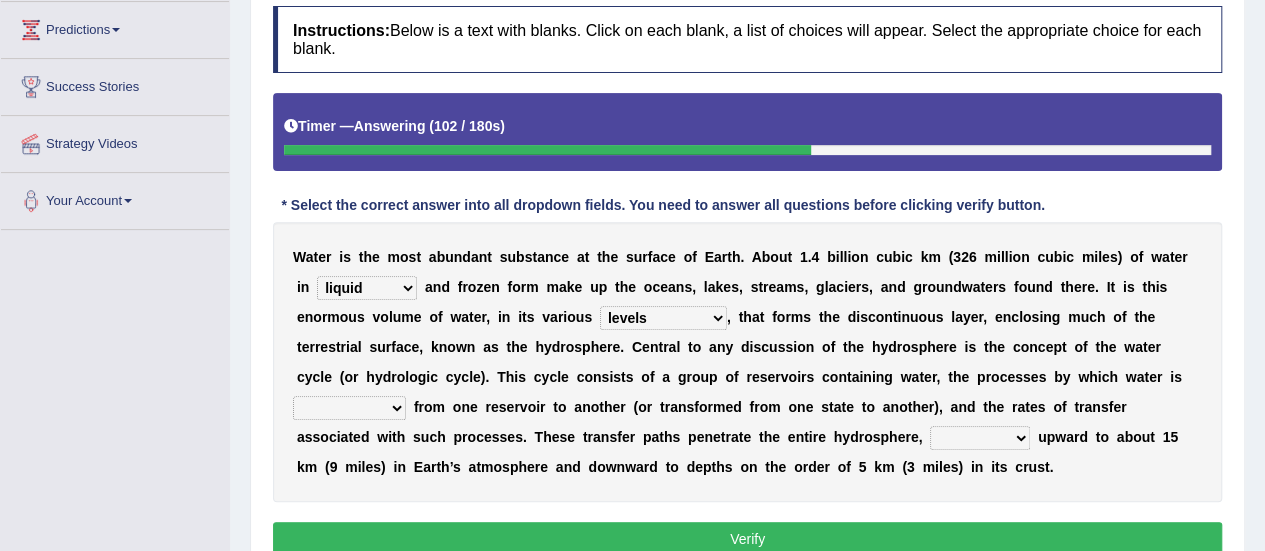 select on "transferred" 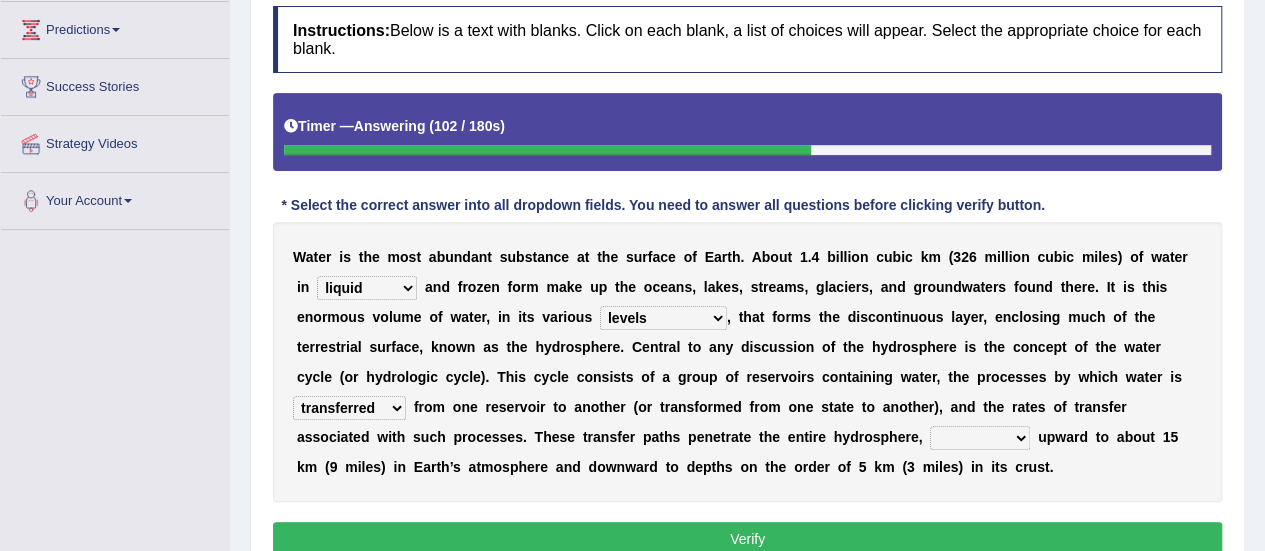 click on "transmitted transferred translated transplanted" at bounding box center (349, 408) 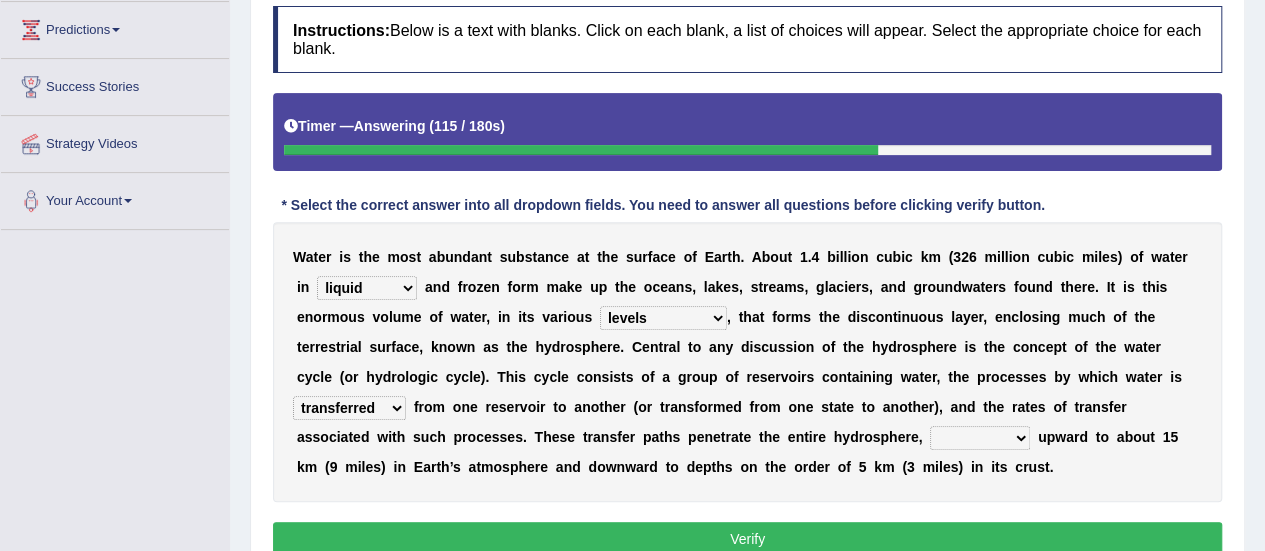 click on "extending diving flying [NAME]" at bounding box center [980, 438] 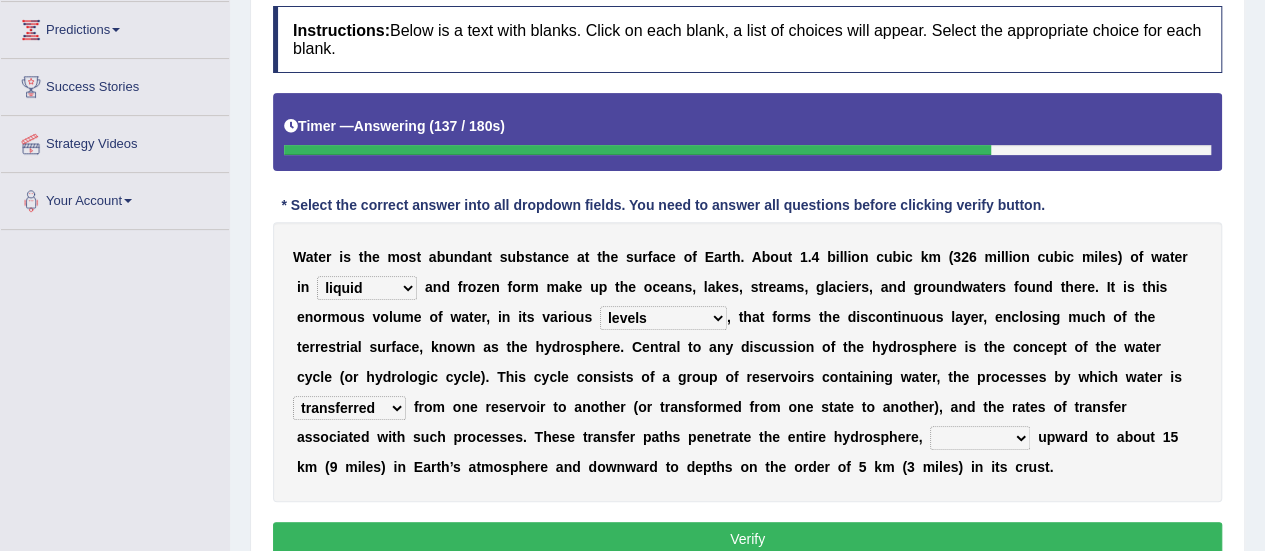 select on "extending" 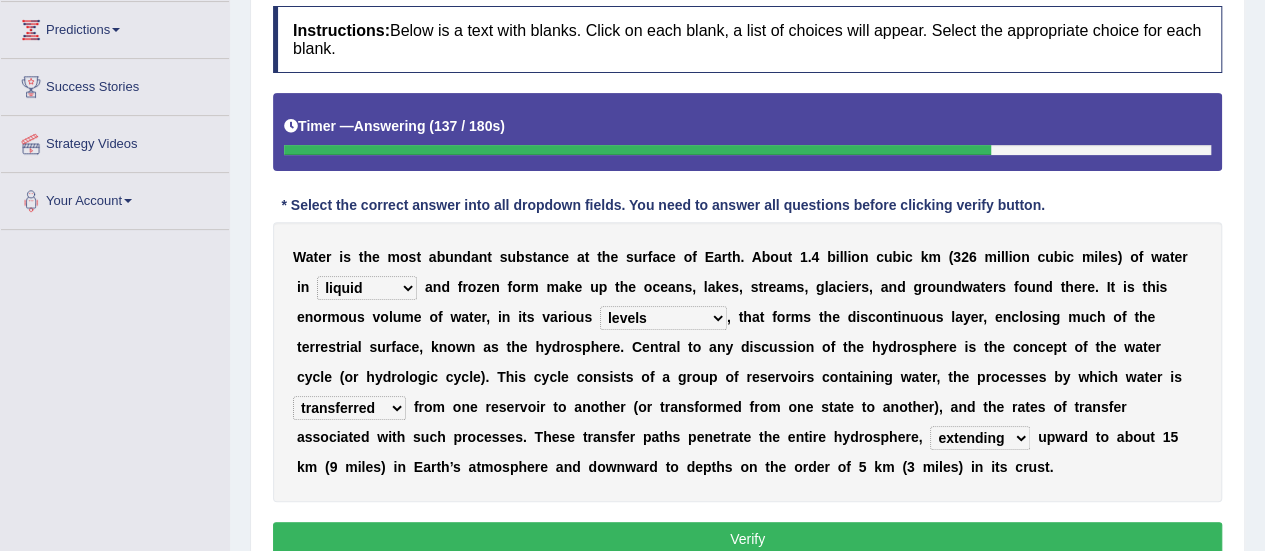click on "extending diving flying [NAME]" at bounding box center [980, 438] 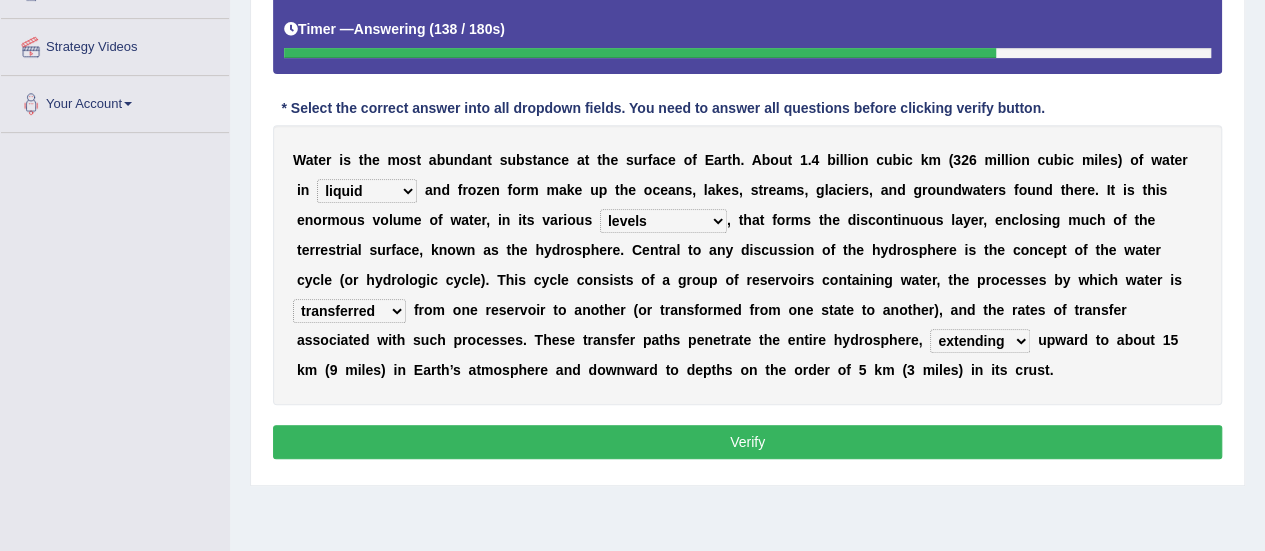 scroll, scrollTop: 366, scrollLeft: 0, axis: vertical 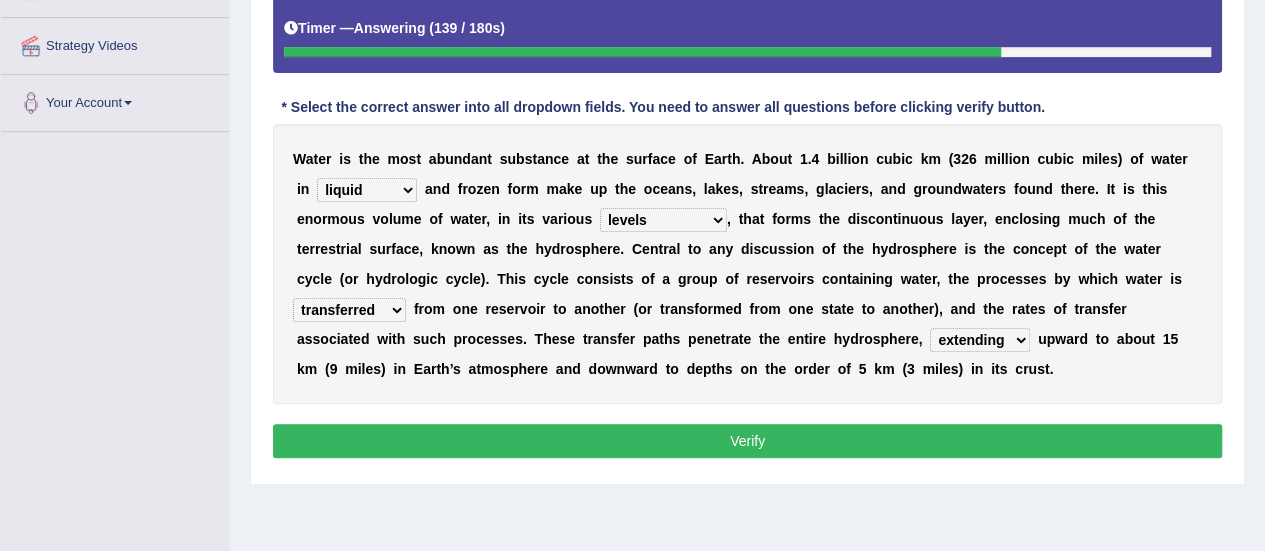 click on "Verify" at bounding box center (747, 441) 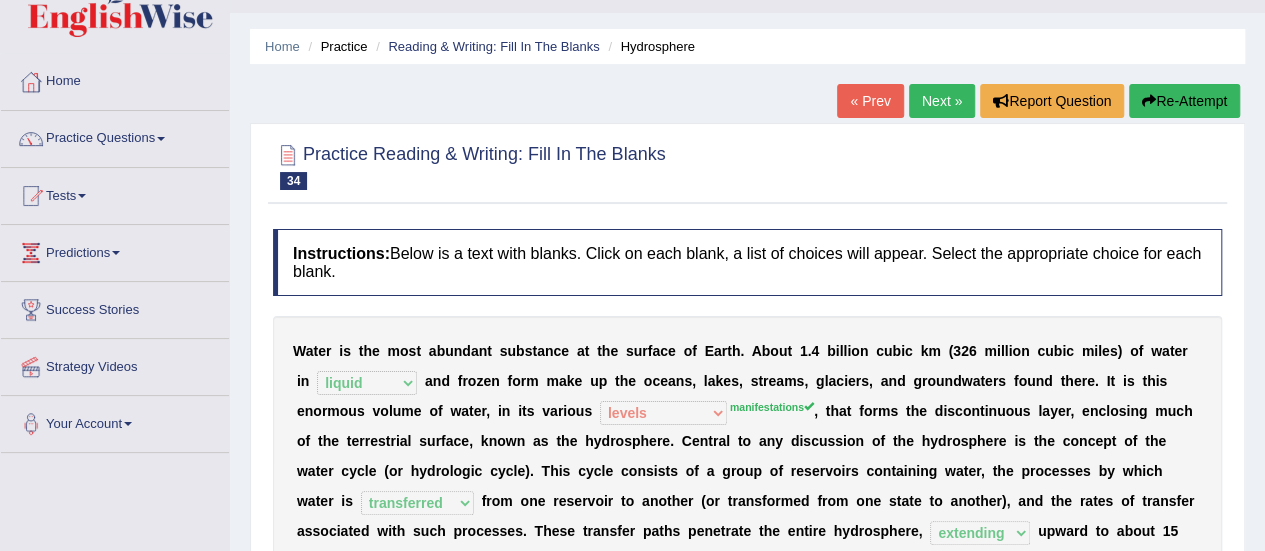 scroll, scrollTop: 14, scrollLeft: 0, axis: vertical 